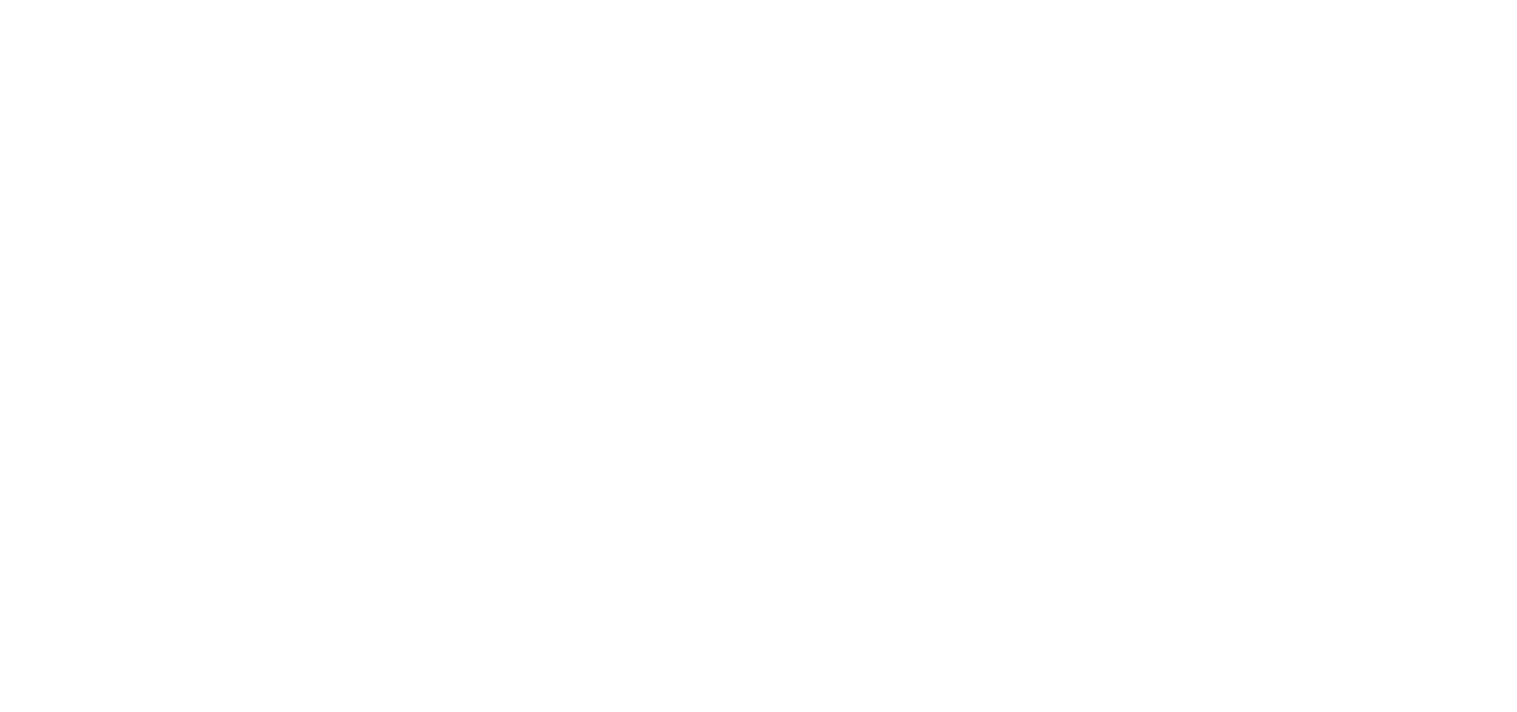scroll, scrollTop: 0, scrollLeft: 0, axis: both 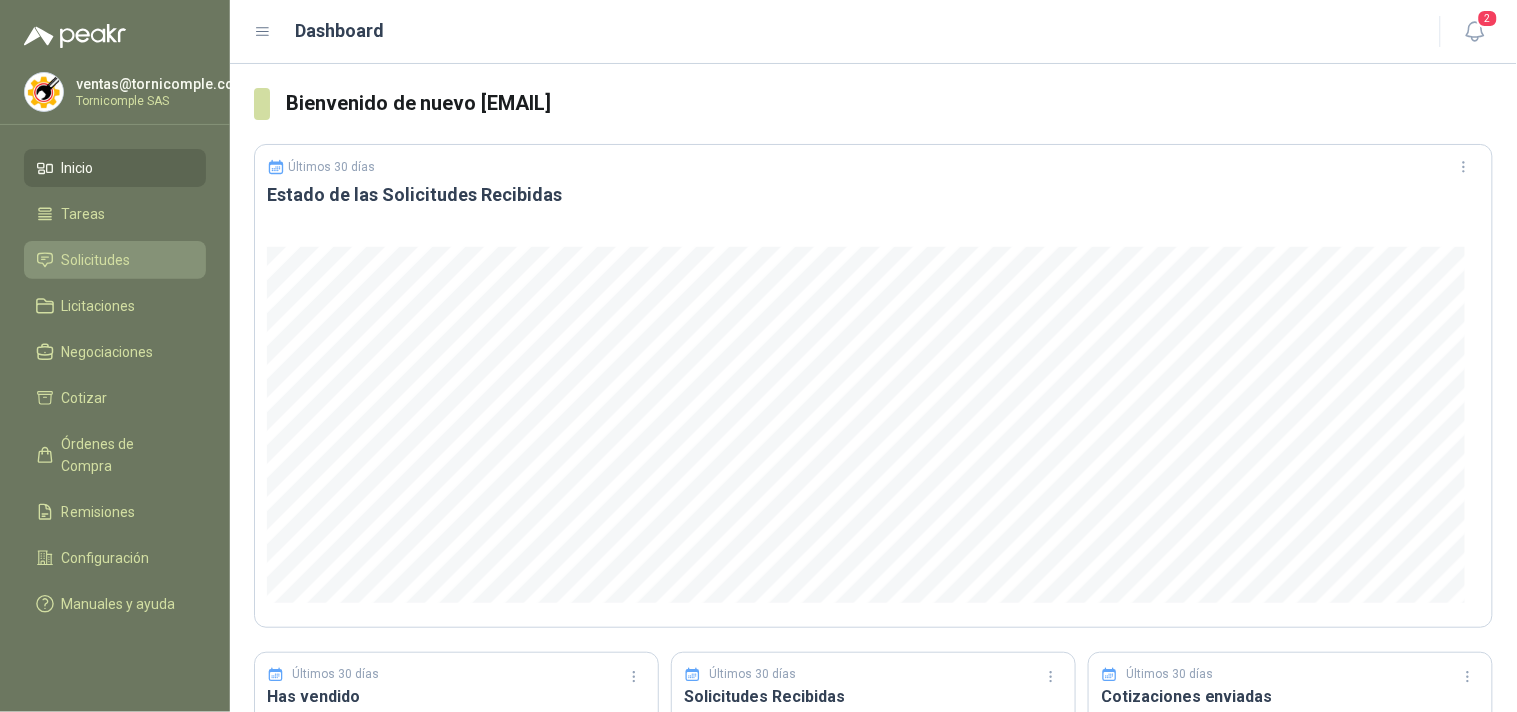 click on "Solicitudes" at bounding box center [115, 260] 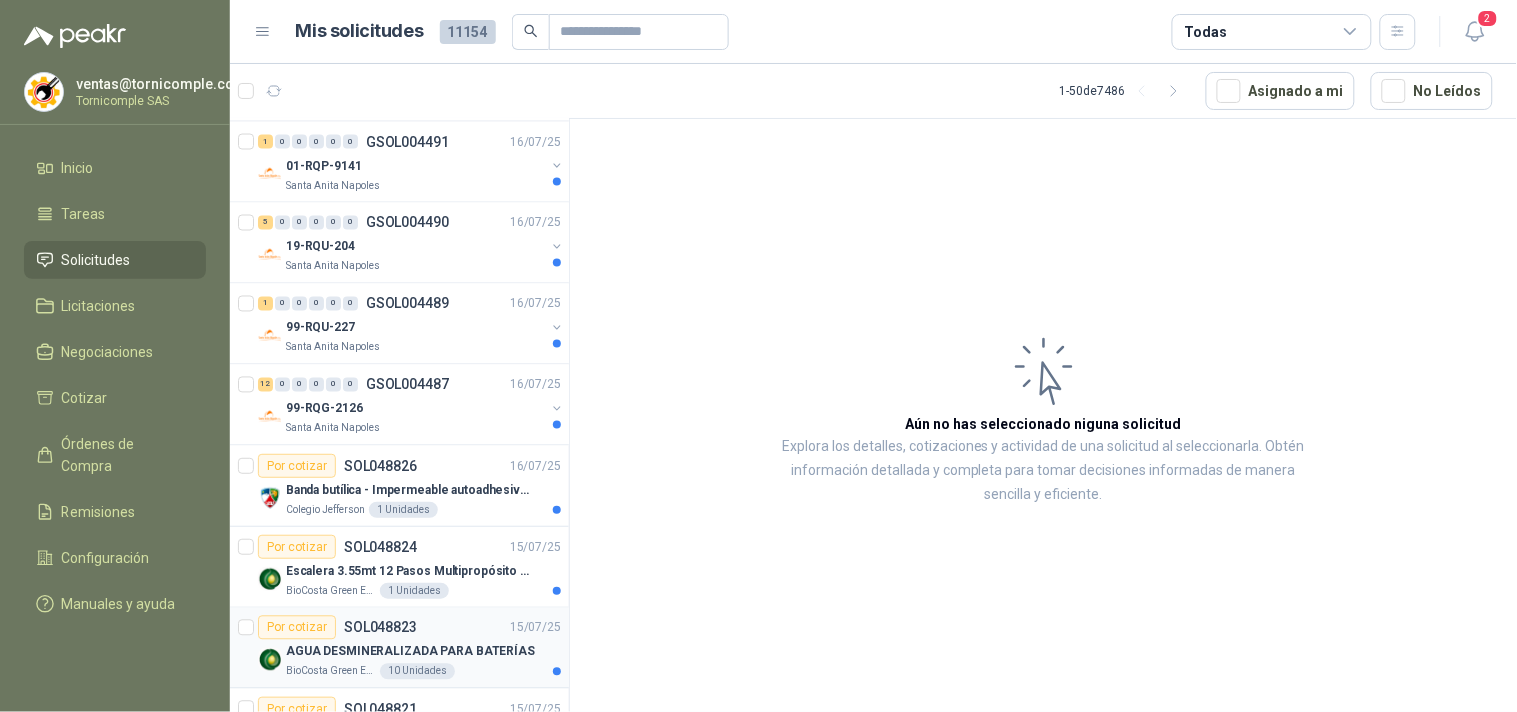 scroll, scrollTop: 1222, scrollLeft: 0, axis: vertical 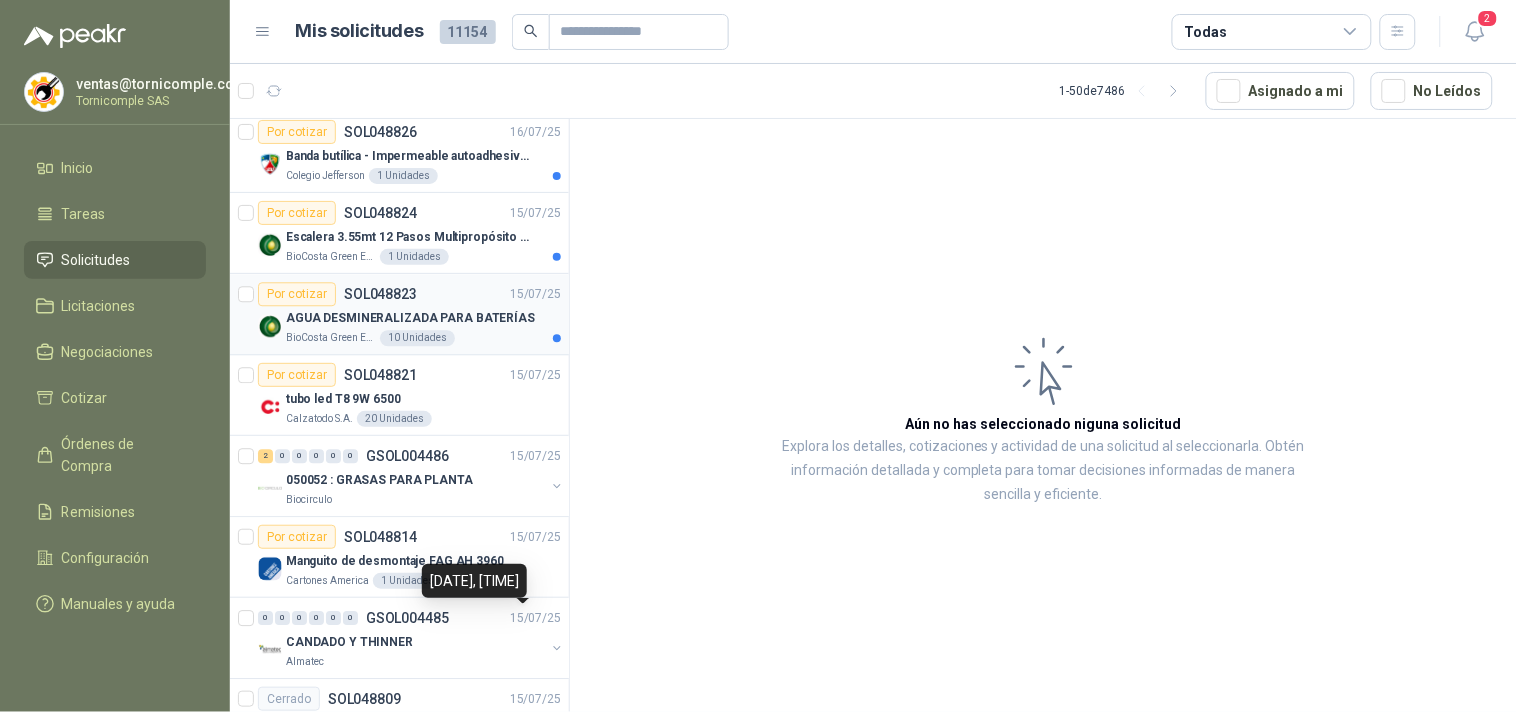 click on "AGUA DESMINERALIZADA PARA BATERÍAS" at bounding box center [410, 318] 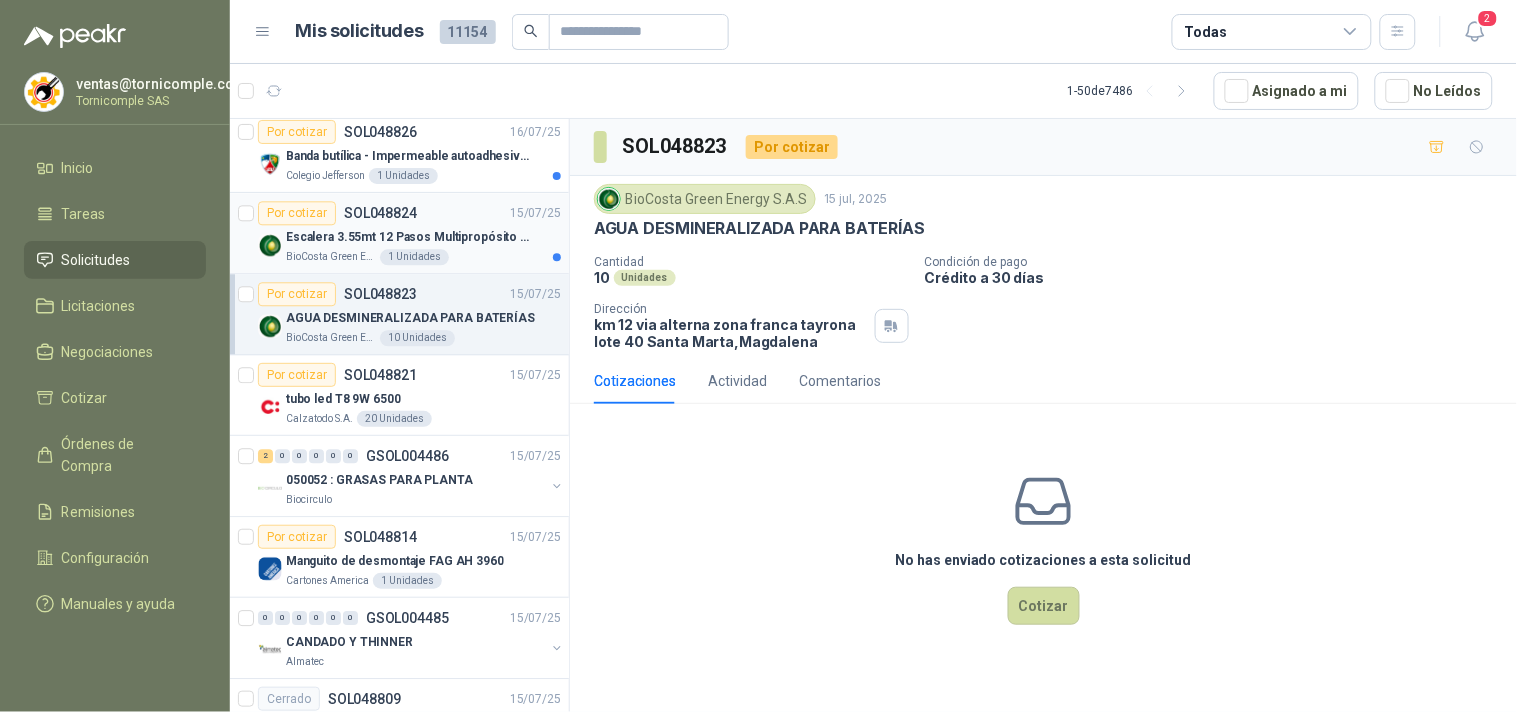 click on "Escalera 3.55mt 12 Pasos Multipropósito Aluminio 150kg" at bounding box center [410, 237] 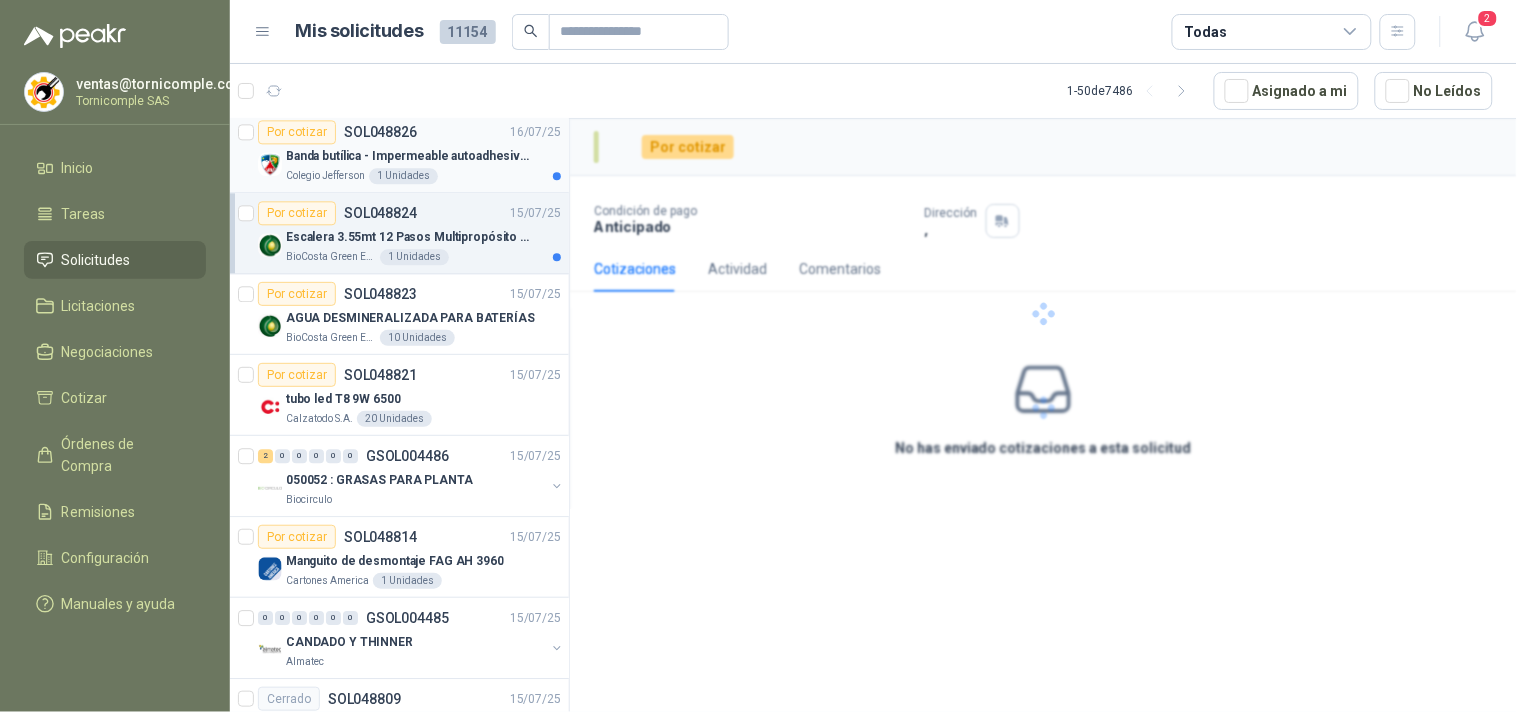 click on "Banda butílica - Impermeable autoadhesiva de alta resistencia - Sella y repara - 30 CM X 10 M" at bounding box center (410, 156) 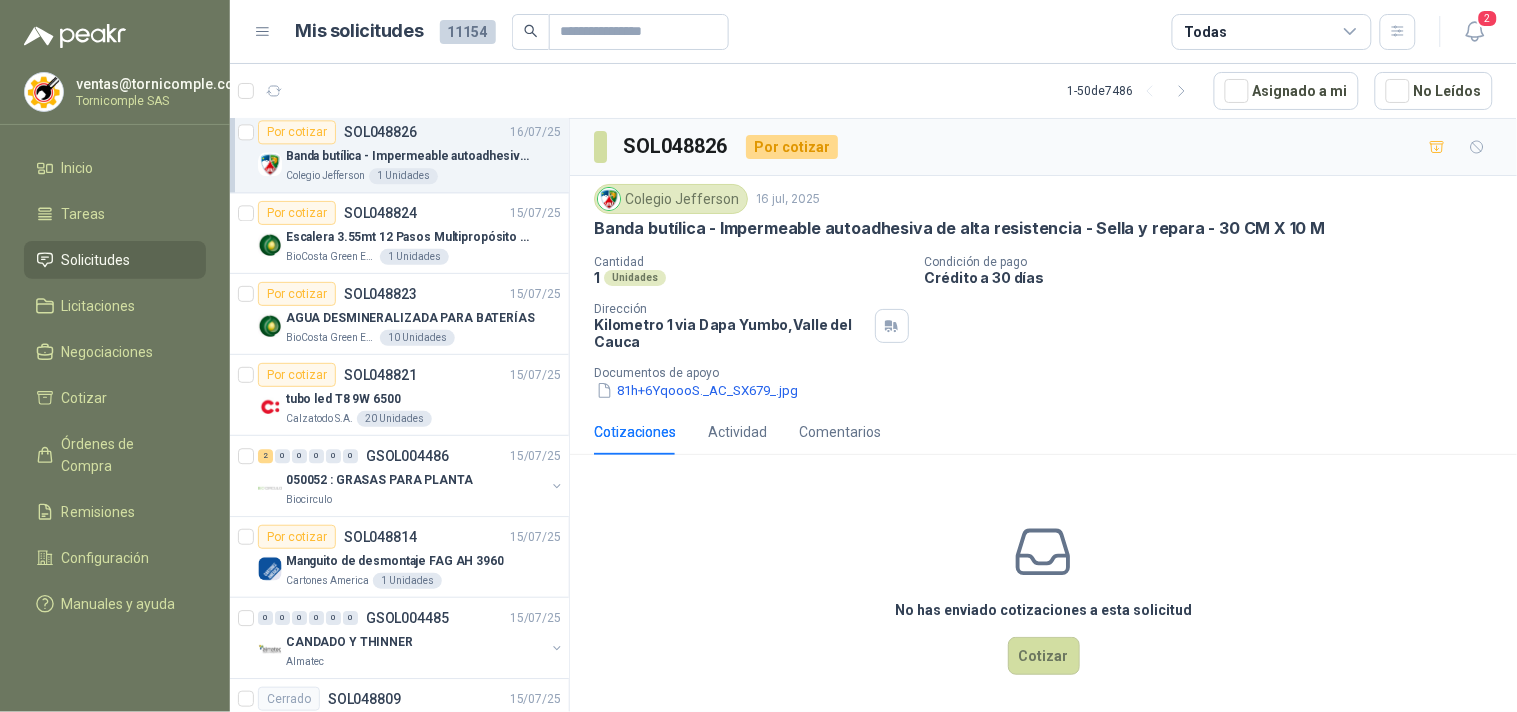 scroll, scrollTop: 1111, scrollLeft: 0, axis: vertical 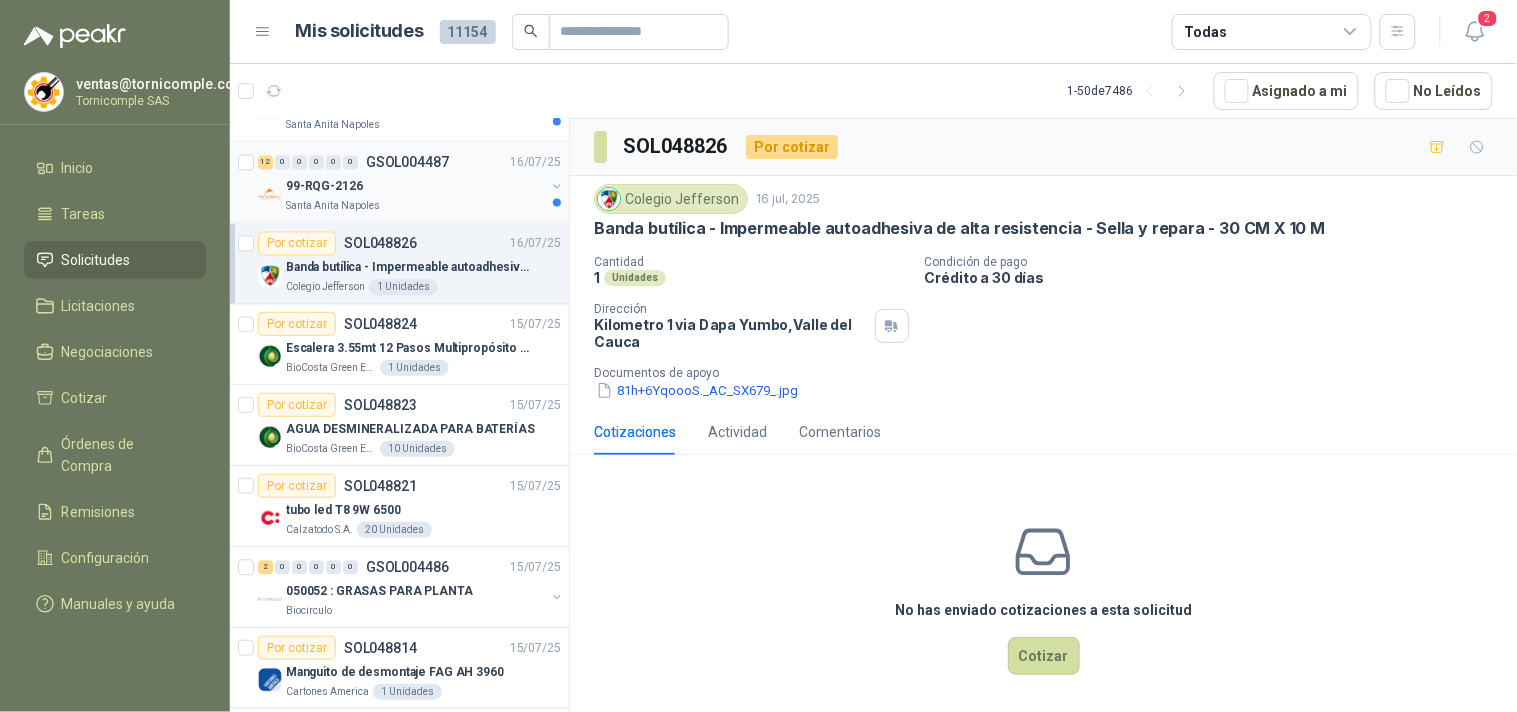 click on "99-RQG-2126" at bounding box center (415, 186) 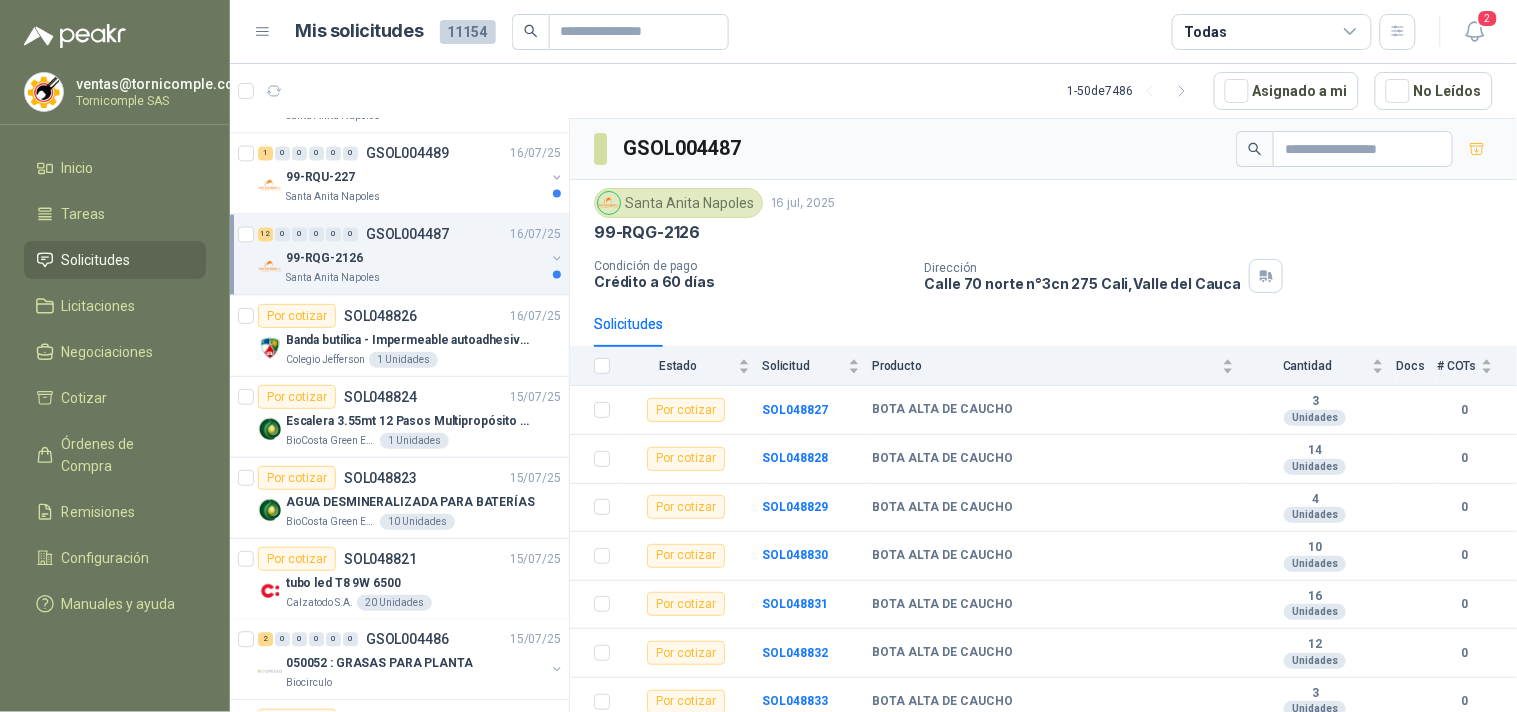 scroll, scrollTop: 1000, scrollLeft: 0, axis: vertical 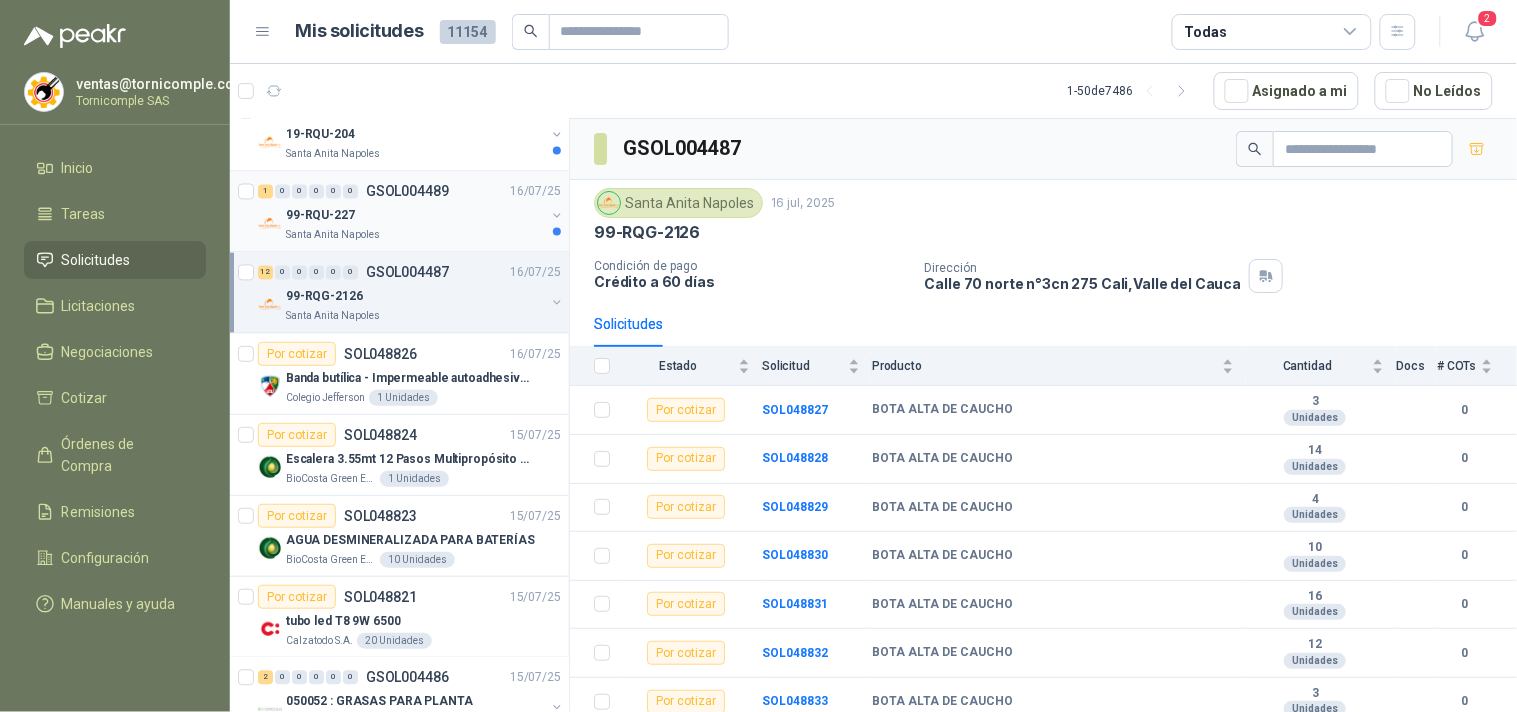 click on "99-RQU-227" at bounding box center (415, 216) 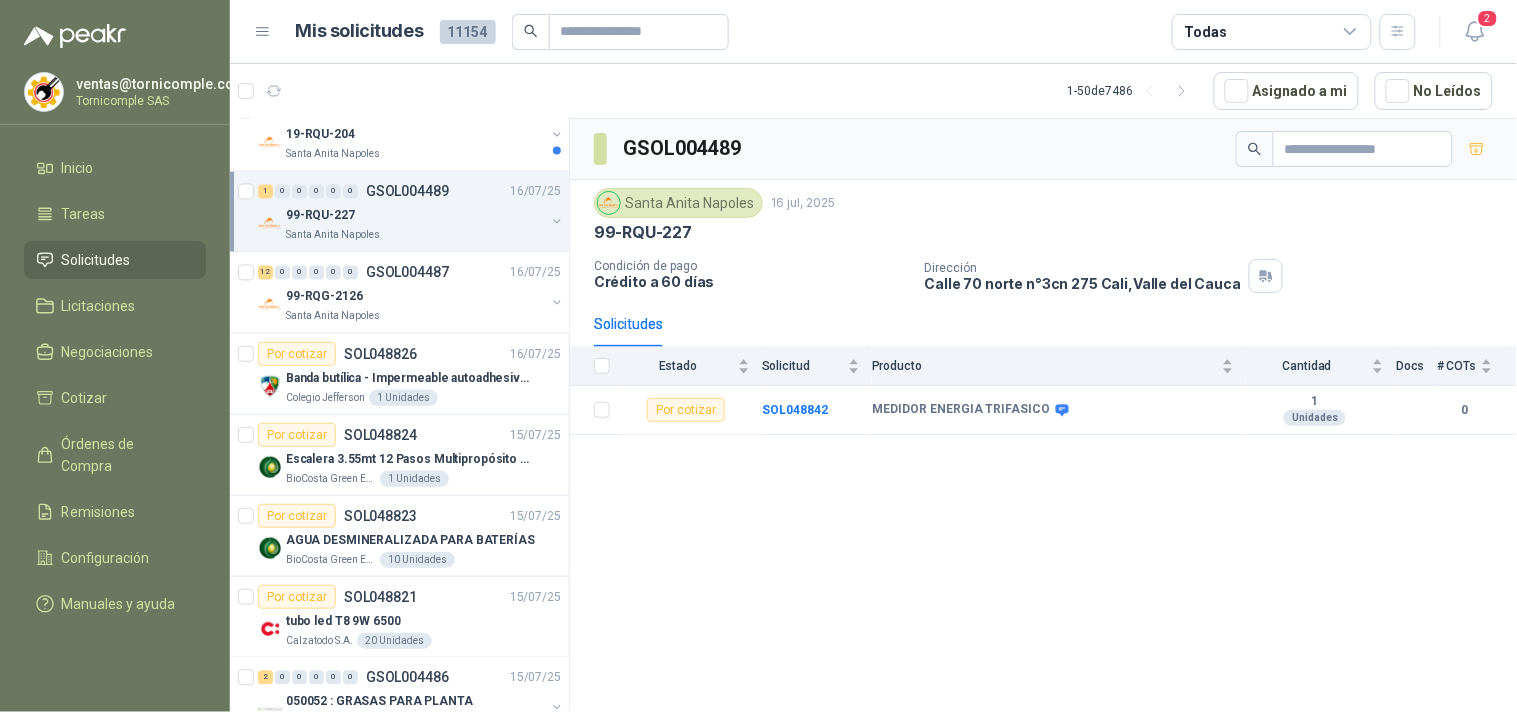 scroll, scrollTop: 888, scrollLeft: 0, axis: vertical 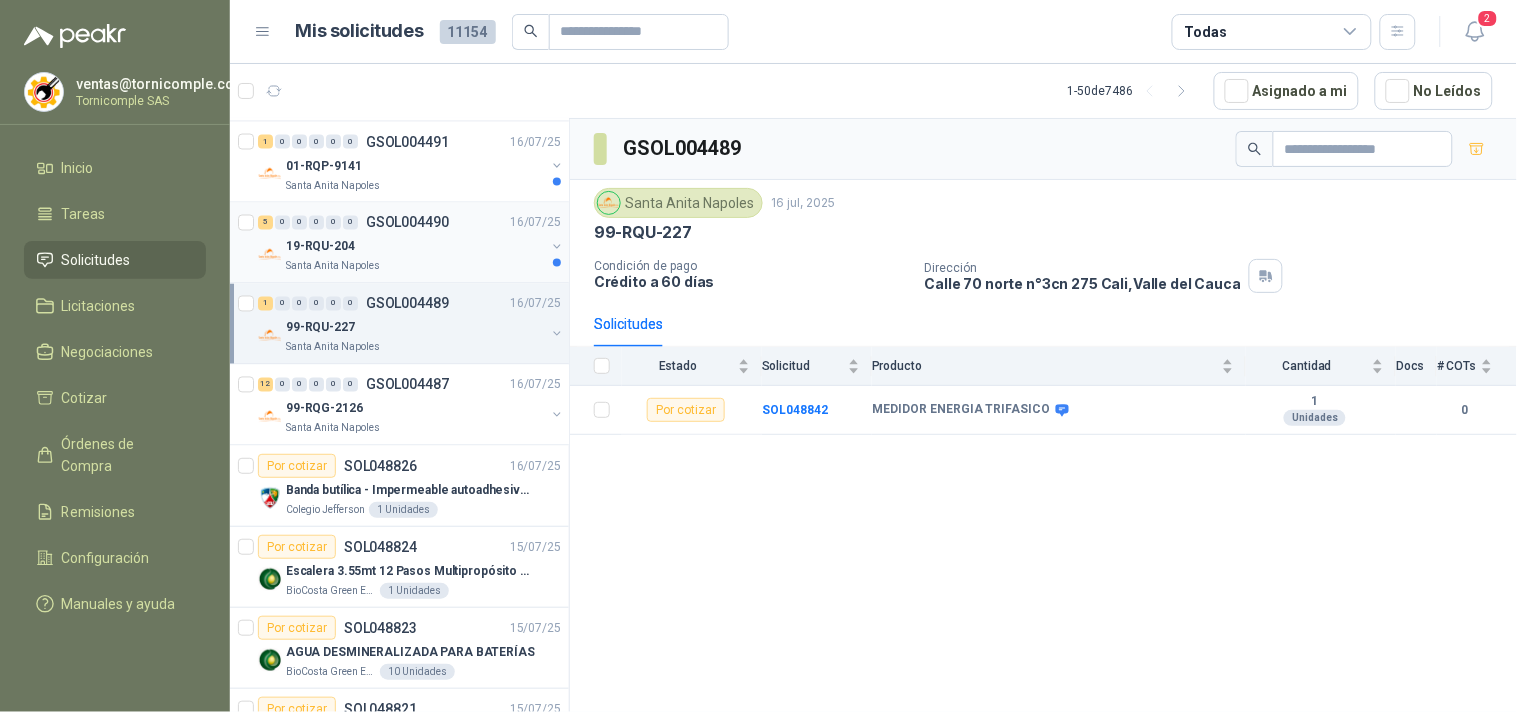 click on "Santa Anita Napoles" at bounding box center (415, 267) 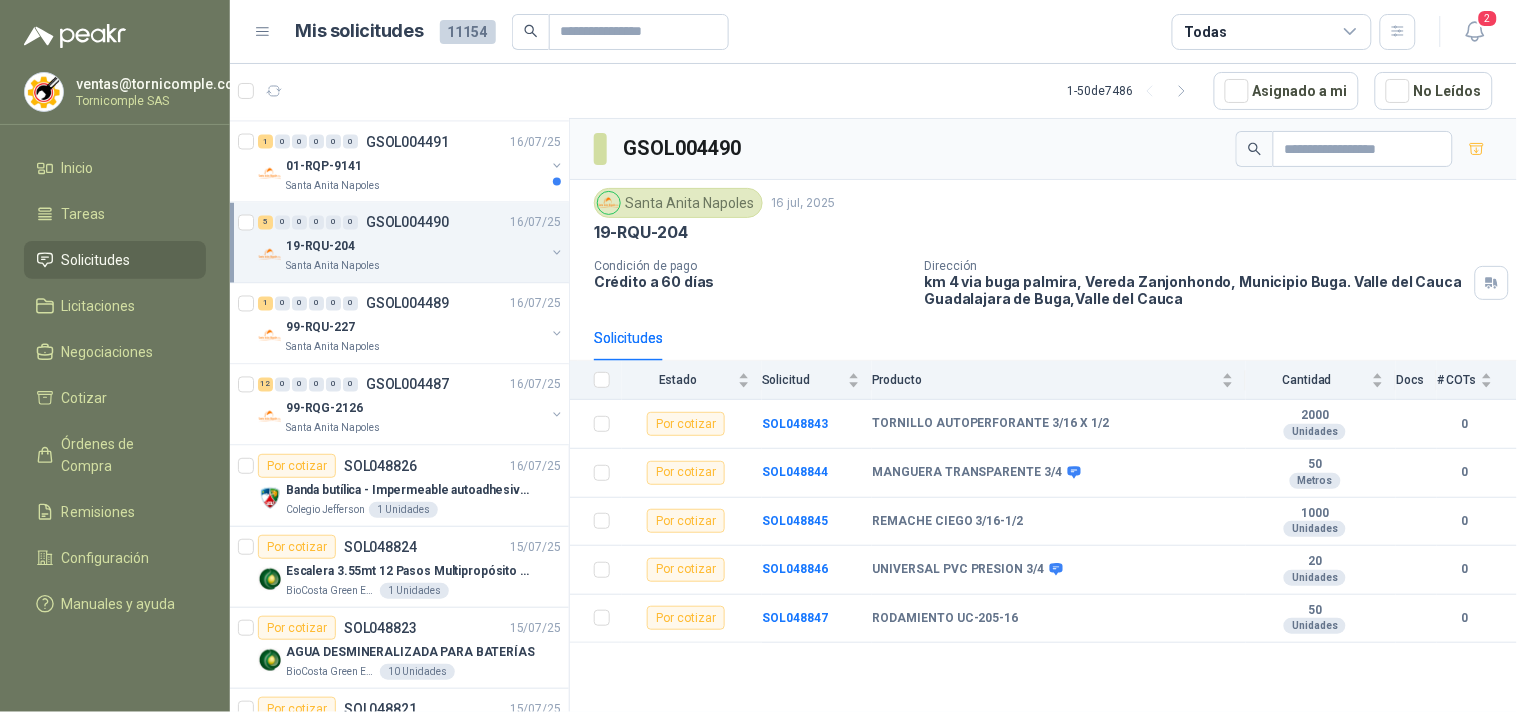 scroll, scrollTop: 777, scrollLeft: 0, axis: vertical 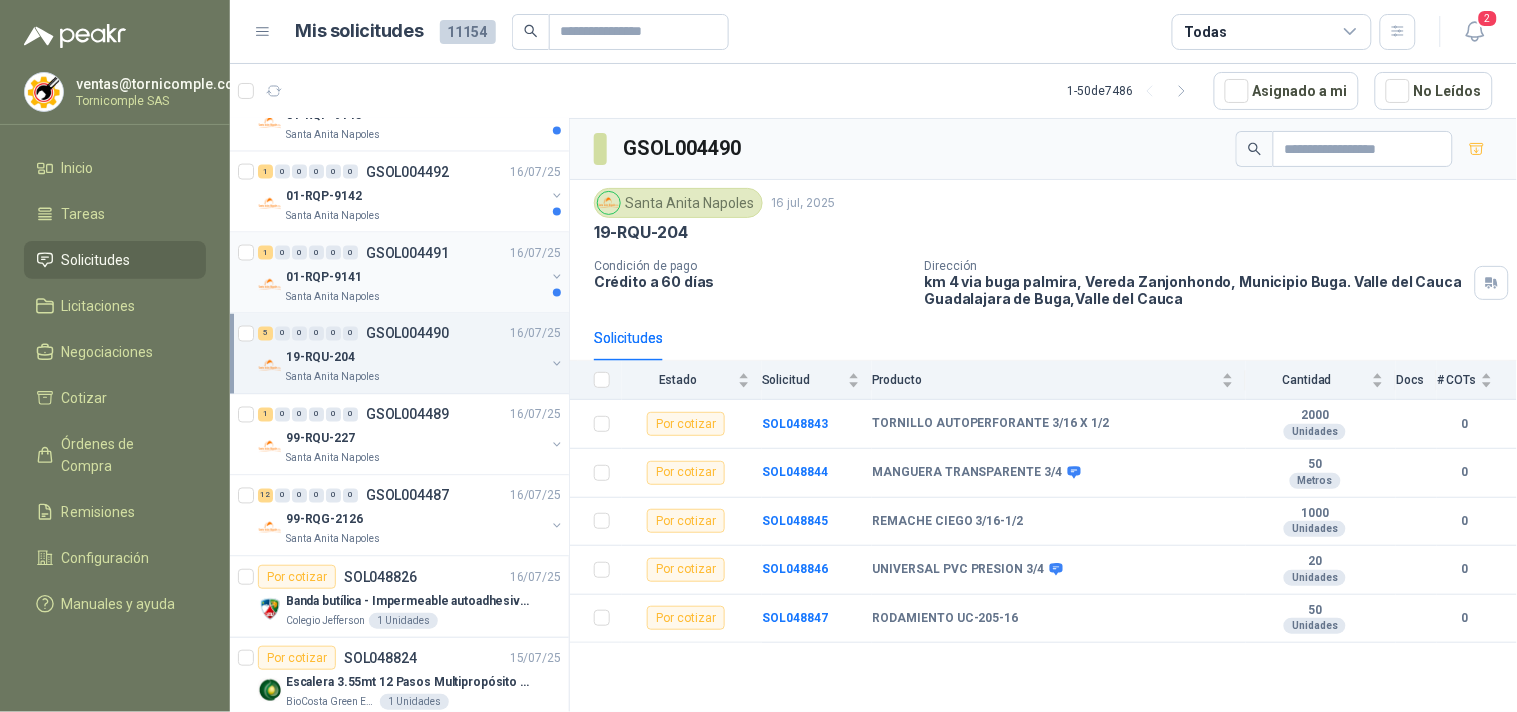 click on "01-RQP-9141" at bounding box center [415, 277] 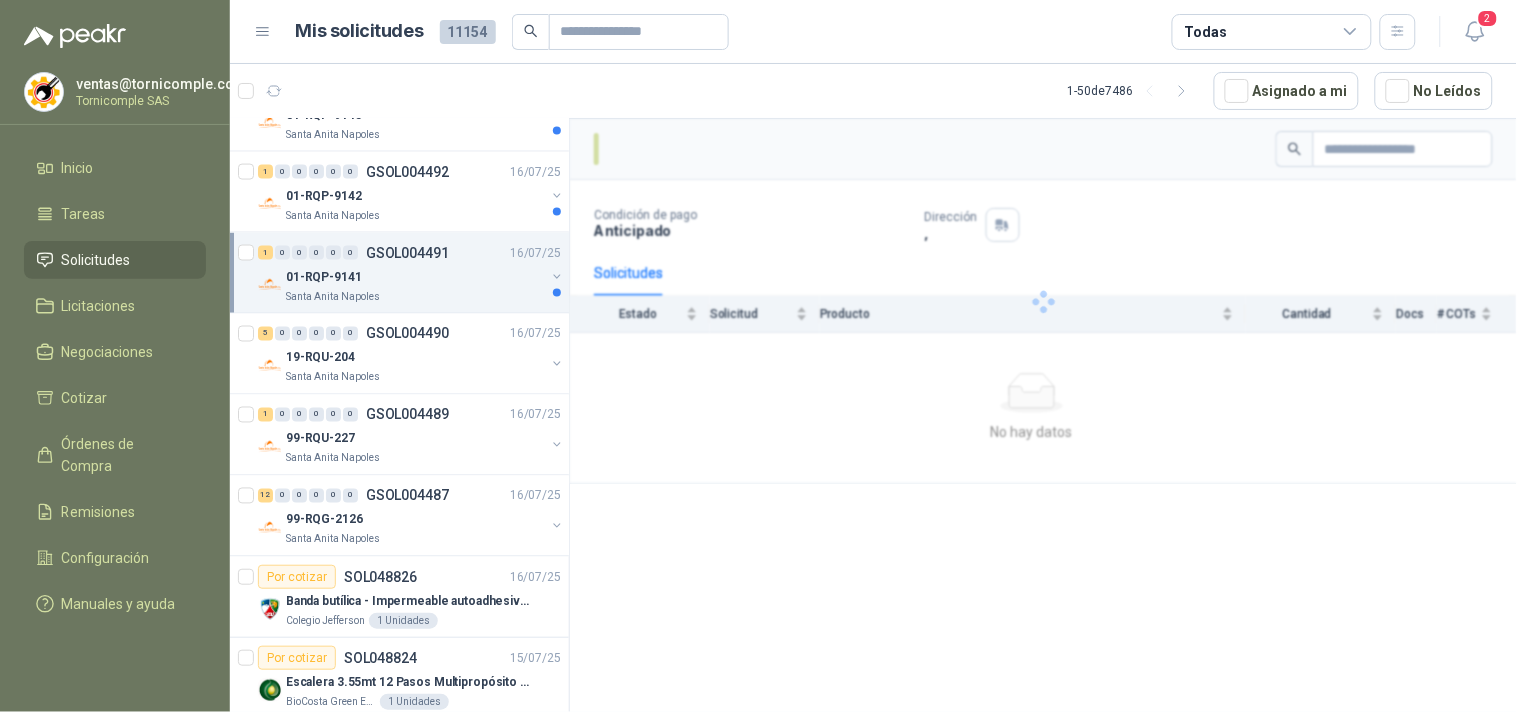 scroll, scrollTop: 666, scrollLeft: 0, axis: vertical 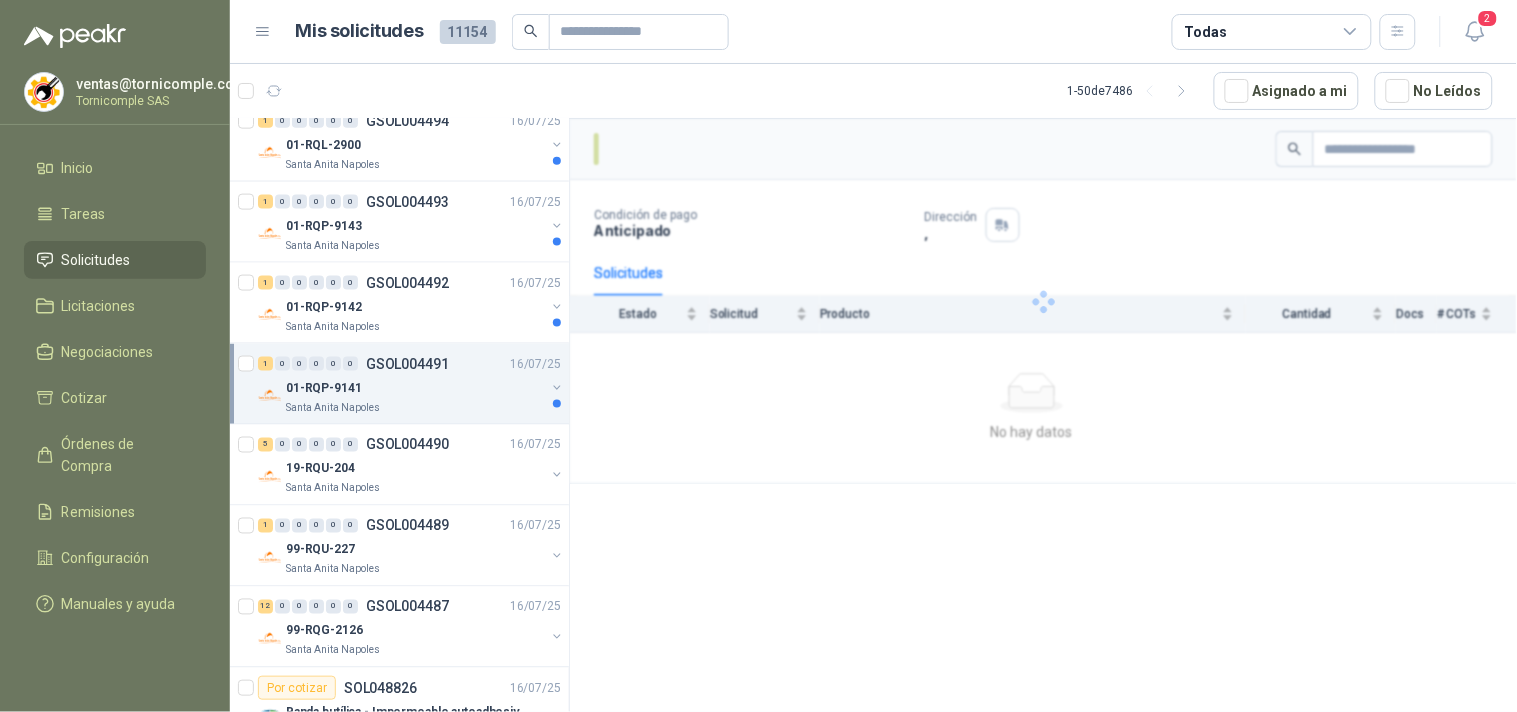 click on "1   0   0   0   0   0   GSOL004492 16/07/25   01-RQP-9142 Santa Anita Napoles" at bounding box center [399, 303] 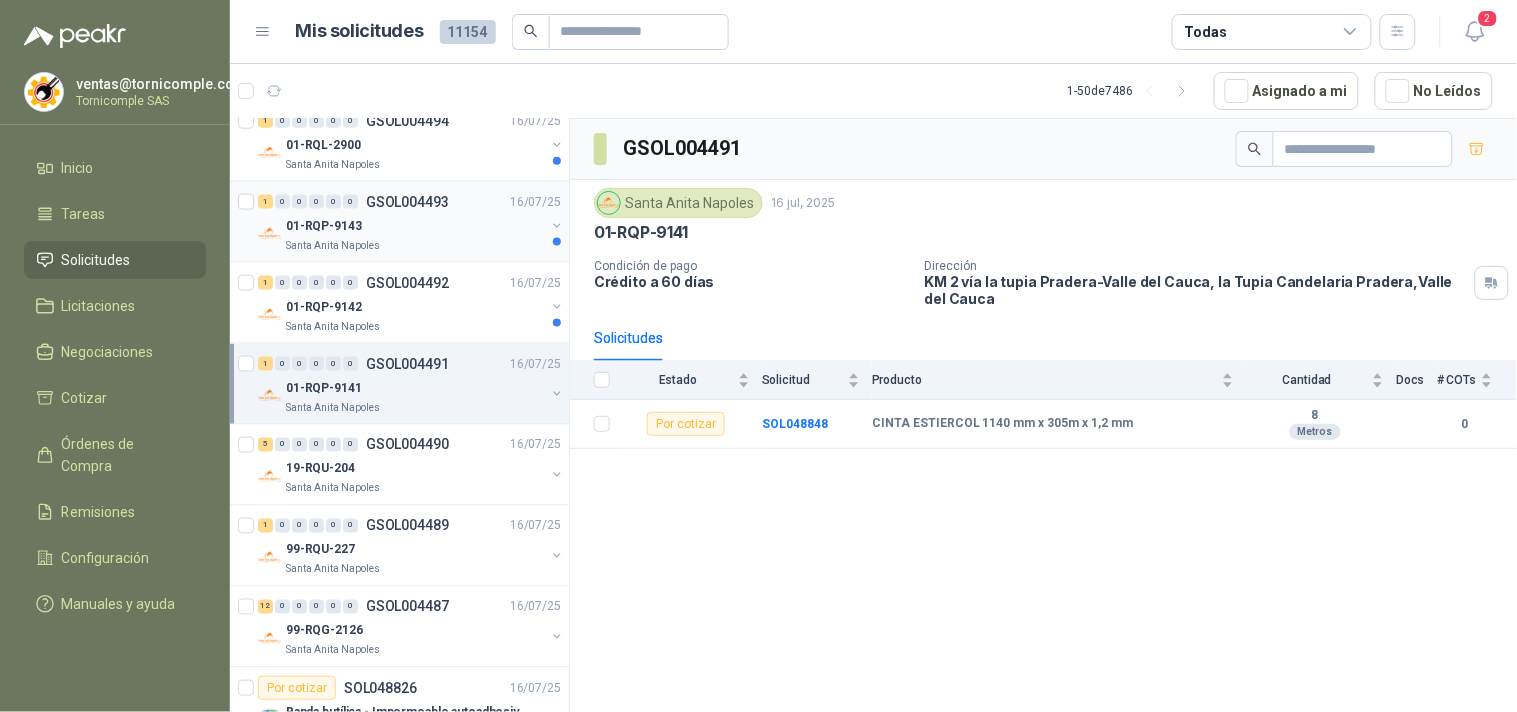 click on "Santa Anita Napoles" at bounding box center (415, 246) 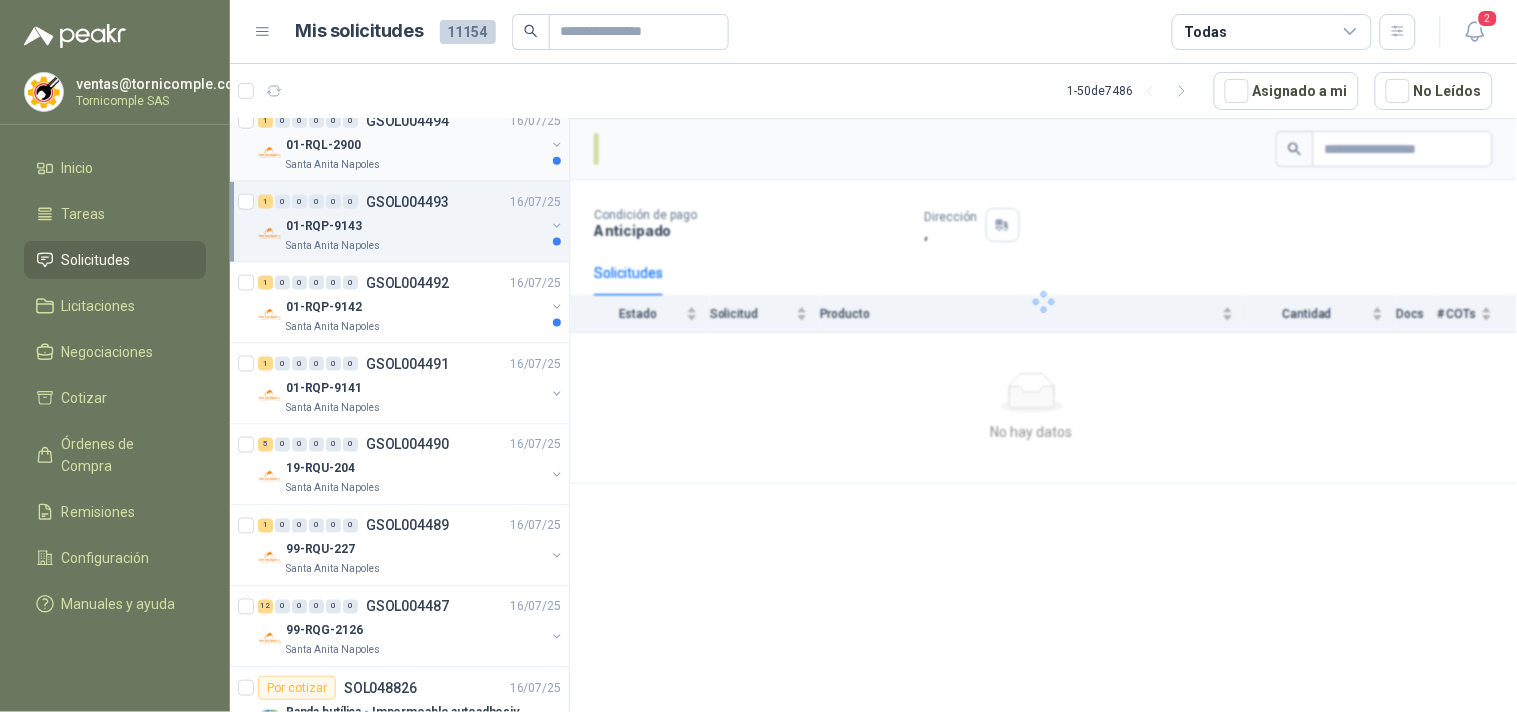 click on "Santa Anita Napoles" at bounding box center [415, 165] 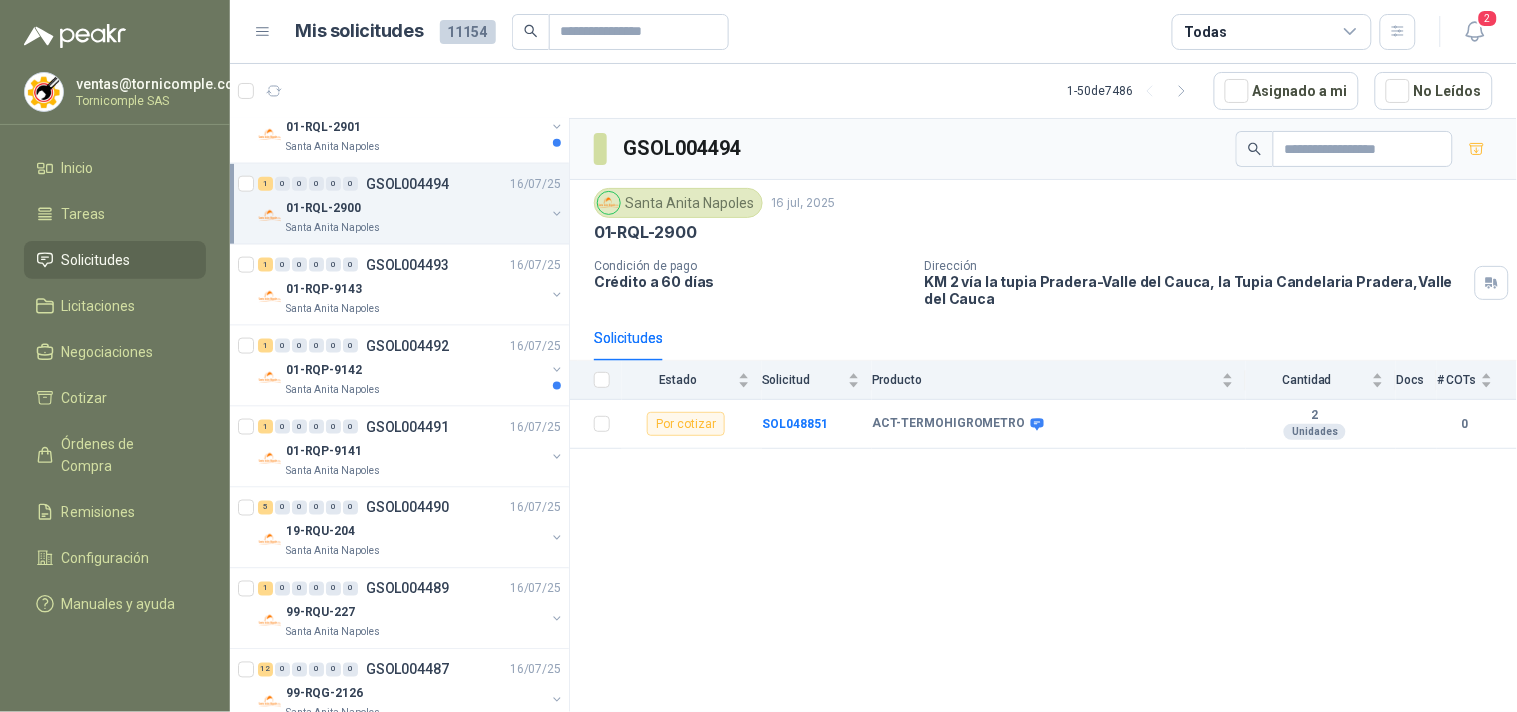 scroll, scrollTop: 555, scrollLeft: 0, axis: vertical 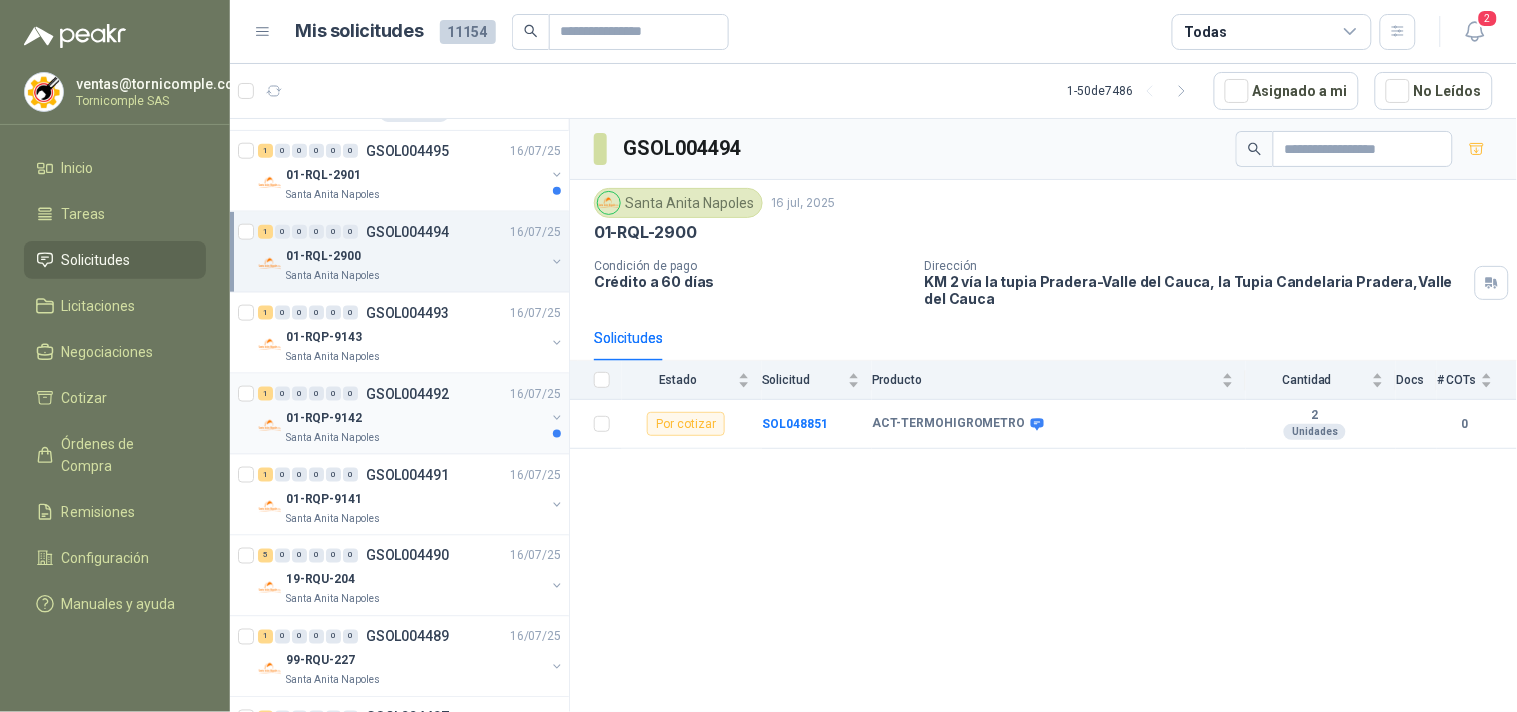 click on "Santa Anita Napoles" at bounding box center [415, 438] 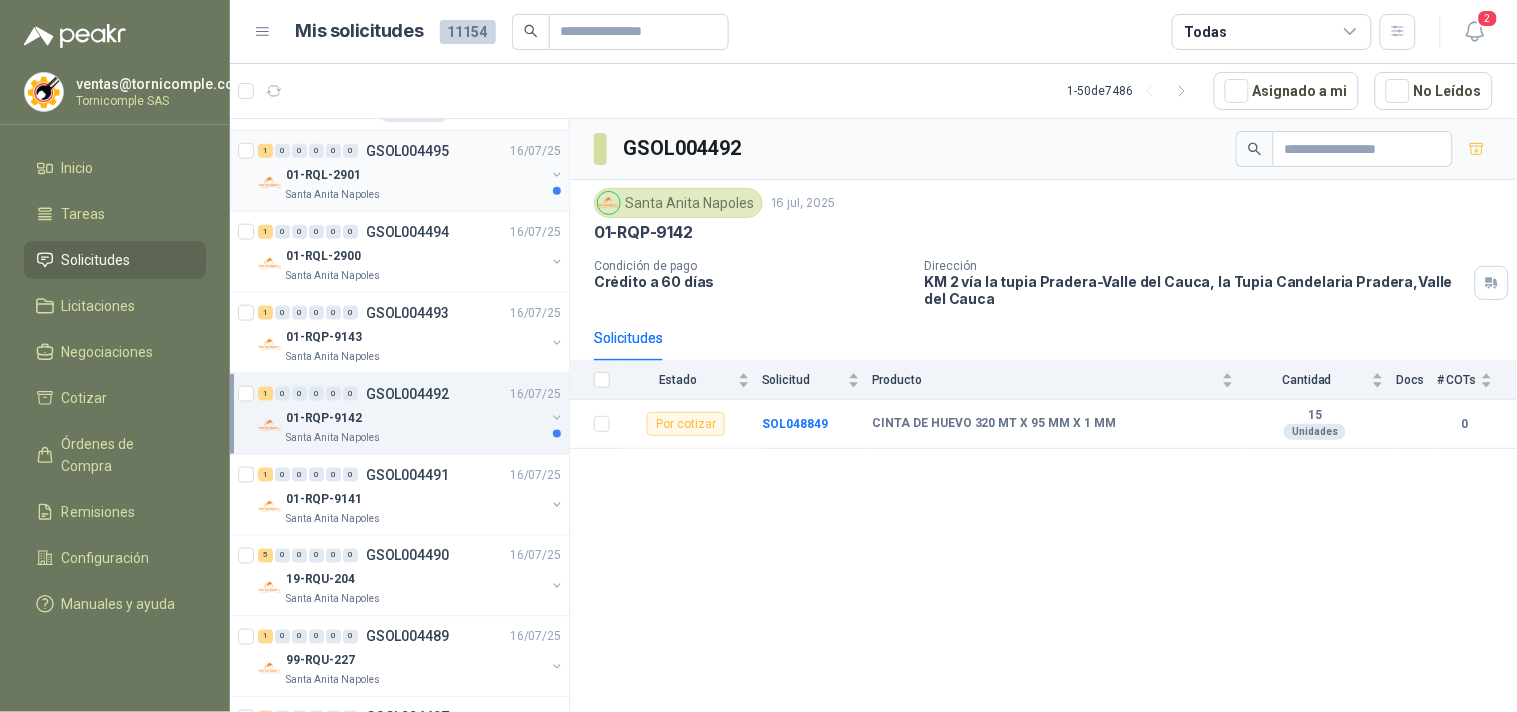 click on "01-RQL-2901" at bounding box center (415, 175) 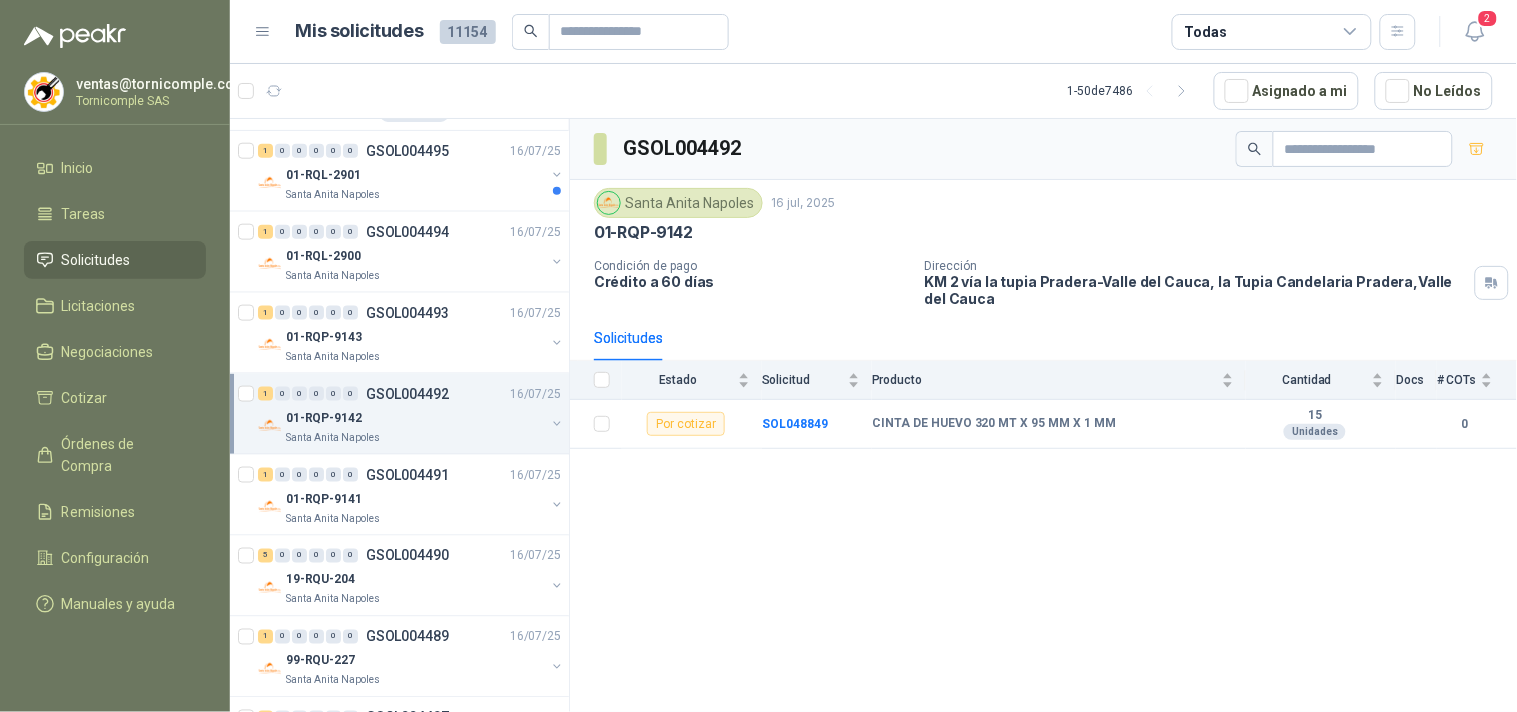 scroll, scrollTop: 333, scrollLeft: 0, axis: vertical 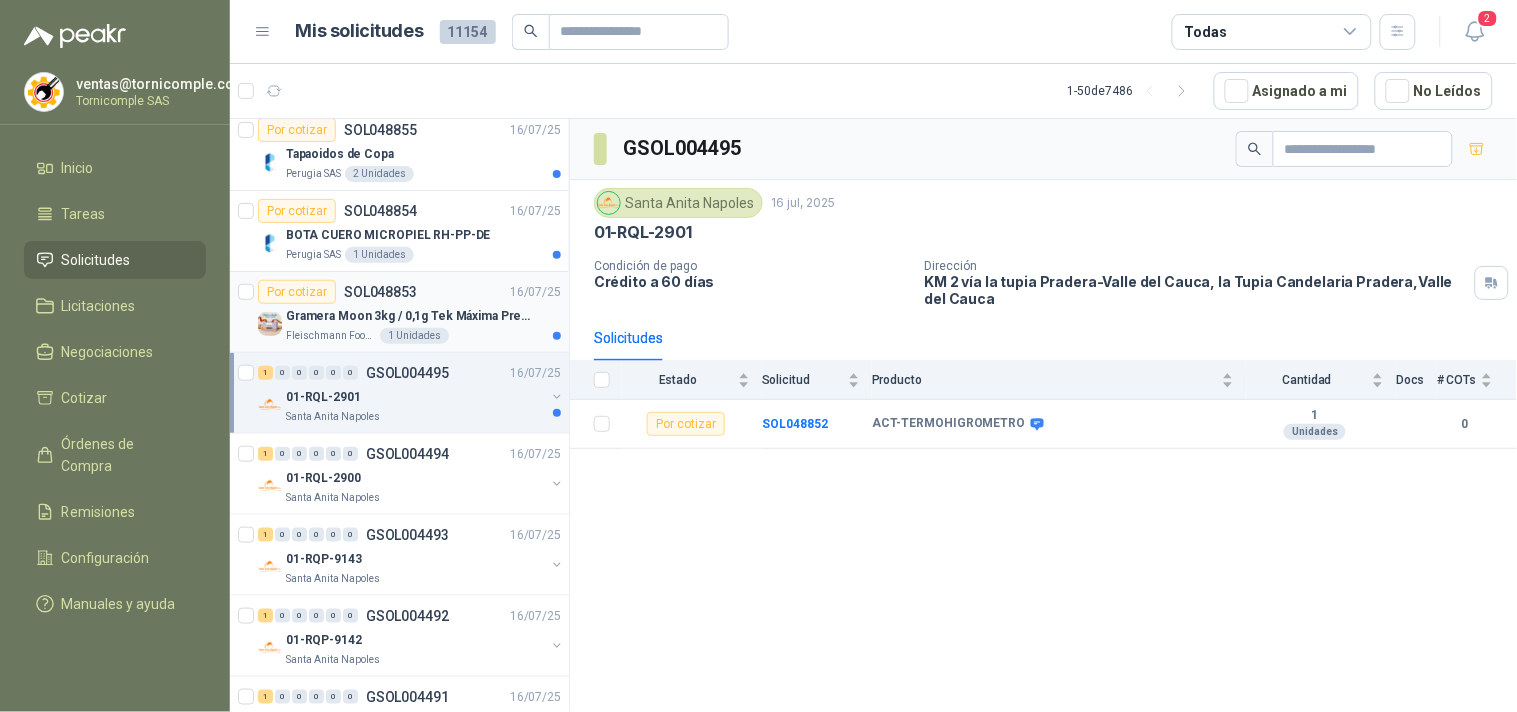 click on "1   Unidades" at bounding box center [414, 336] 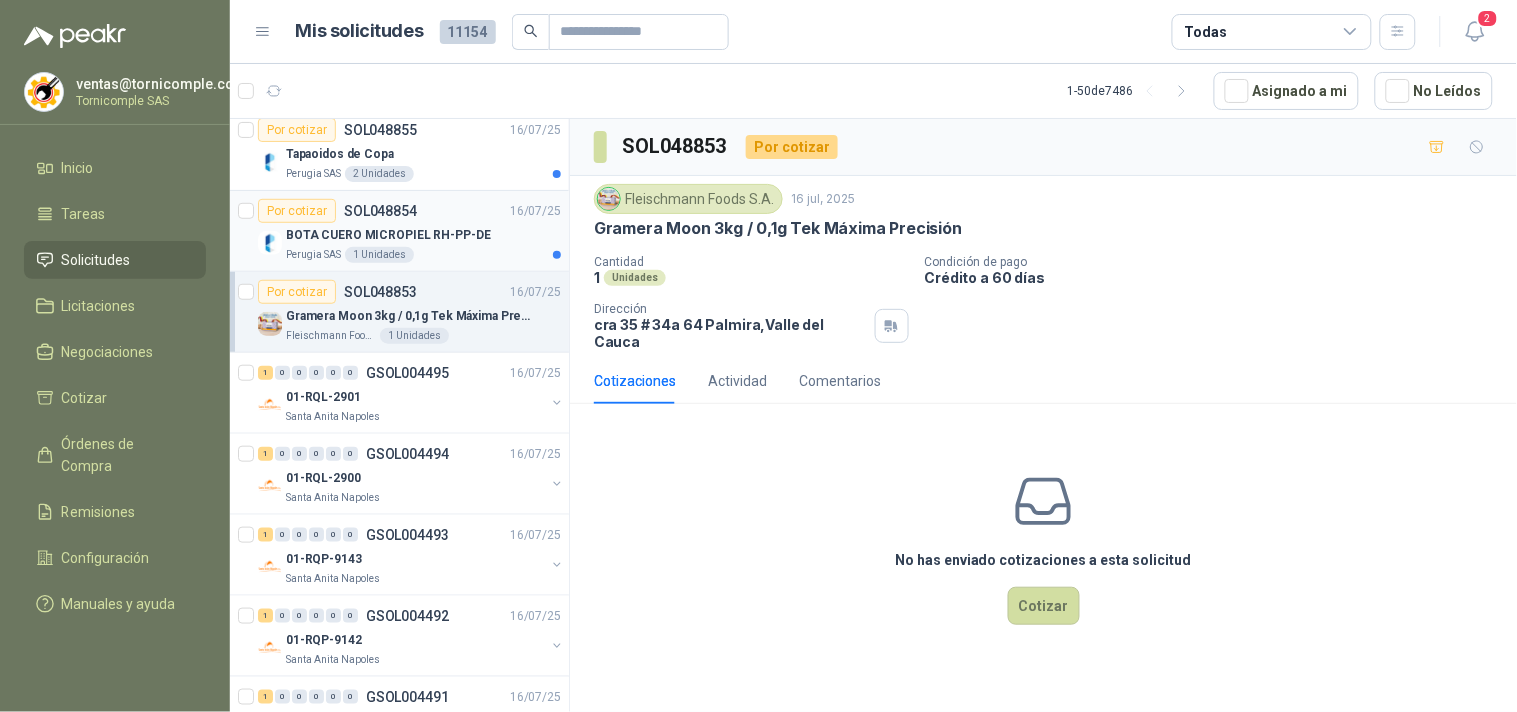click on "Por cotizar SOL048854 16/07/25" at bounding box center (409, 211) 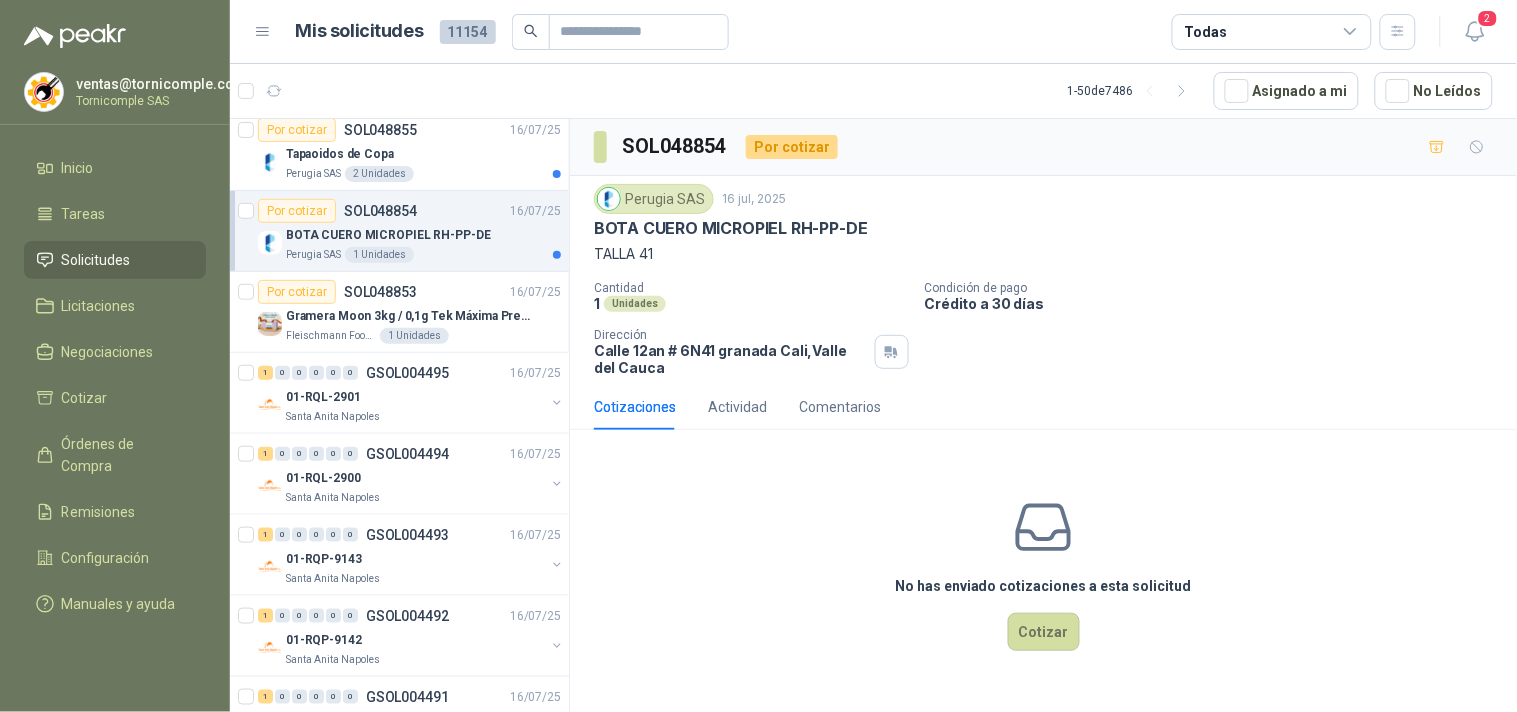 scroll, scrollTop: 222, scrollLeft: 0, axis: vertical 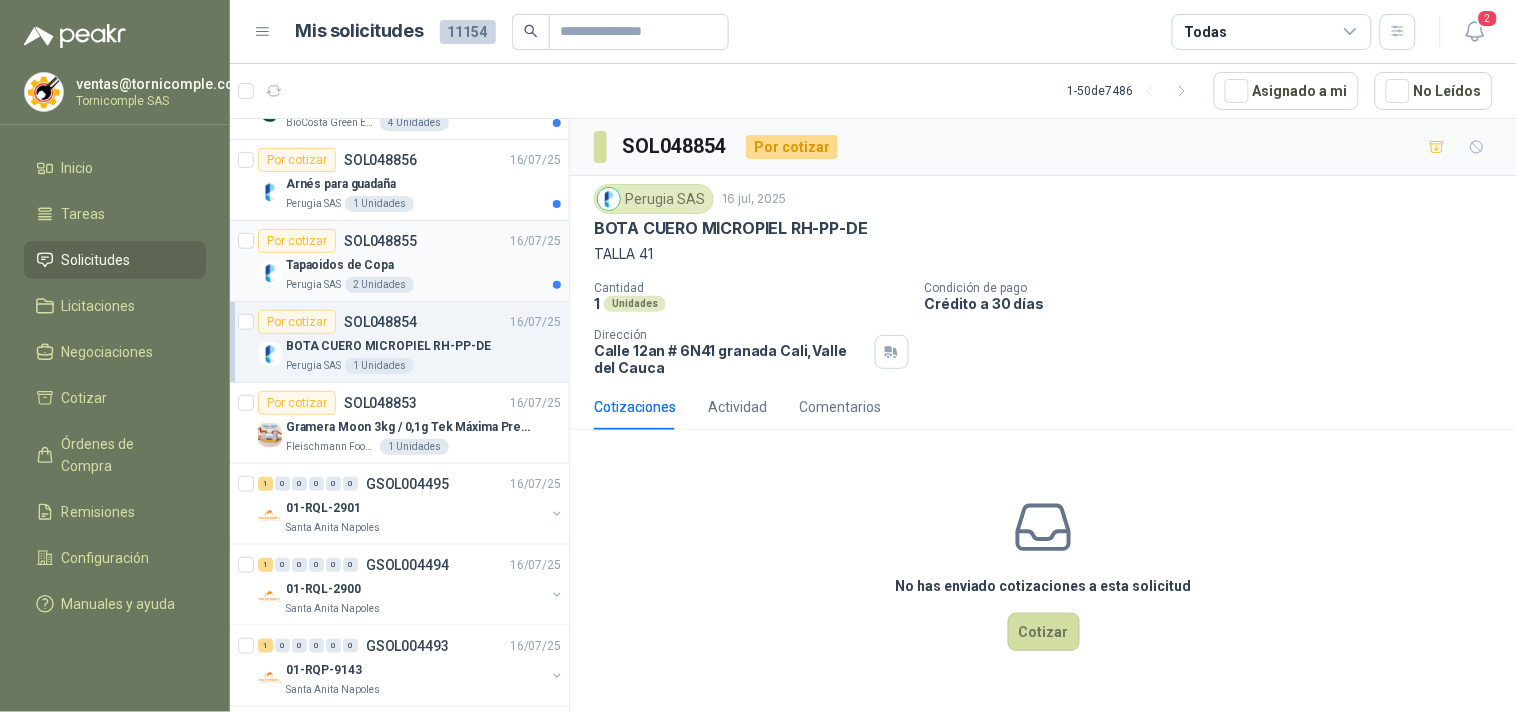 click on "Tapaoidos de Copa" at bounding box center (423, 265) 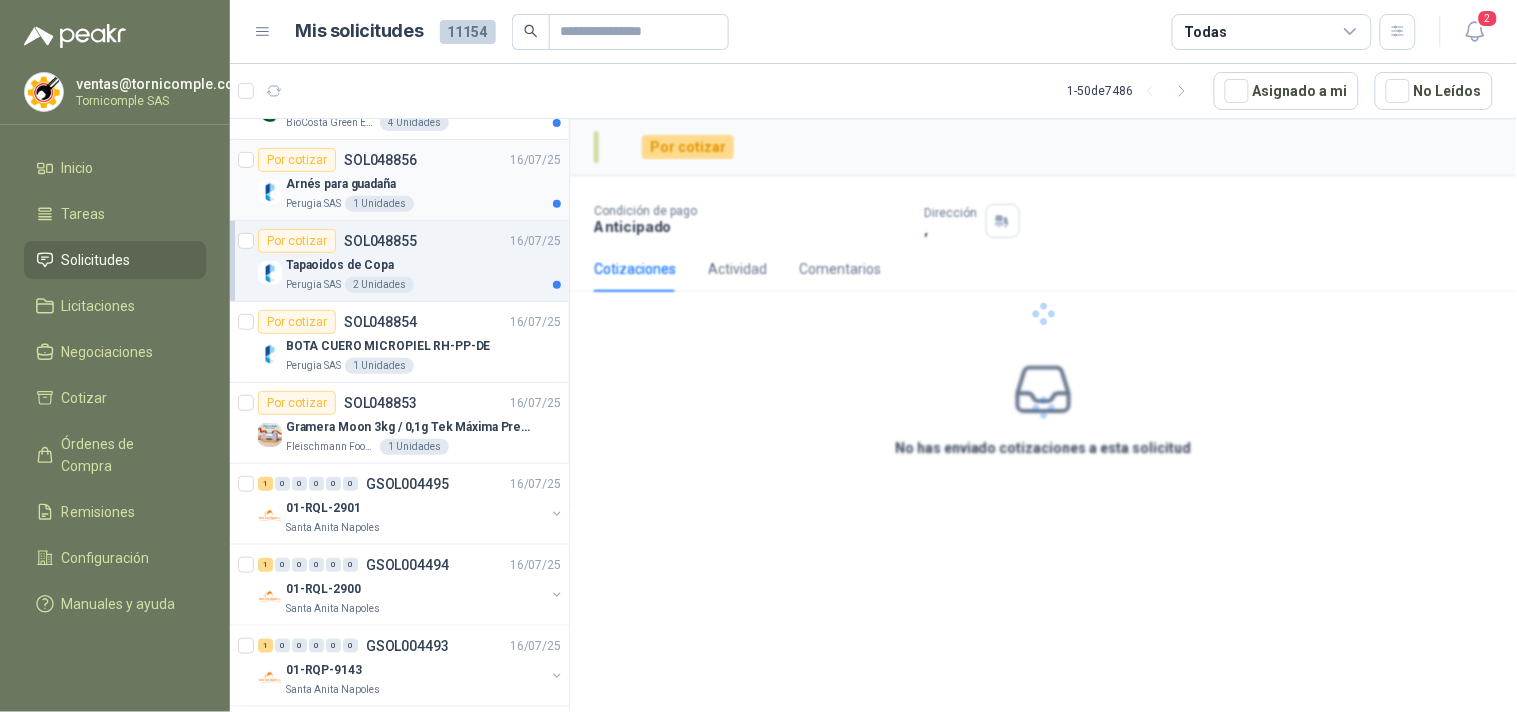click on "SOL048856" at bounding box center [380, 160] 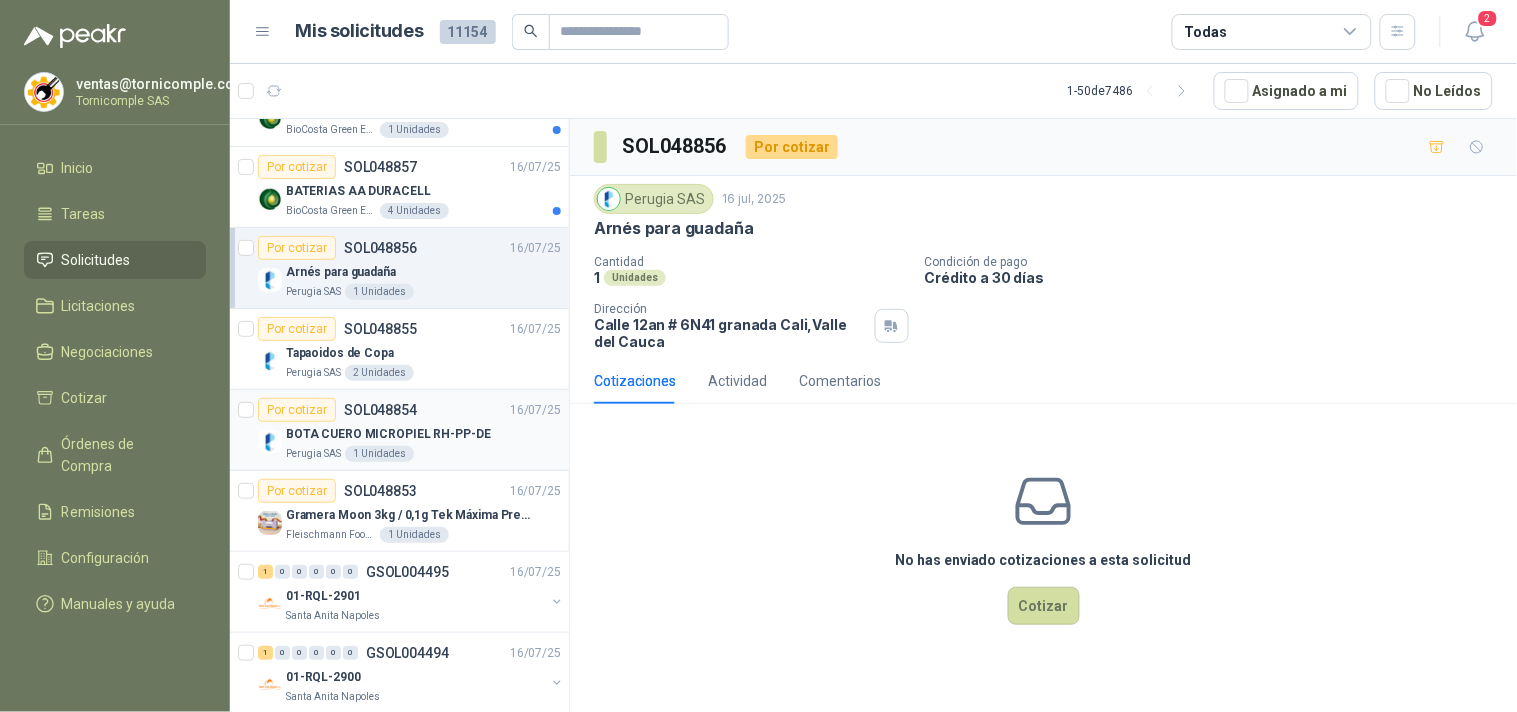scroll, scrollTop: 0, scrollLeft: 0, axis: both 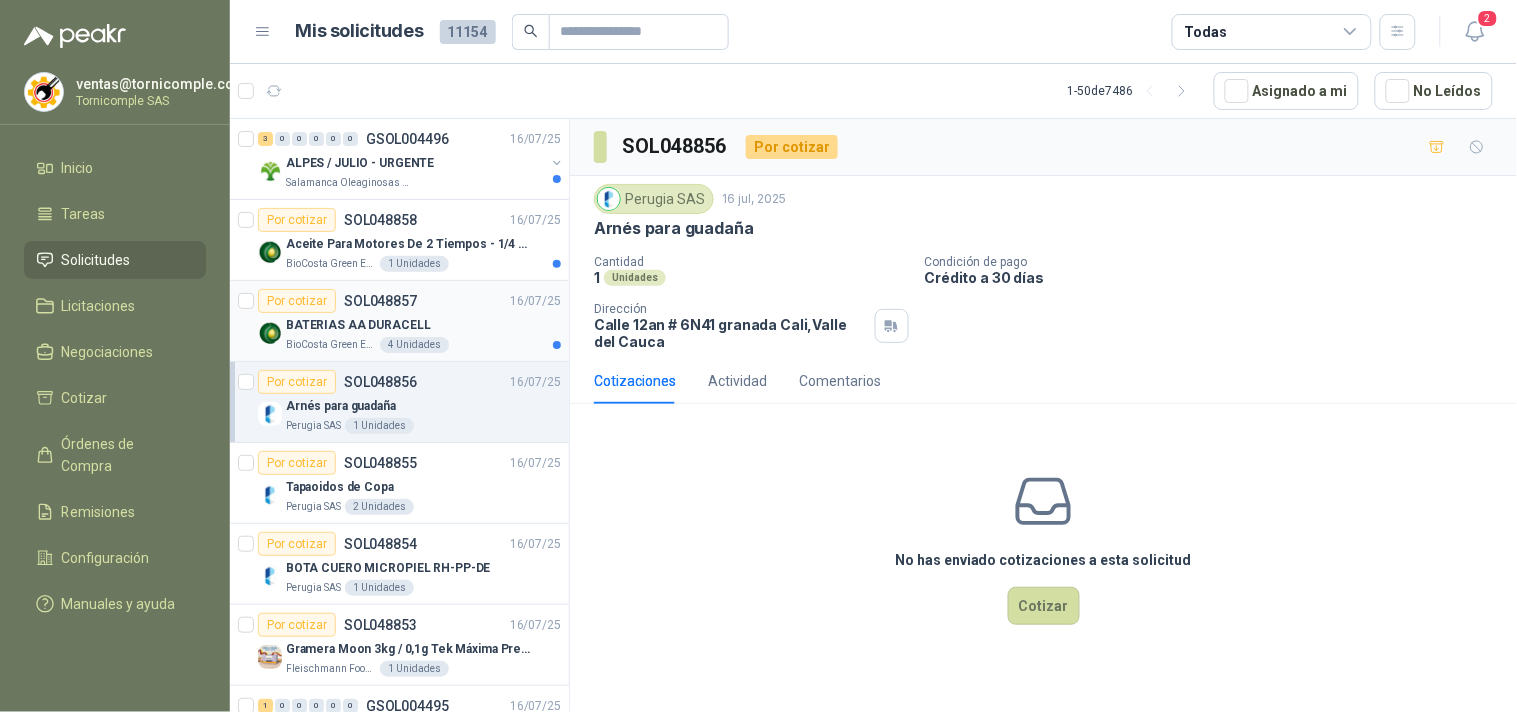click on "4   Unidades" at bounding box center [414, 345] 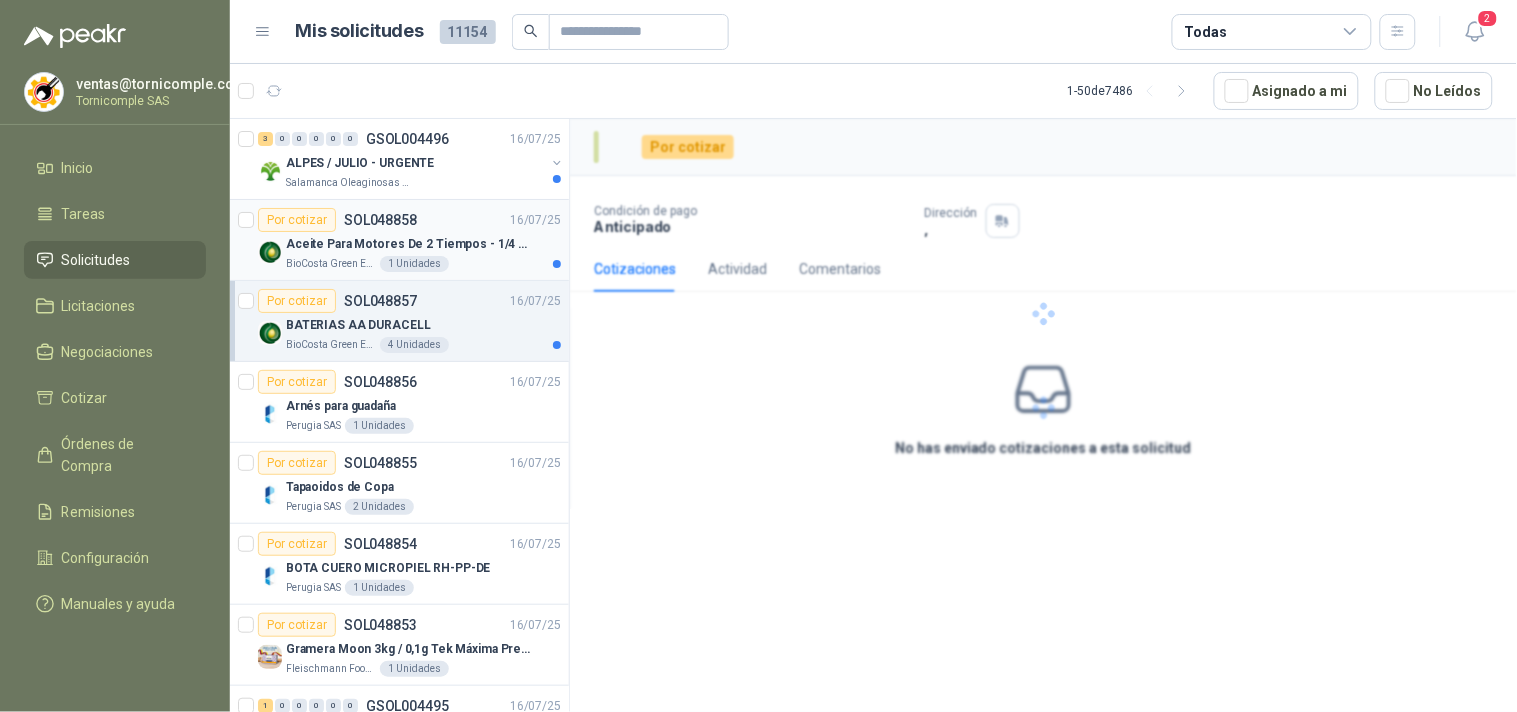 click on "Aceite Para Motores De 2 Tiempos - 1/4 Galón 946 Ml" at bounding box center (423, 244) 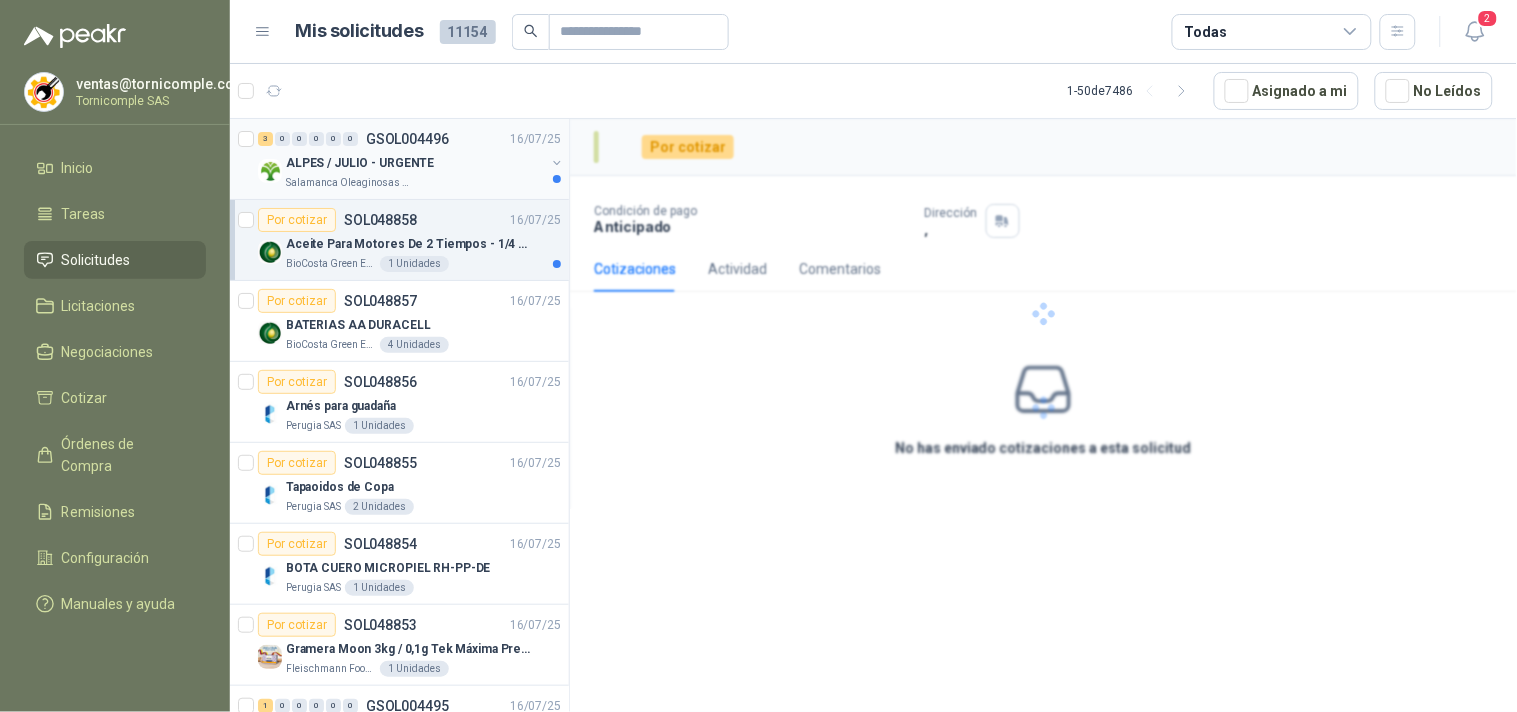 click on "ALPES / JULIO - URGENTE" at bounding box center [415, 163] 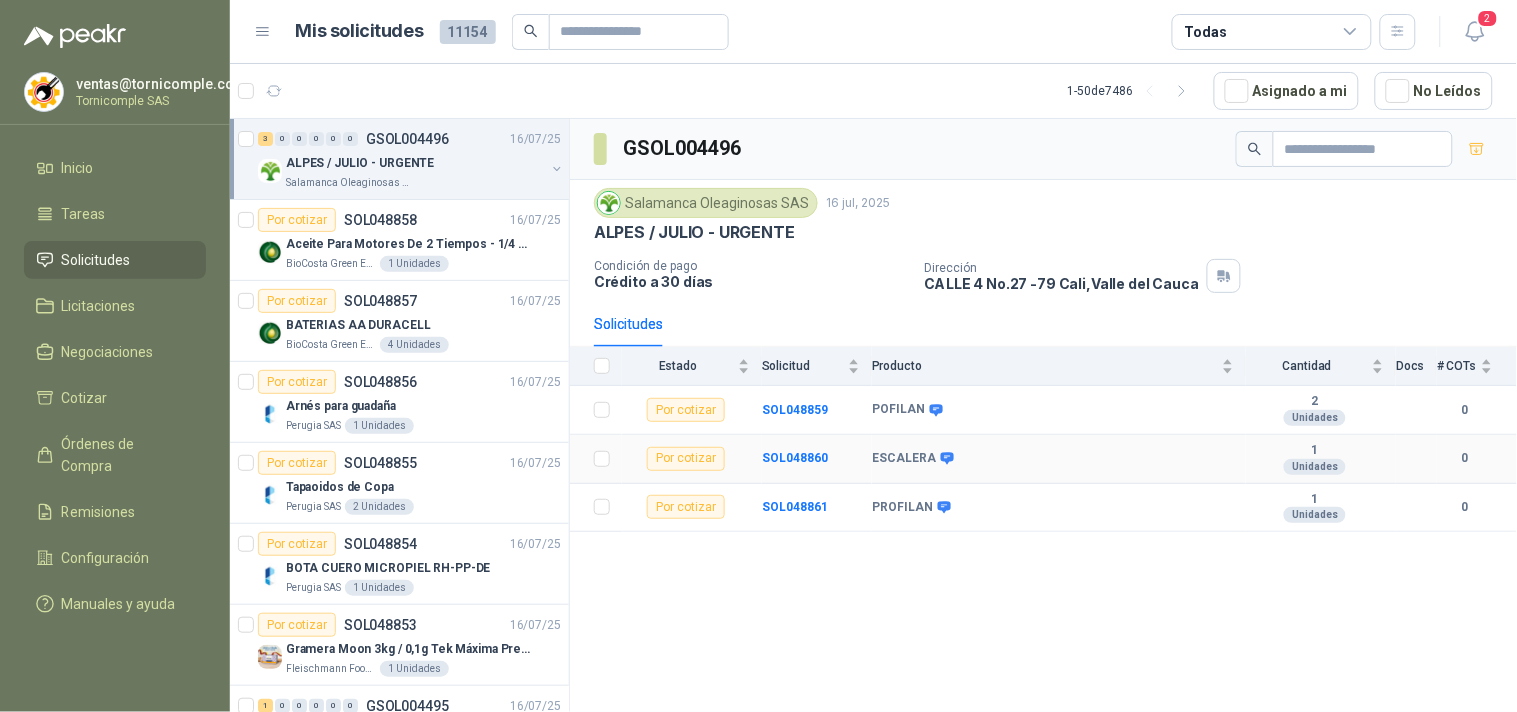 click at bounding box center (943, 458) 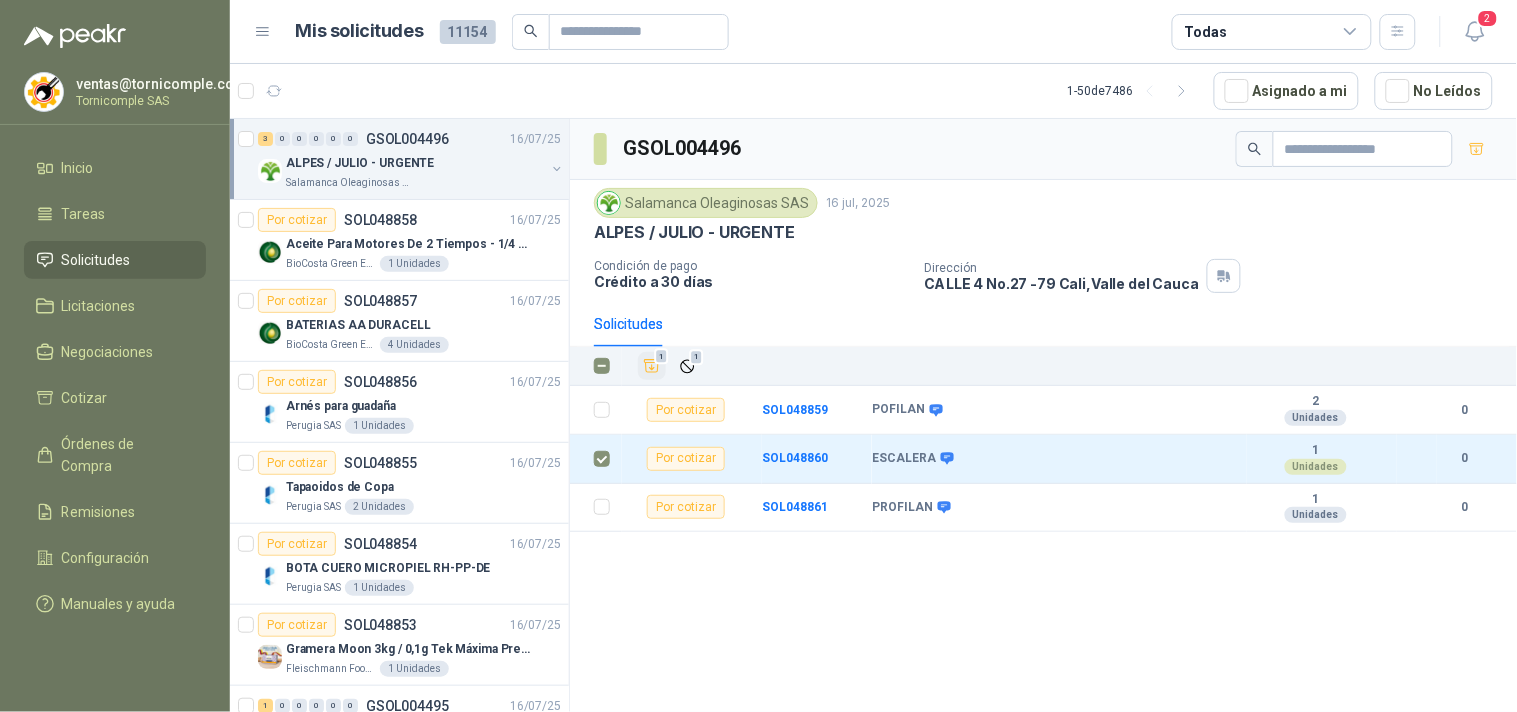 click on "1" at bounding box center [652, 366] 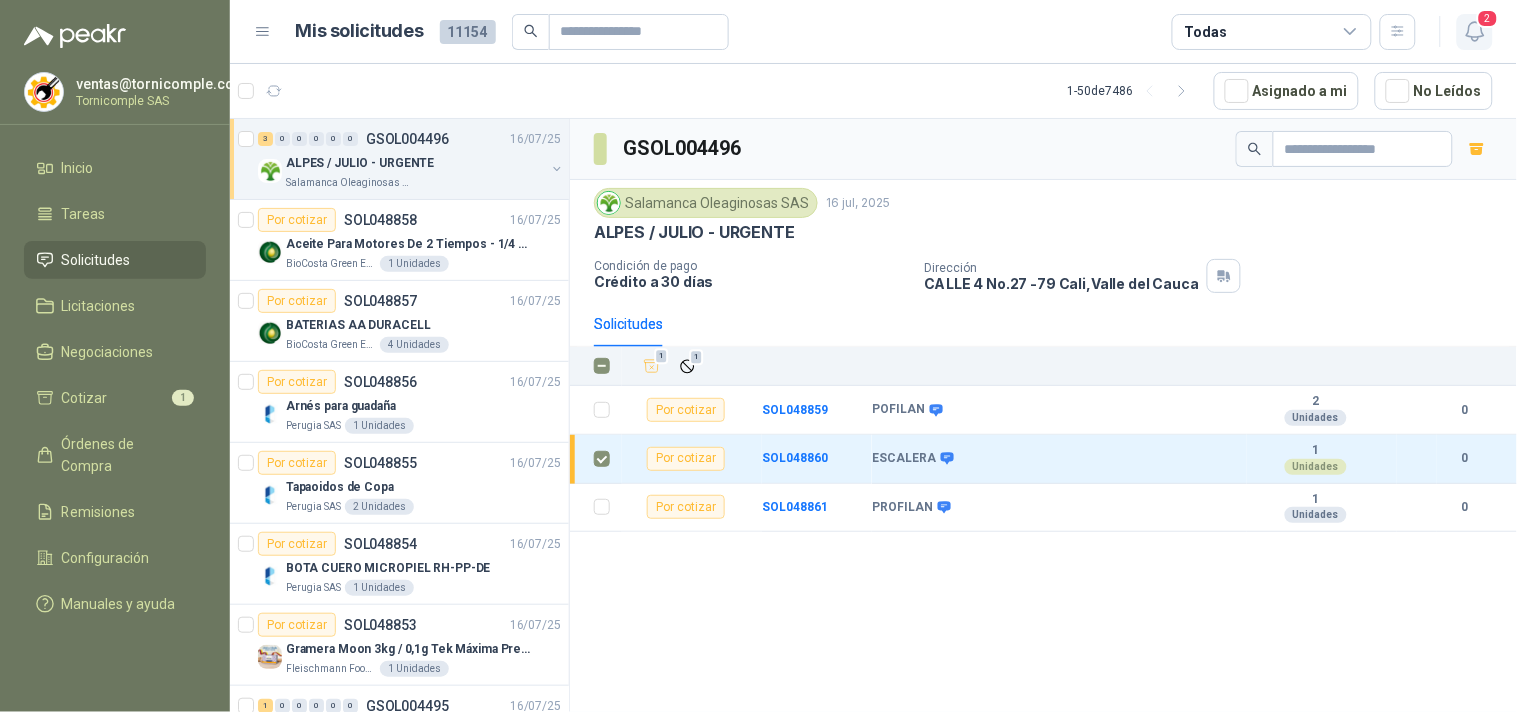 click 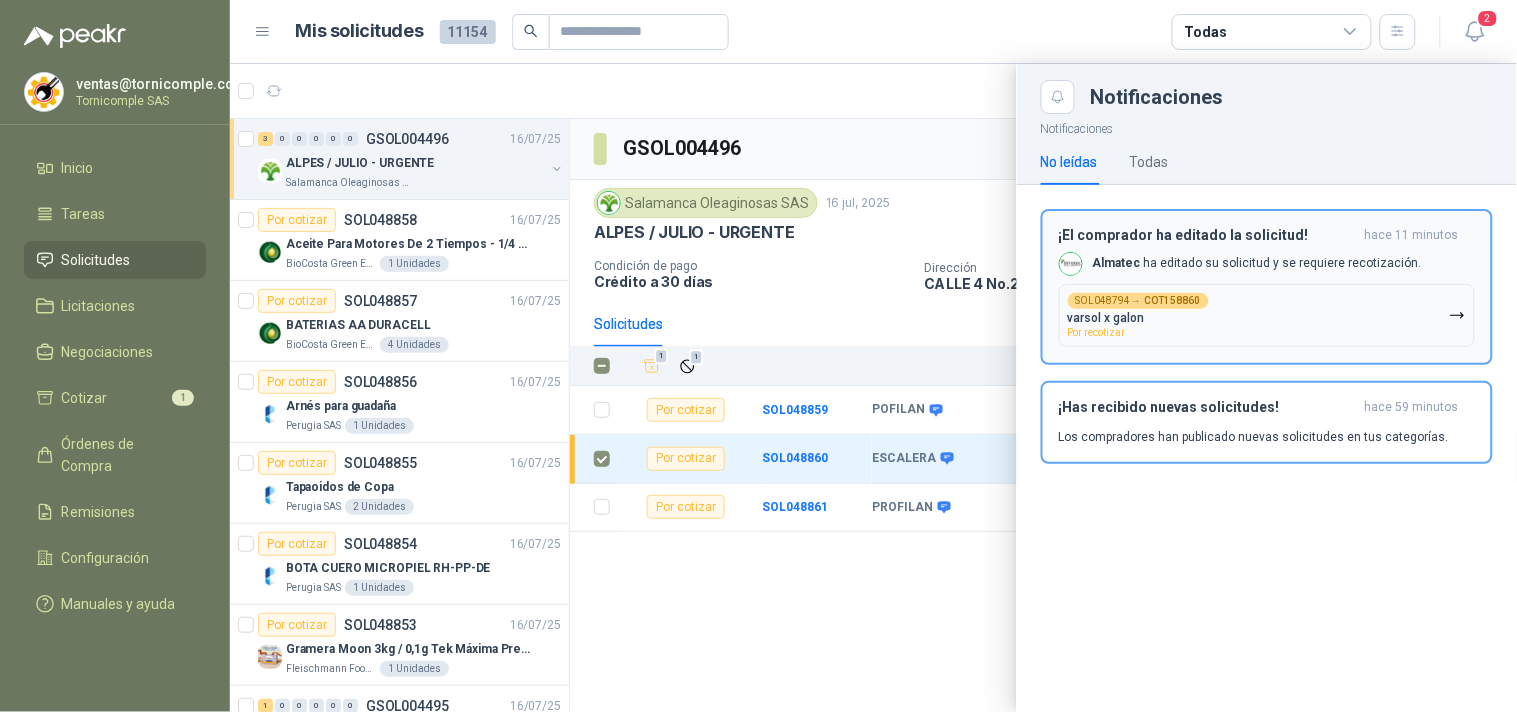 click on "¡El comprador ha editado la solicitud! [TIME]   Almatec   ha editado su solicitud y se requiere recotización. SOL048794  →  COT158860 varsol x galon  Por recotizar" at bounding box center (1267, 287) 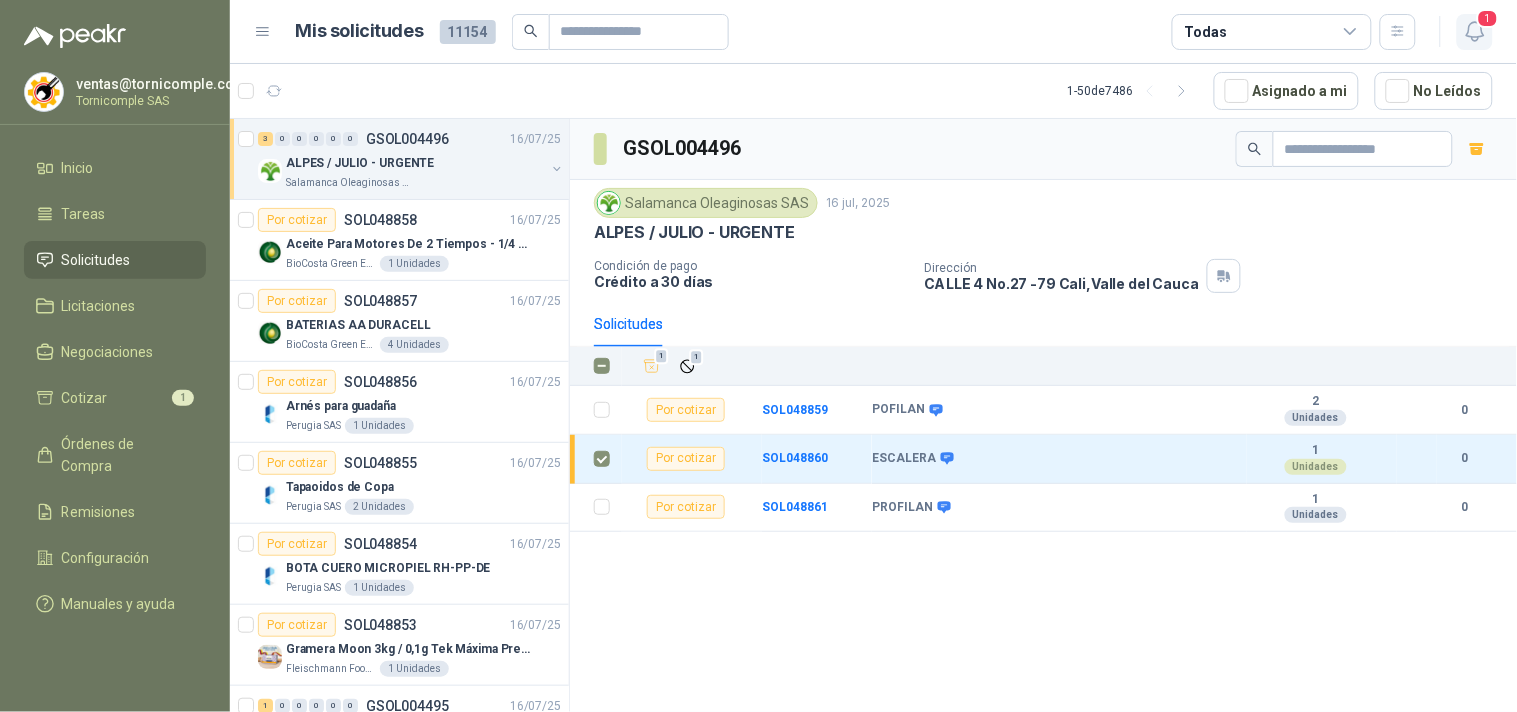 click 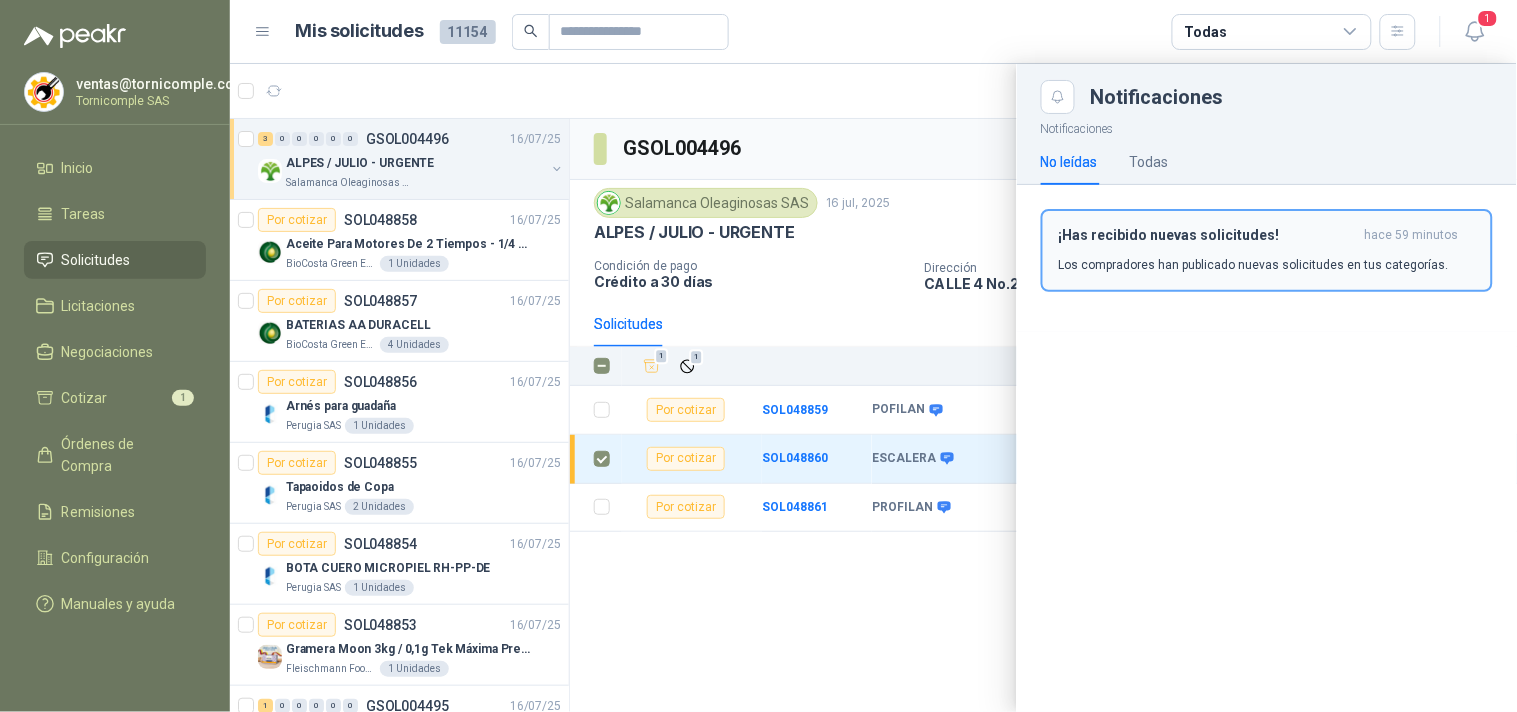 click on "¡Has recibido nuevas solicitudes! [TIME]   Los compradores han publicado nuevas solicitudes en tus categorías." at bounding box center (1267, 250) 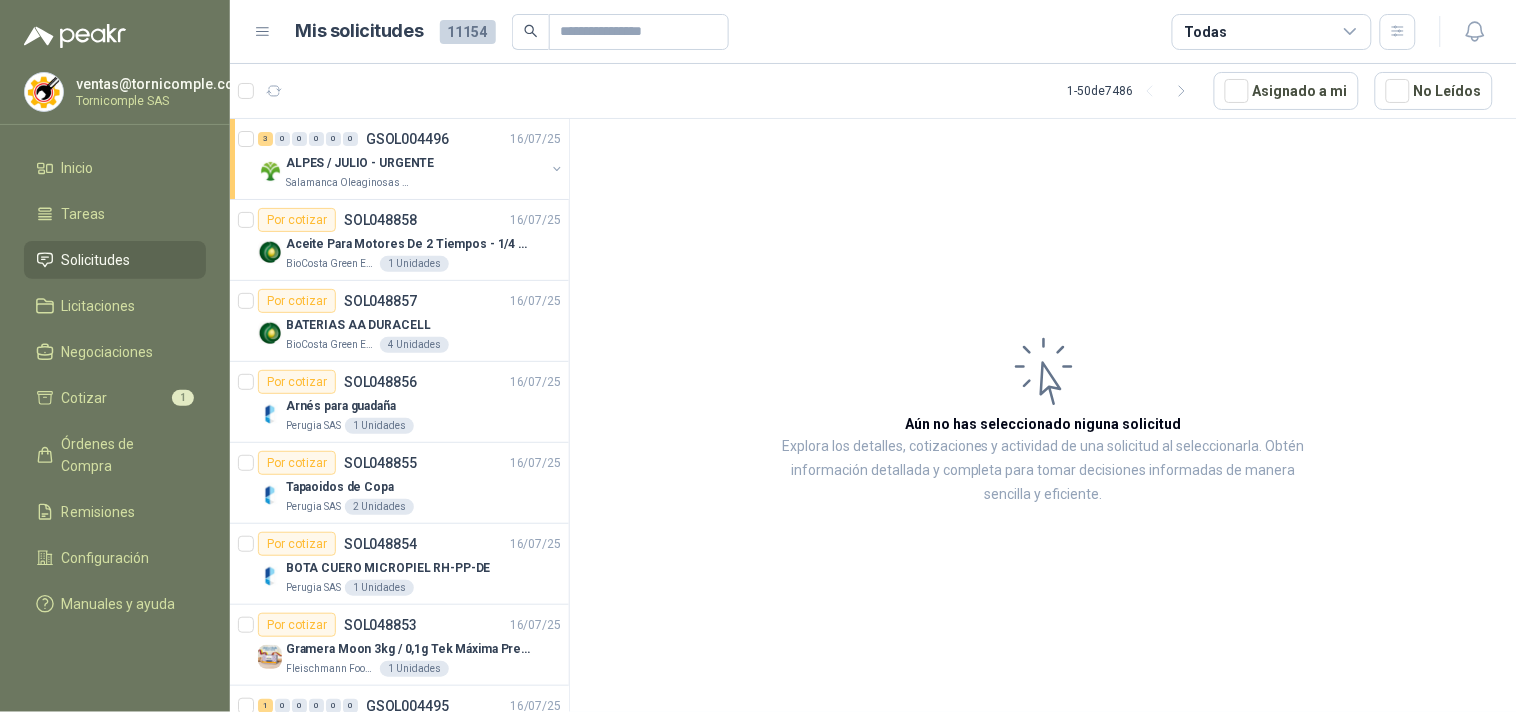 drag, startPoint x: 81, startPoint y: 256, endPoint x: 212, endPoint y: 210, distance: 138.84163 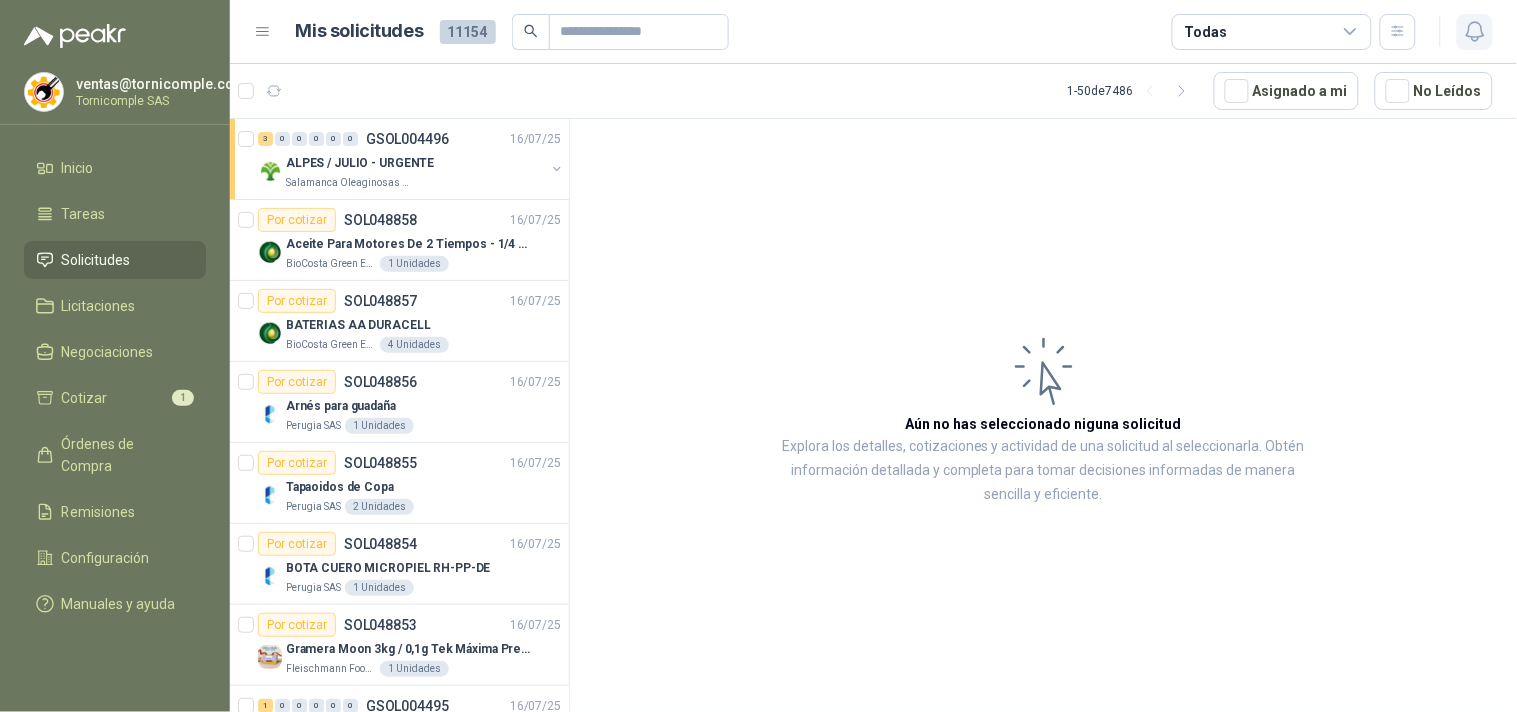 click at bounding box center (1475, 32) 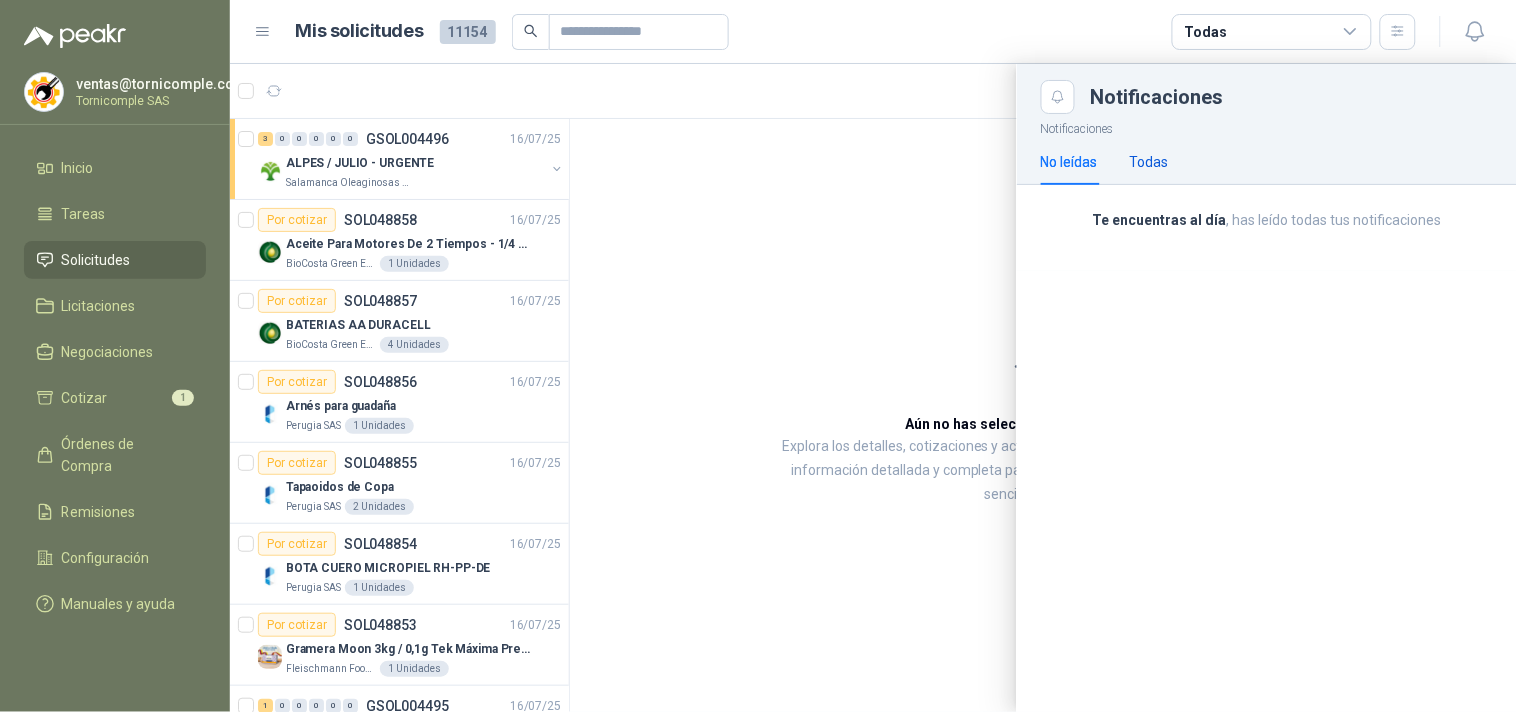 click on "Todas" at bounding box center (1149, 162) 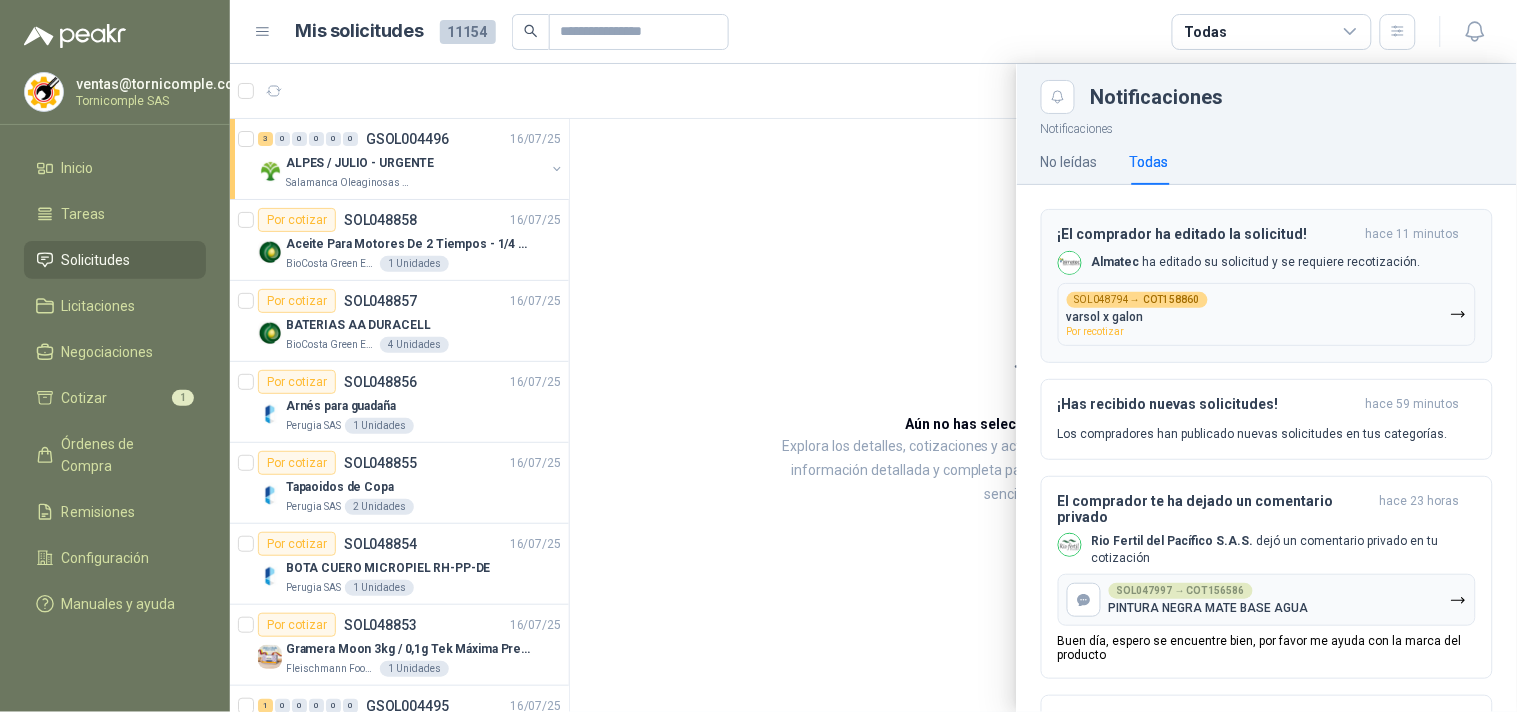 click on "SOL048794  →  COT158860" at bounding box center [1137, 300] 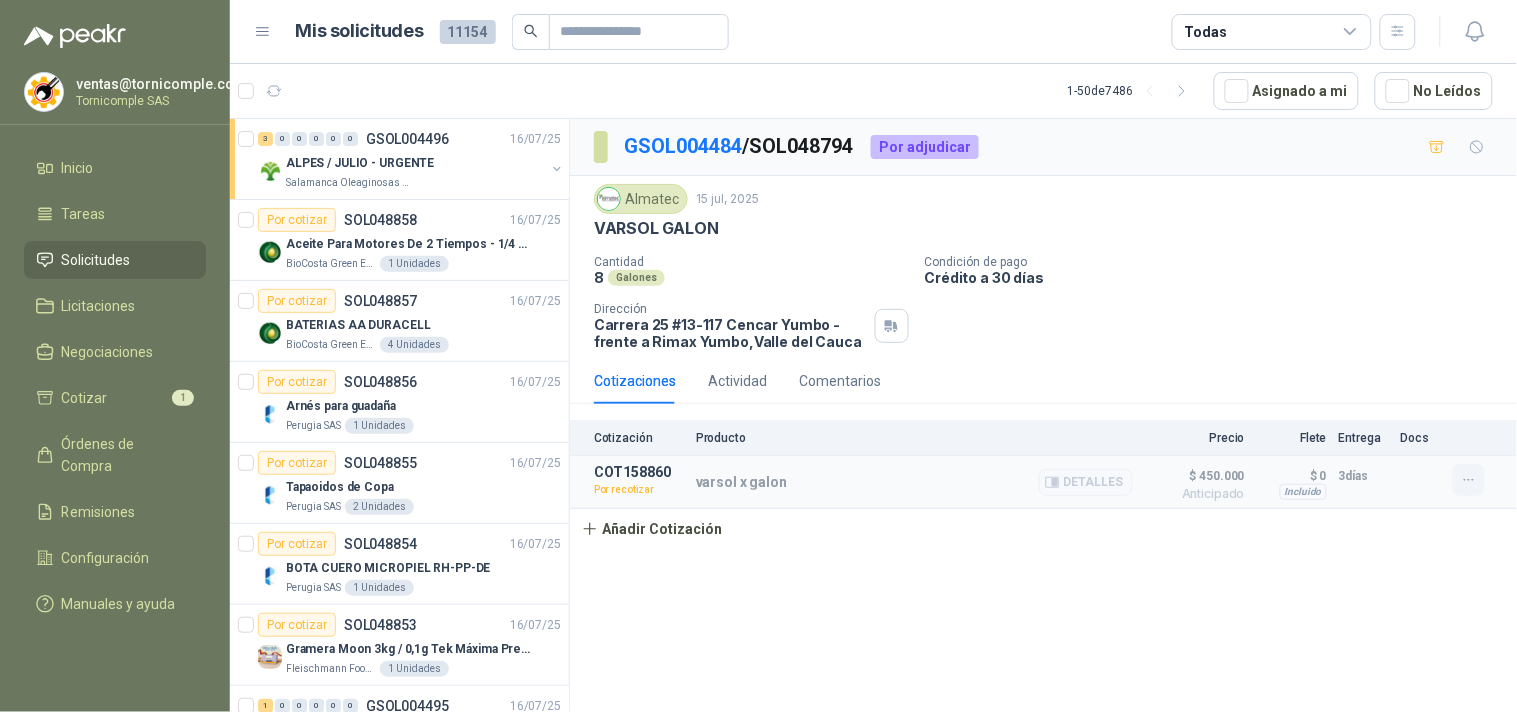 click 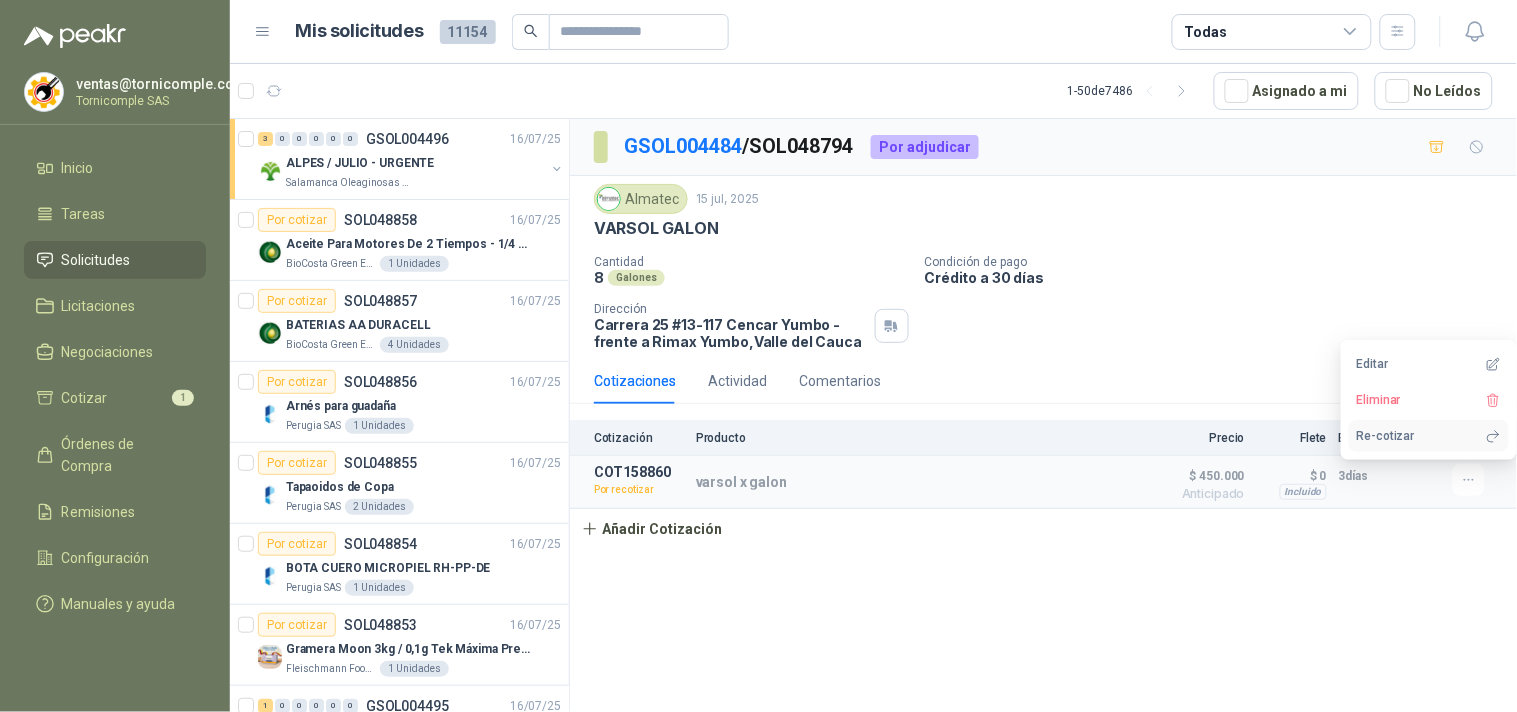 click on "Re-cotizar" at bounding box center (1429, 436) 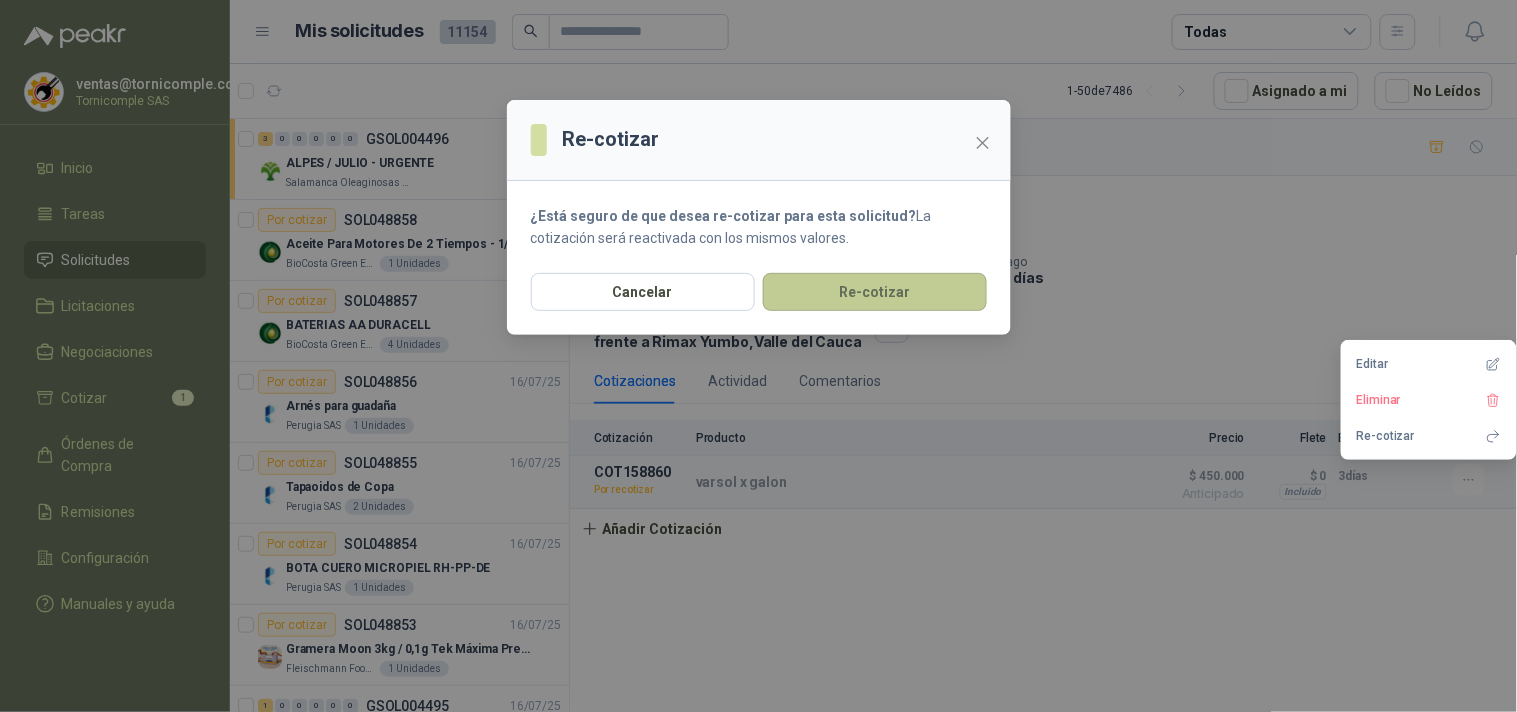 click on "Re-cotizar" at bounding box center [875, 292] 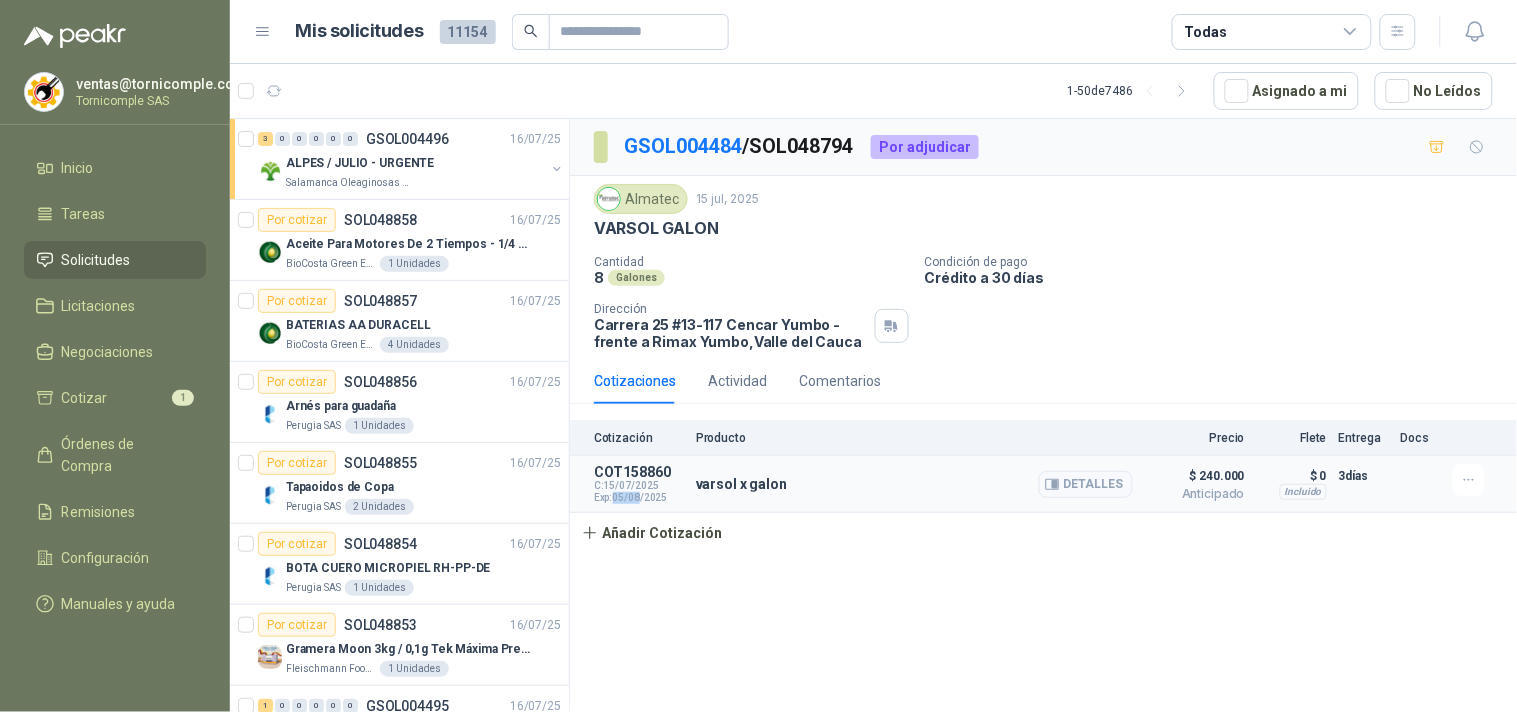 drag, startPoint x: 616, startPoint y: 503, endPoint x: 638, endPoint y: 507, distance: 22.36068 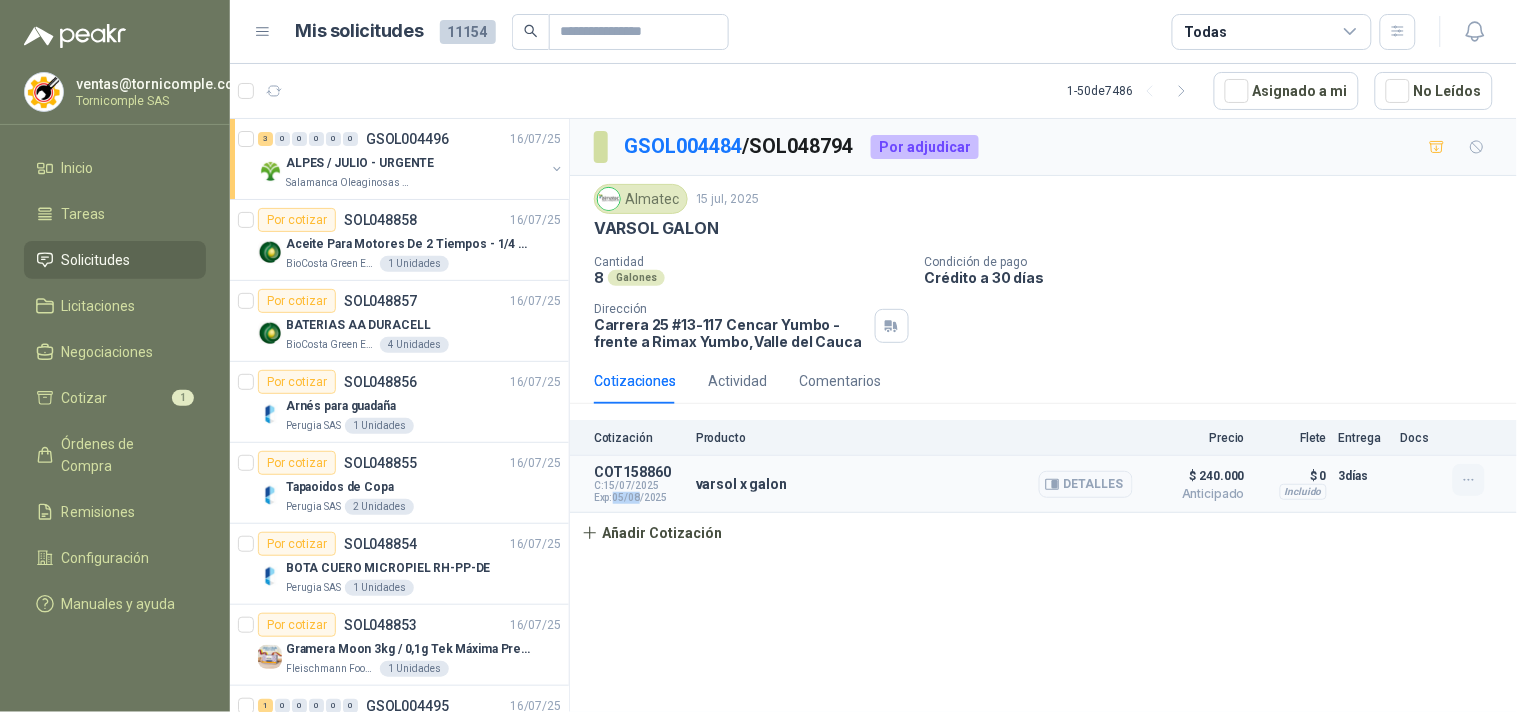 click at bounding box center [1469, 480] 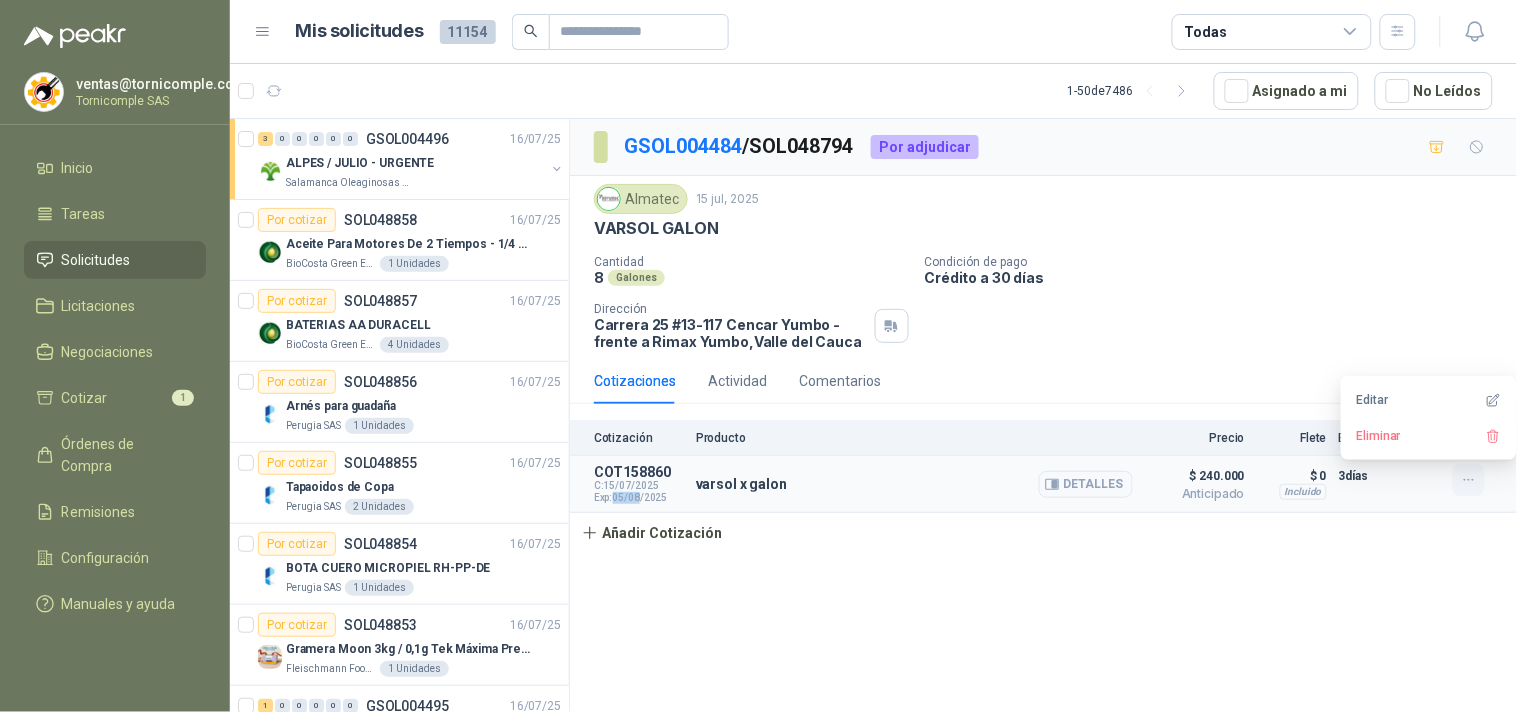 click at bounding box center (1469, 480) 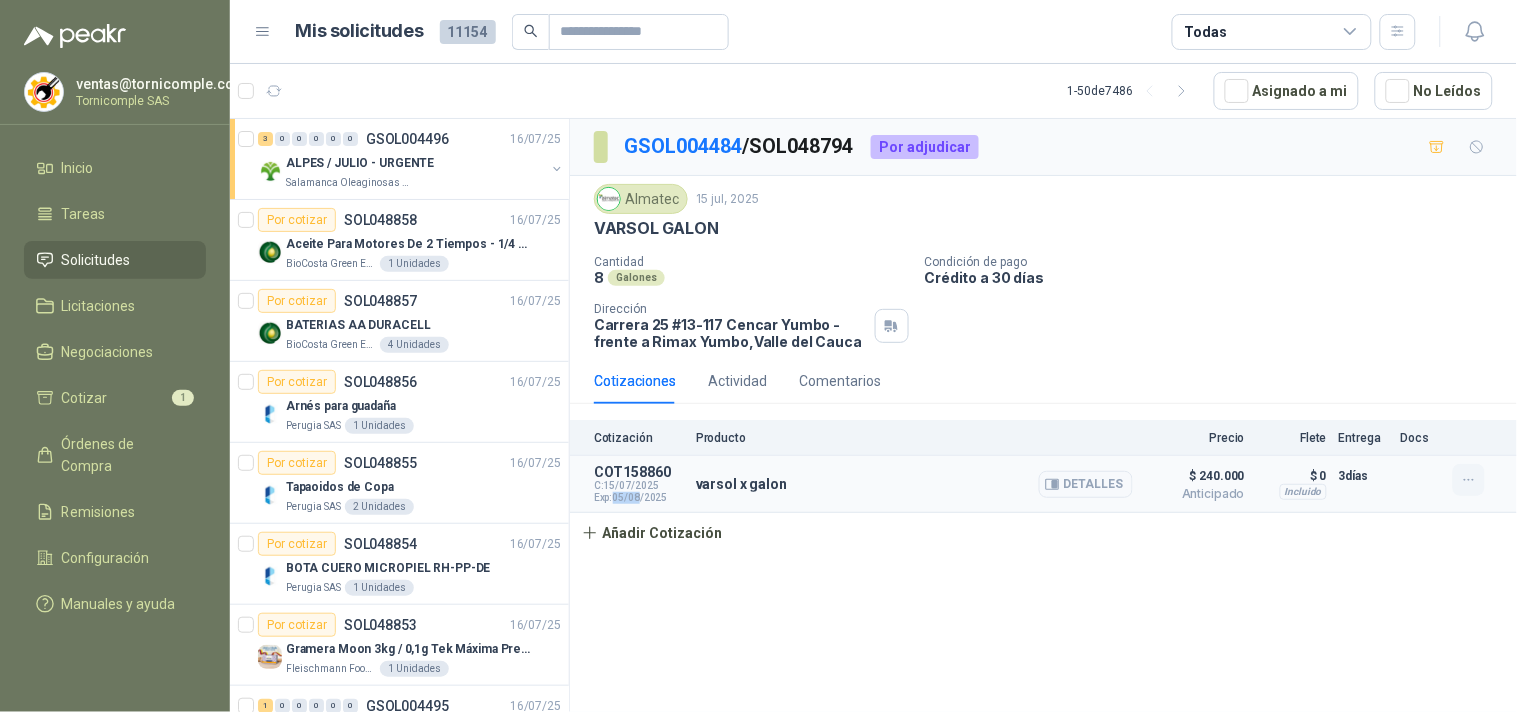 click 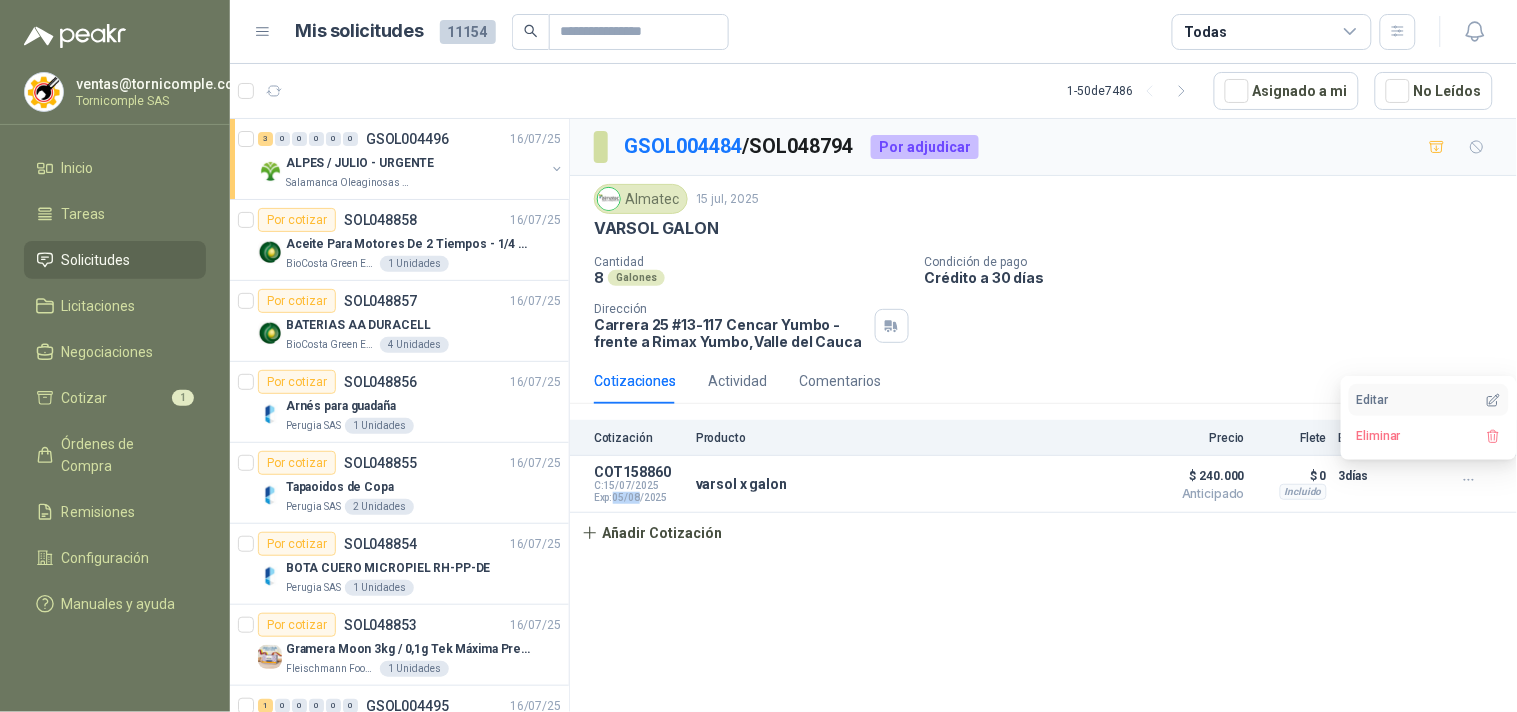 click on "Editar" at bounding box center (1429, 400) 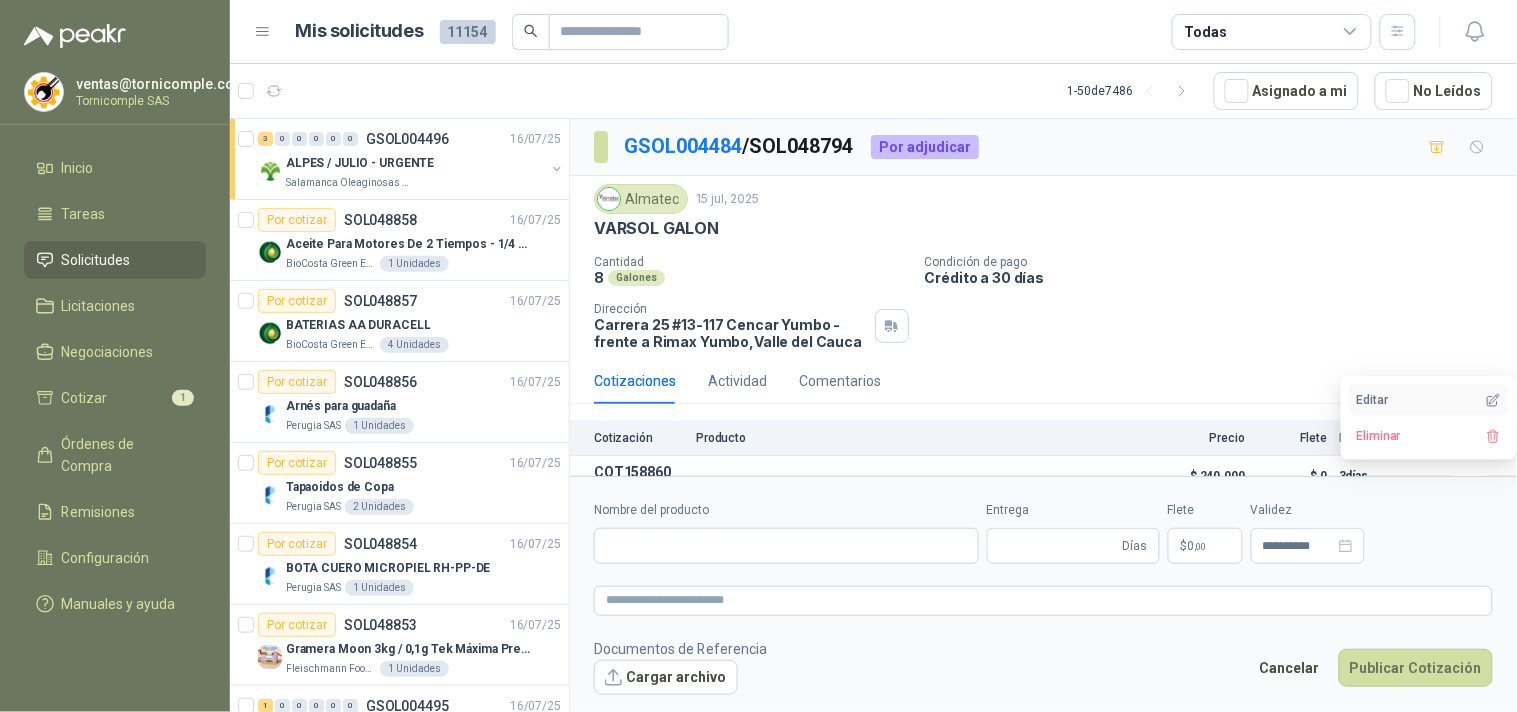 type 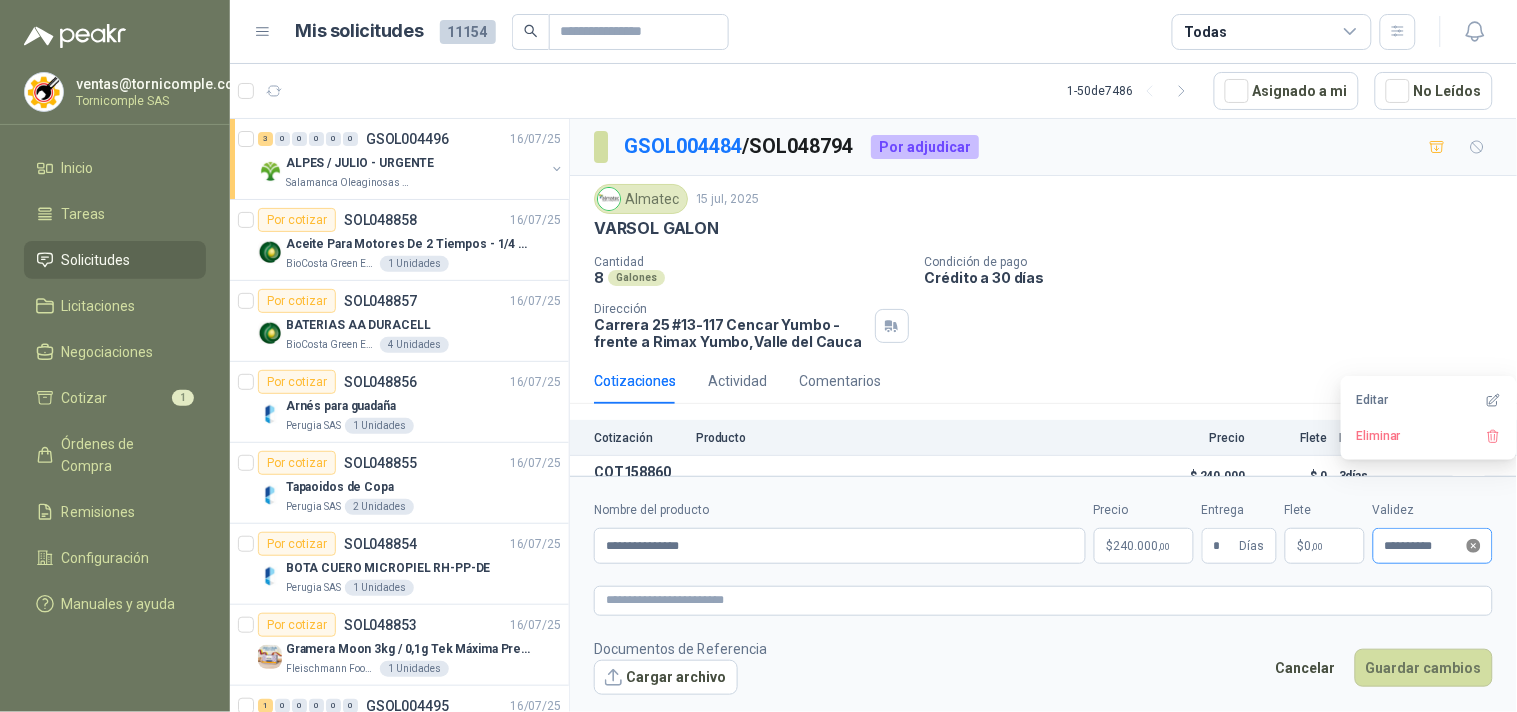 click 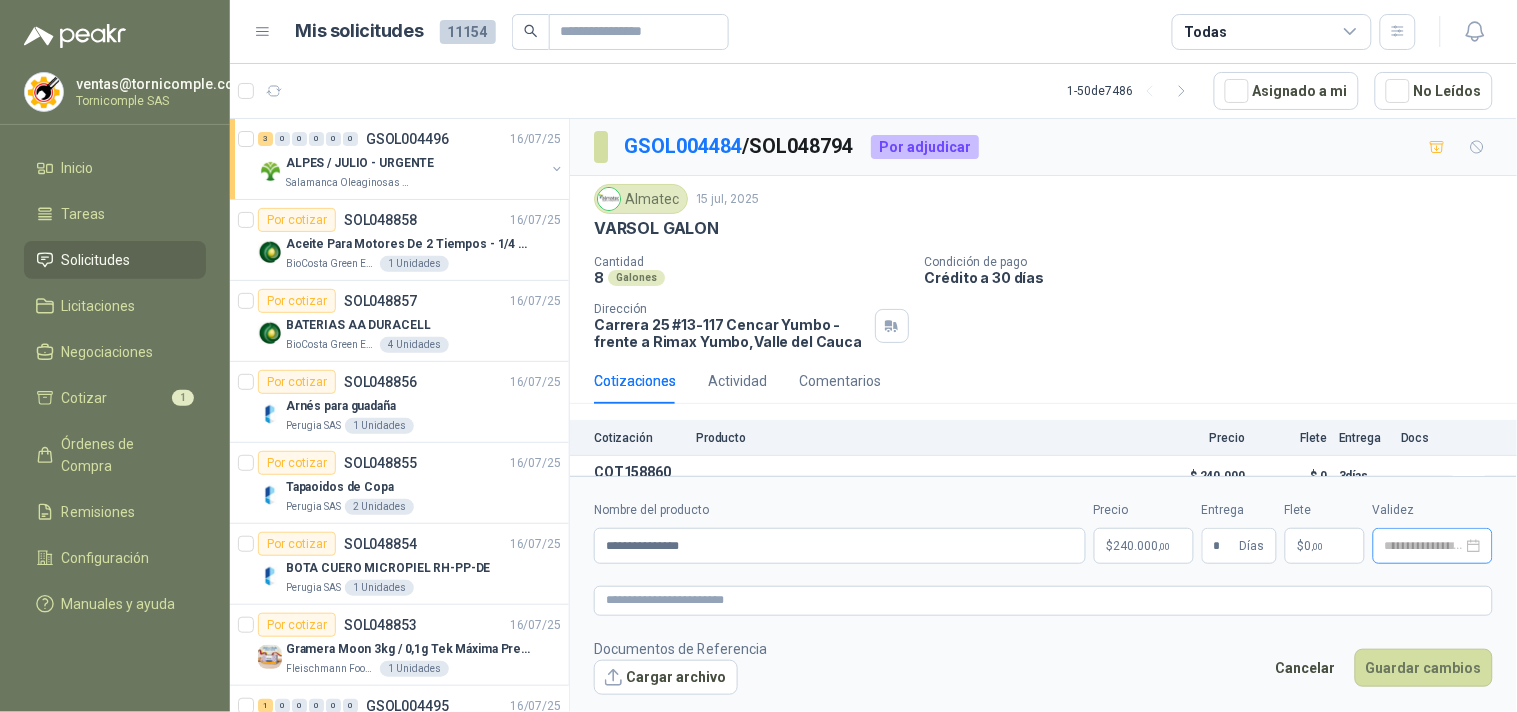 click at bounding box center (1433, 546) 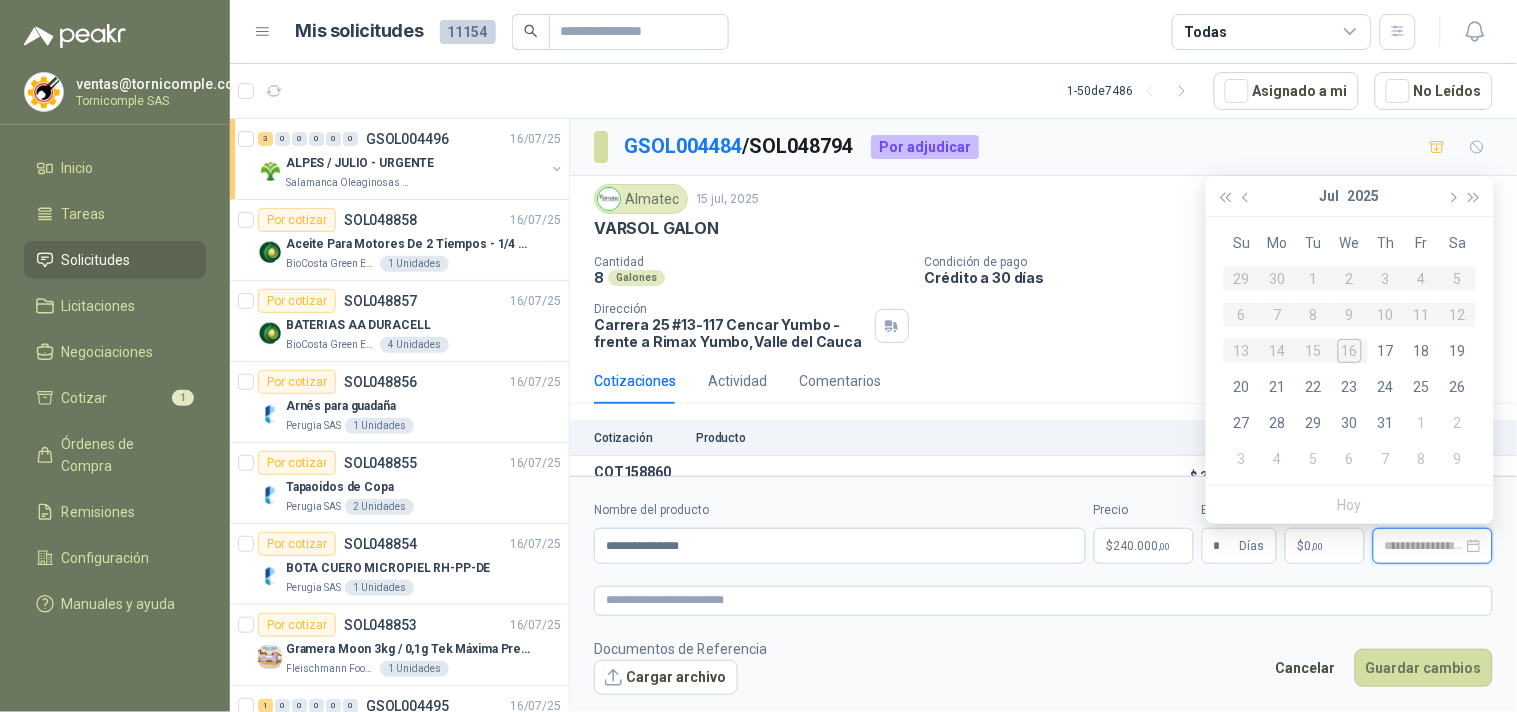 click at bounding box center [1433, 546] 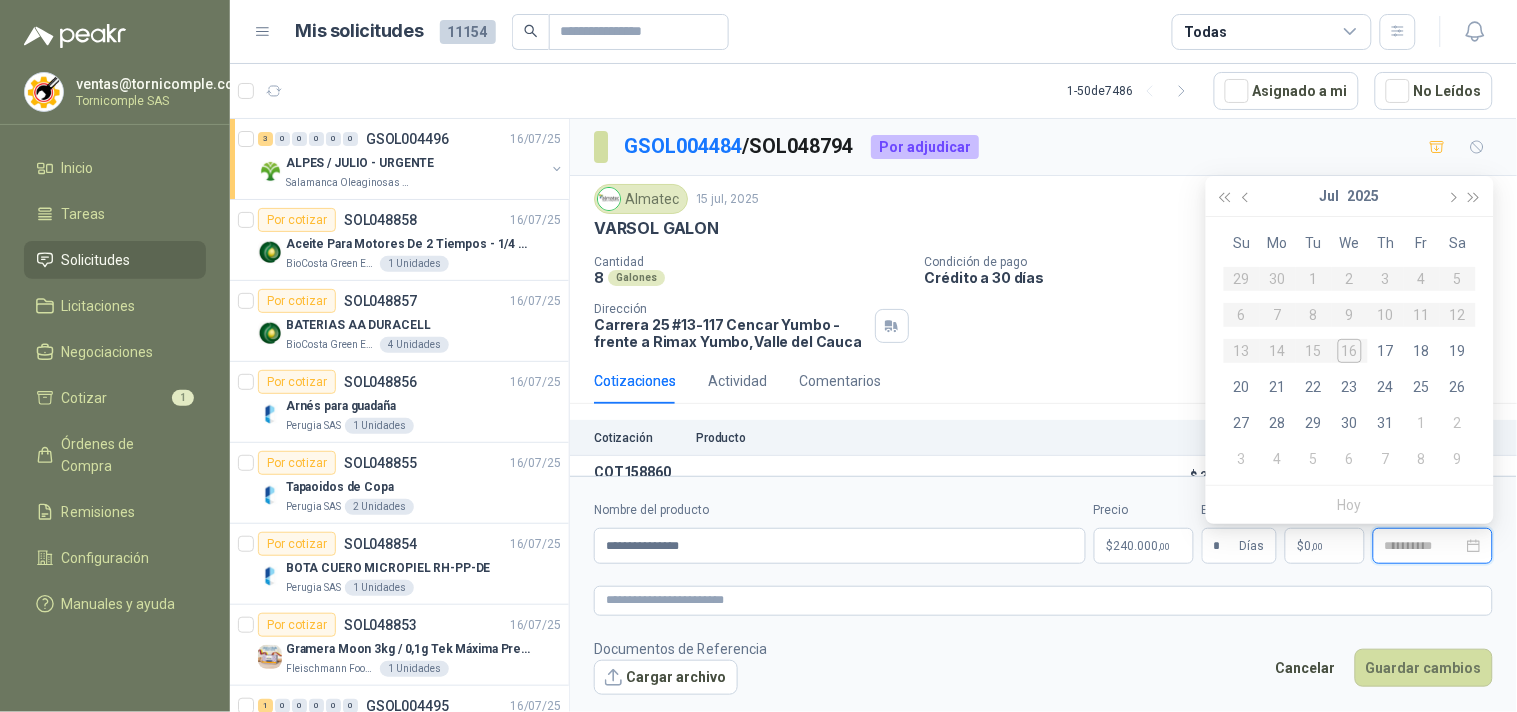 type on "**********" 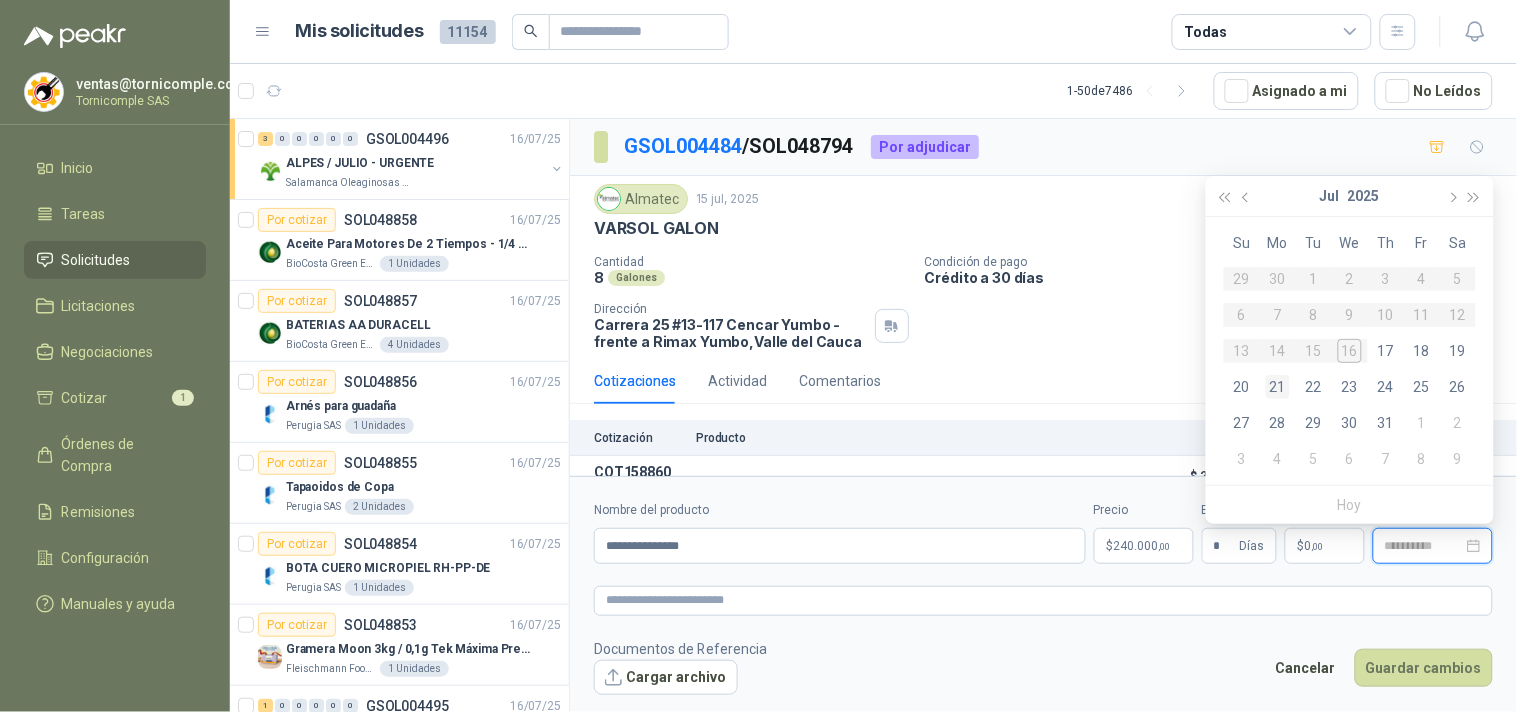 type on "**********" 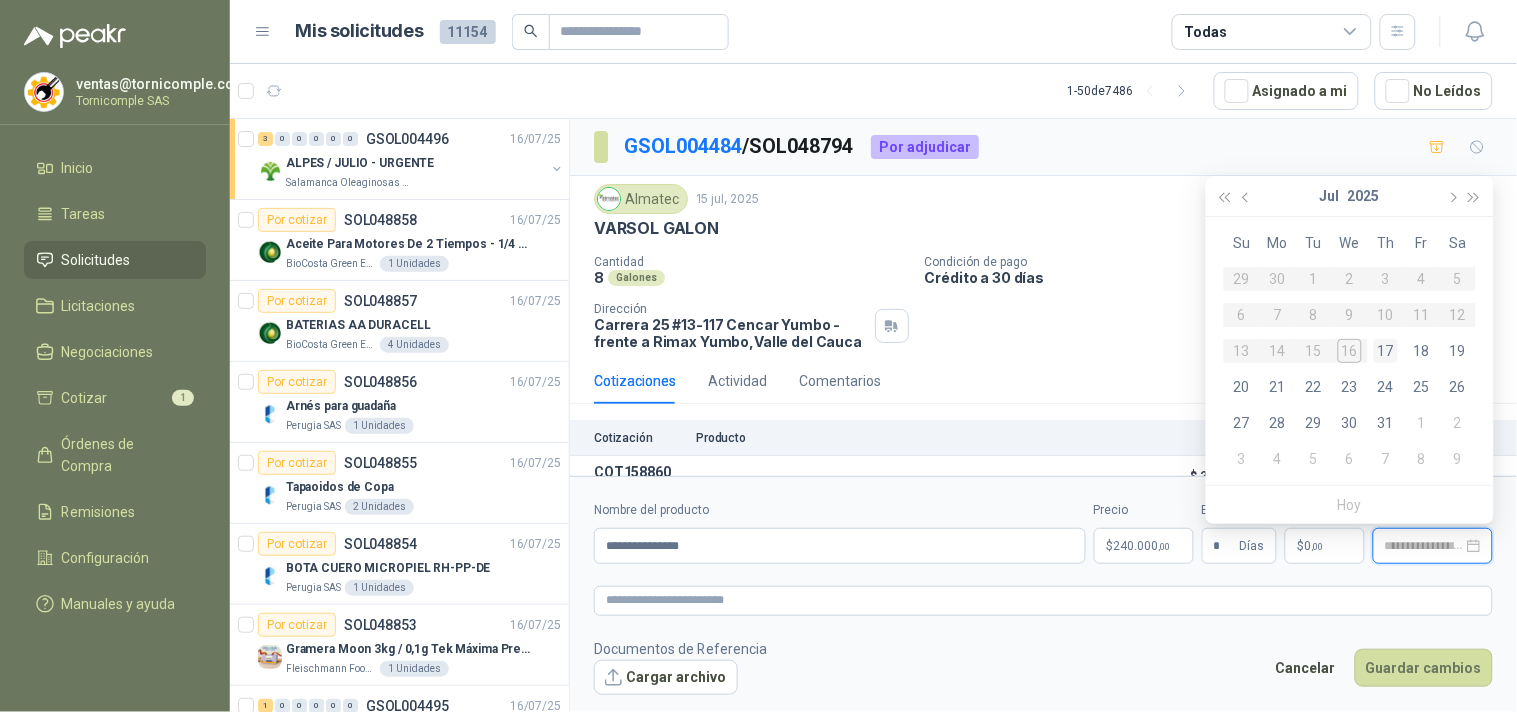 type on "**********" 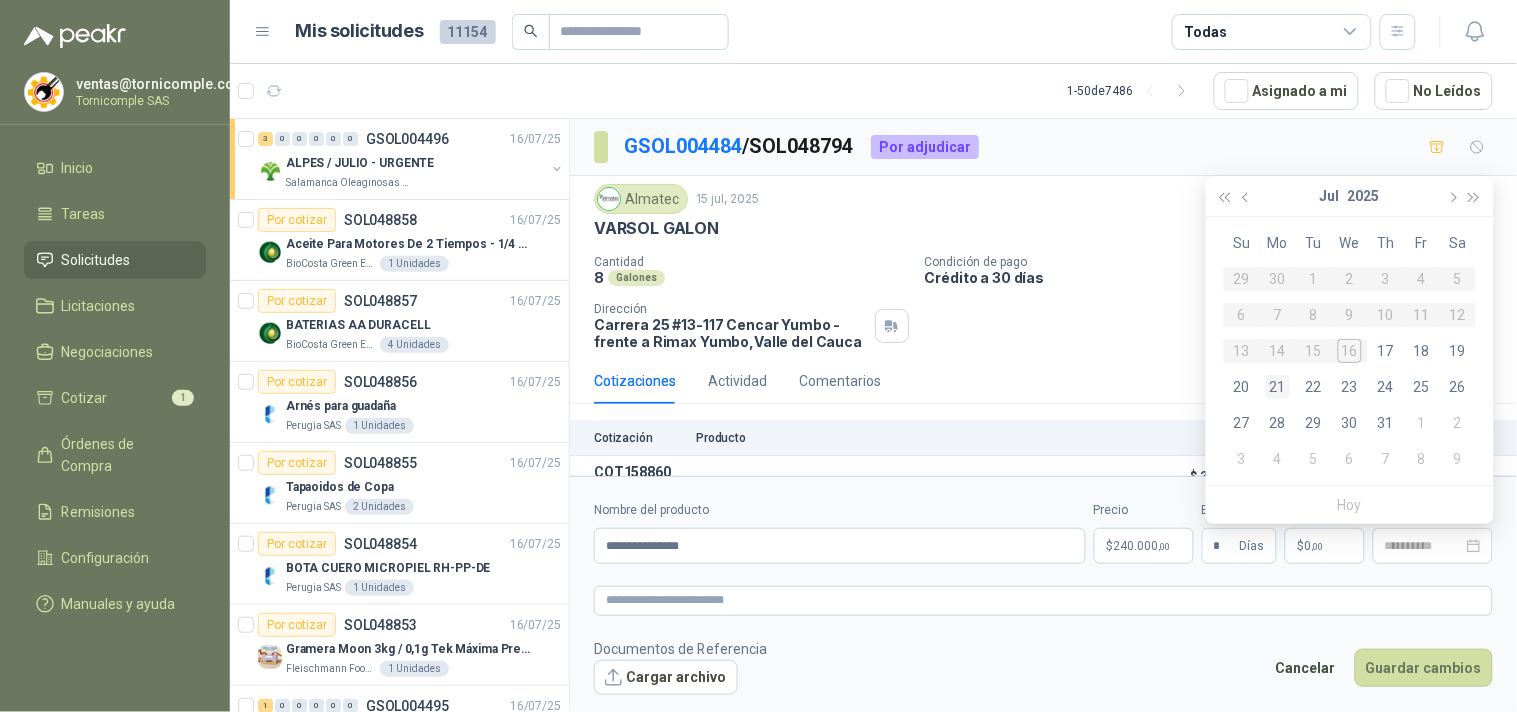 click on "21" at bounding box center [1278, 387] 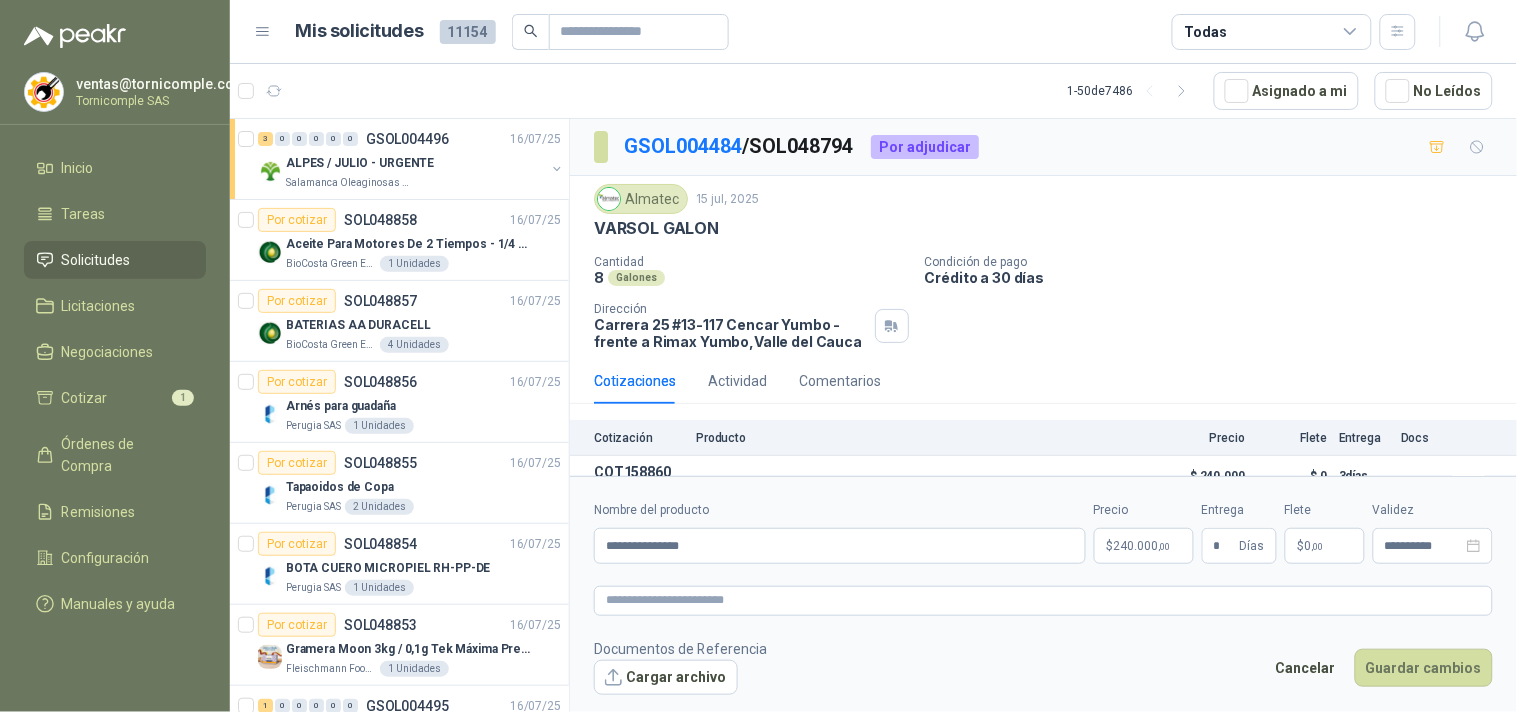 type on "**********" 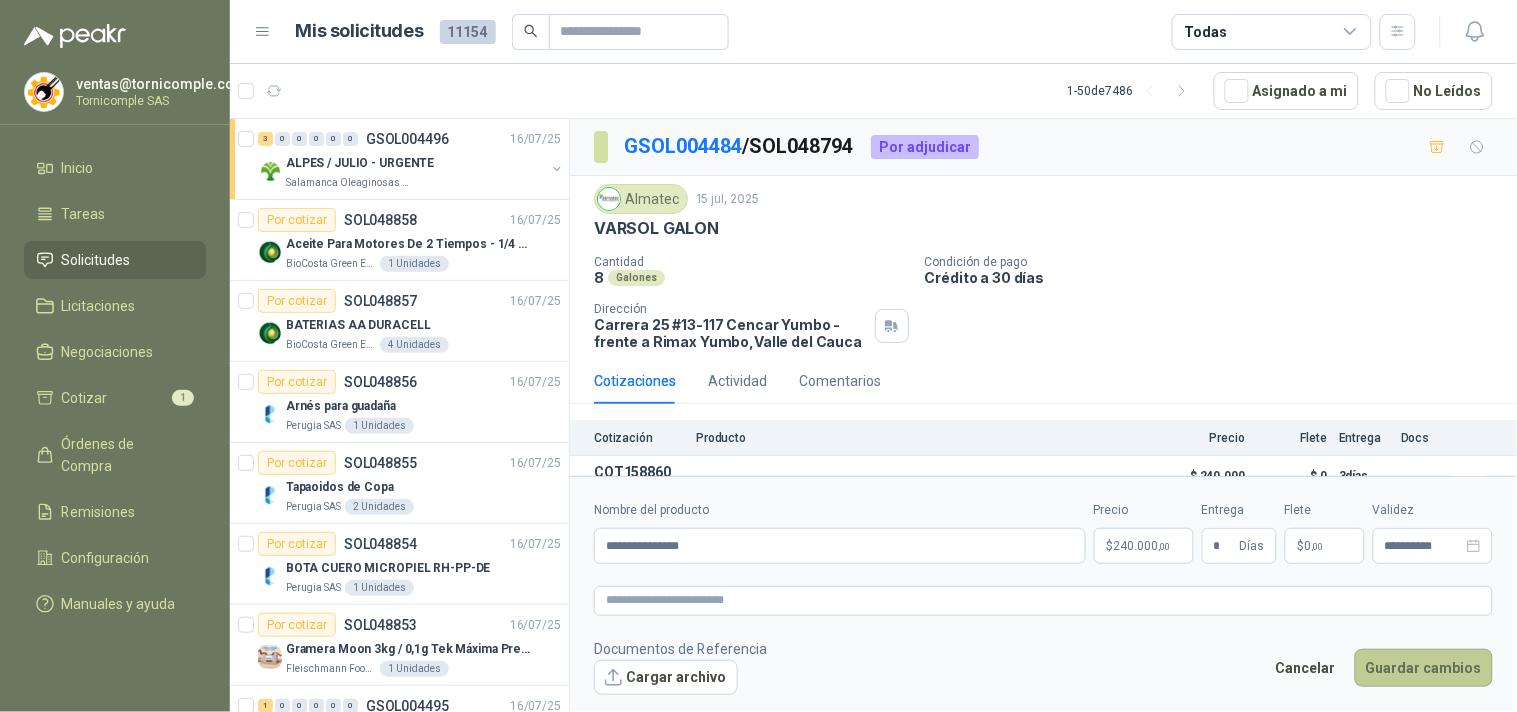 click on "Guardar cambios" at bounding box center [1424, 668] 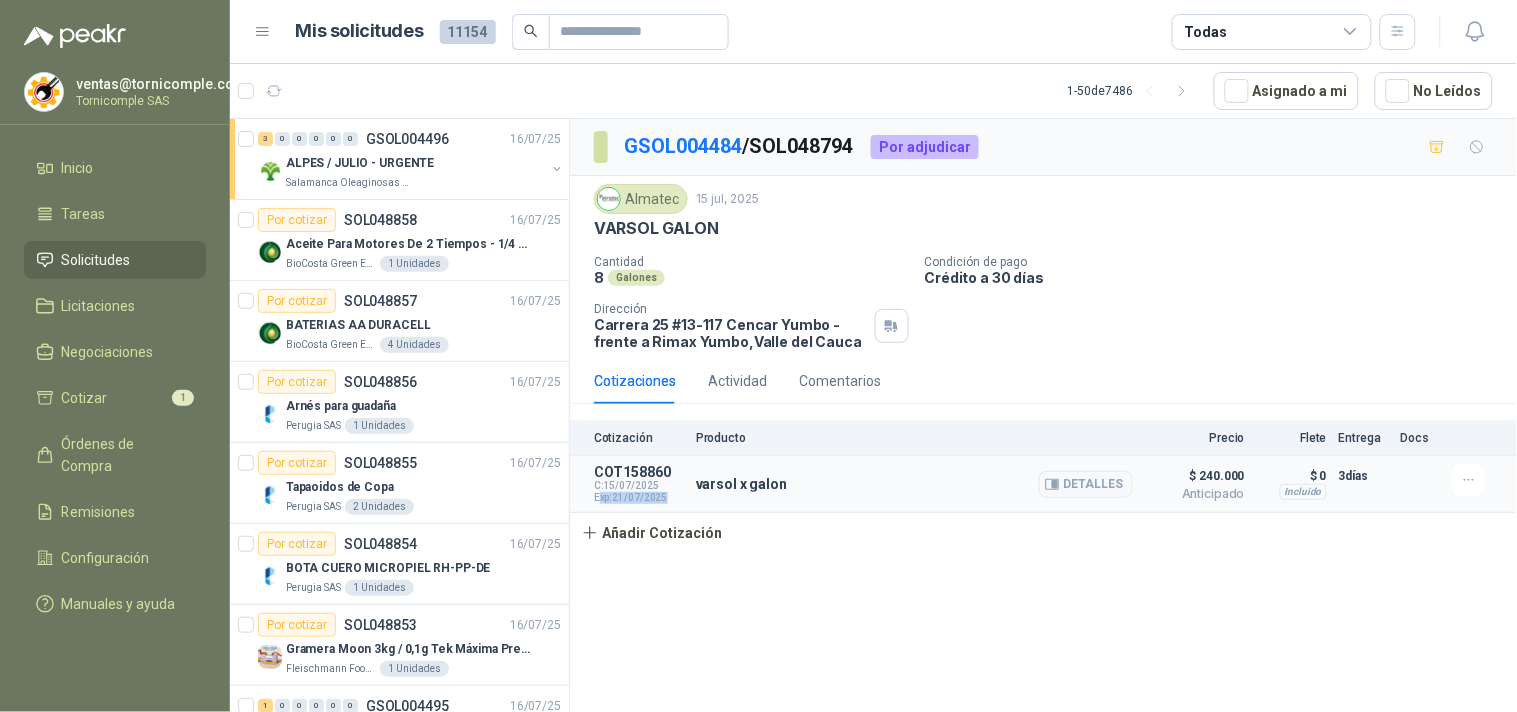 drag, startPoint x: 601, startPoint y: 501, endPoint x: 680, endPoint y: 496, distance: 79.15807 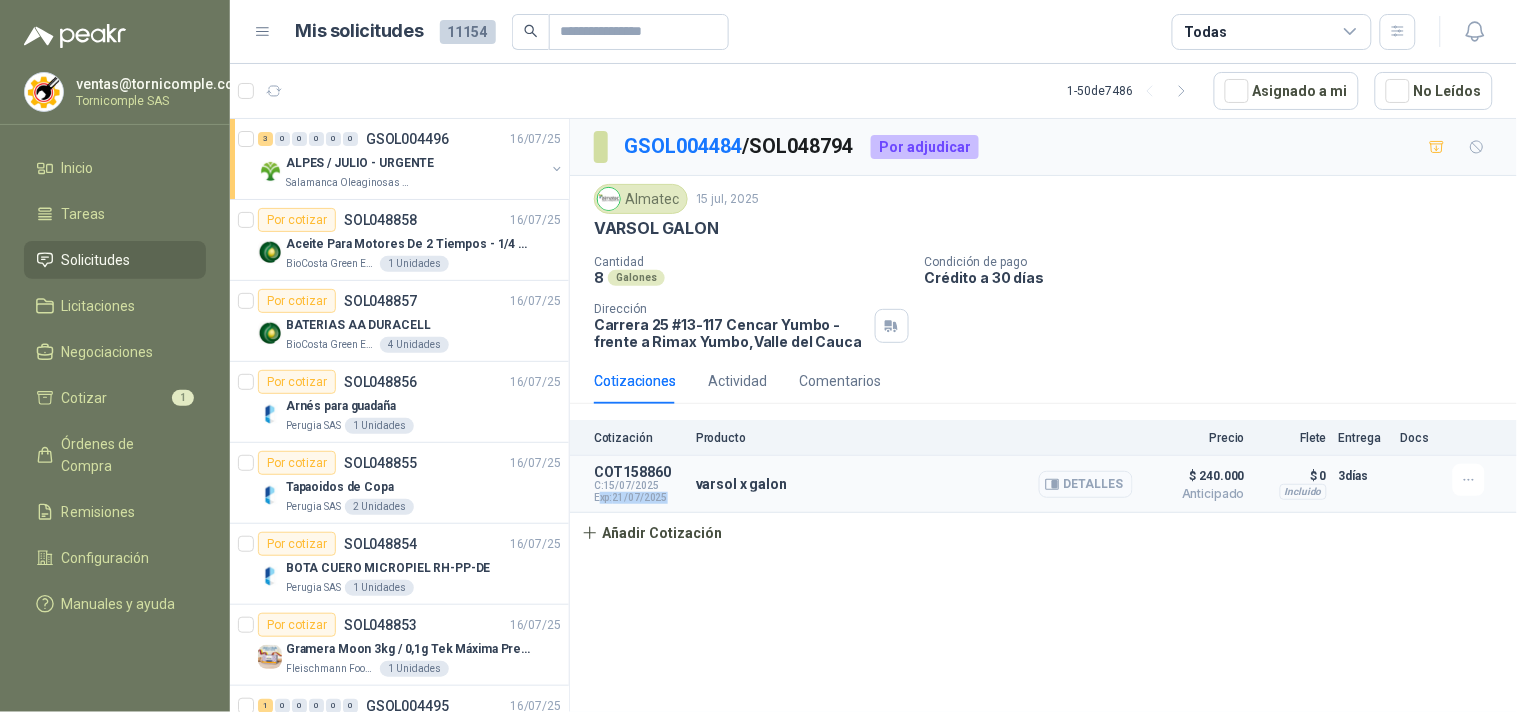 click on "Detalles" at bounding box center [1086, 484] 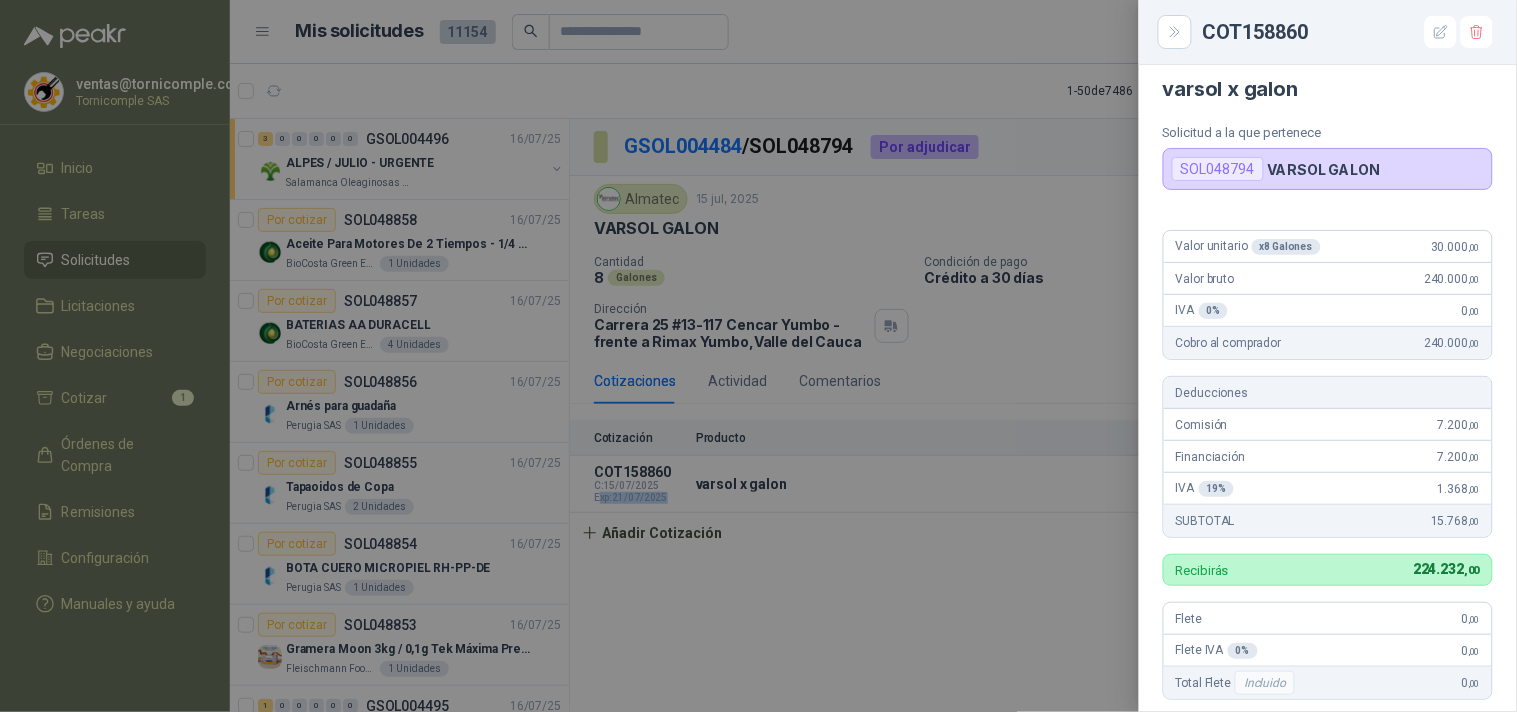 scroll, scrollTop: 0, scrollLeft: 0, axis: both 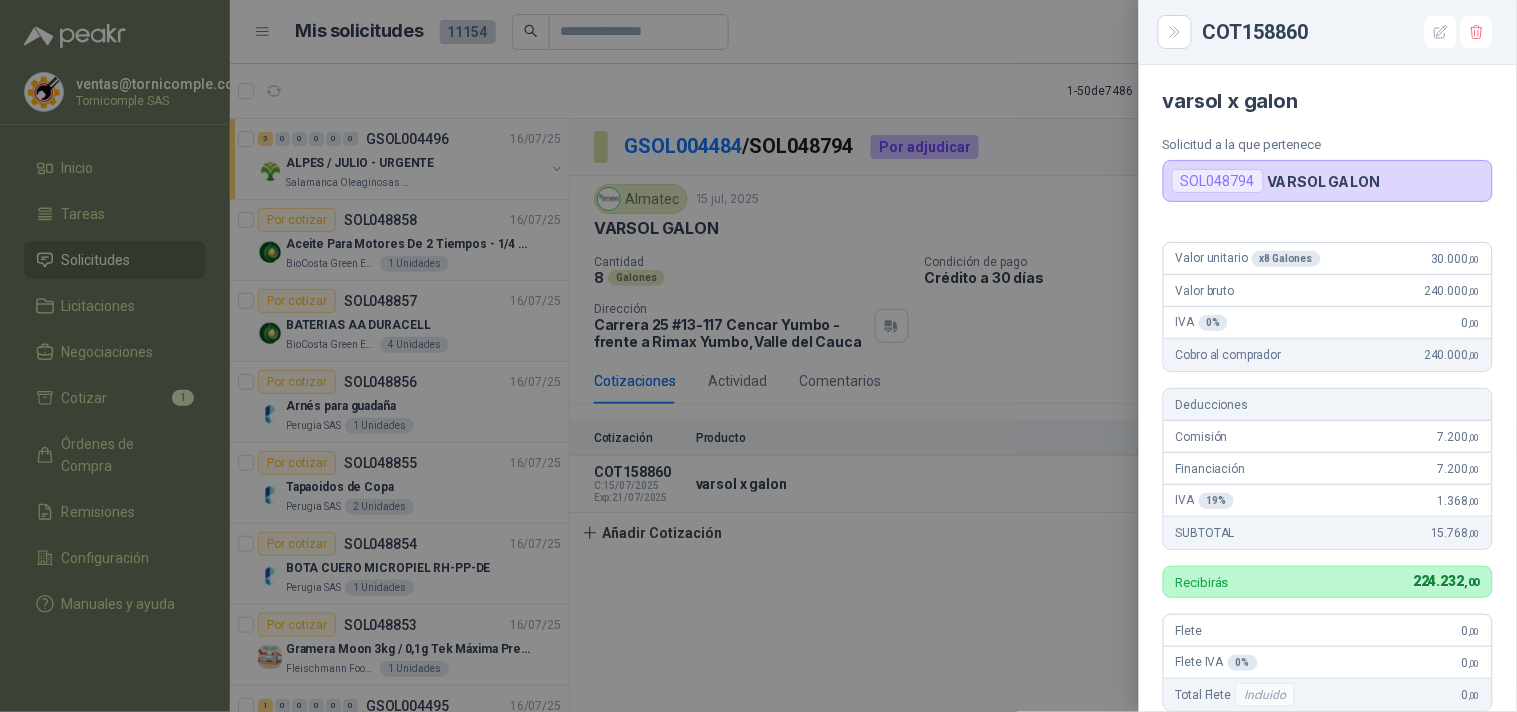 click at bounding box center [758, 356] 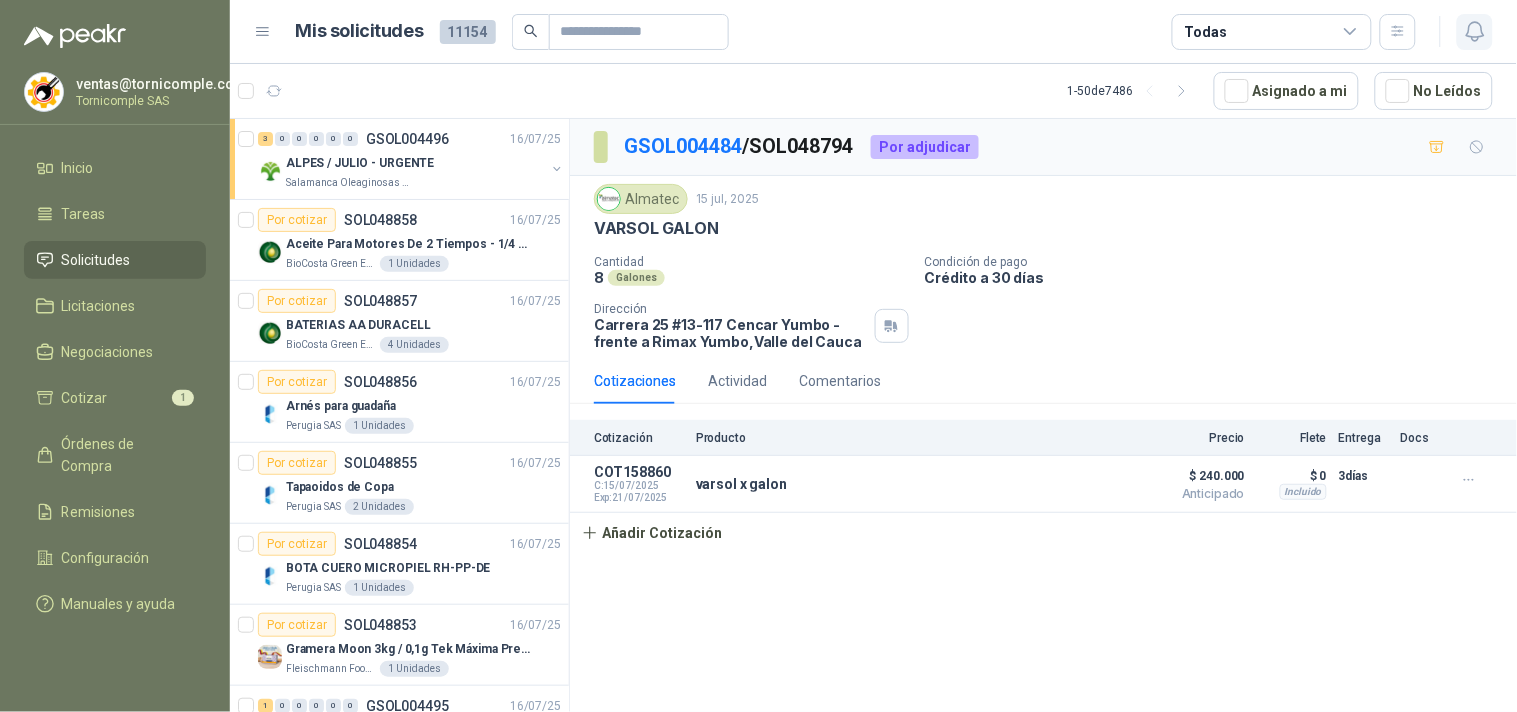 click 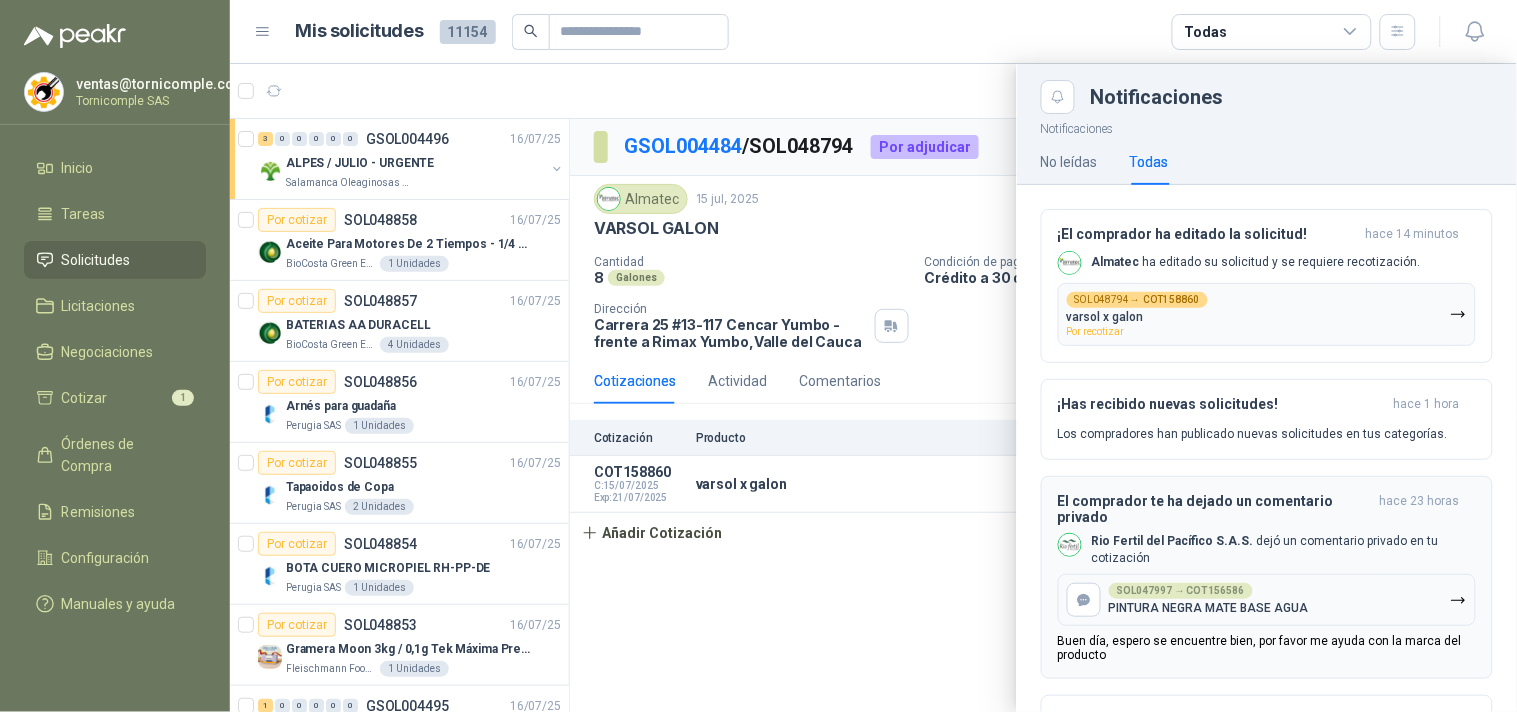 click on "PINTURA NEGRA MATE BASE AGUA" at bounding box center [1209, 608] 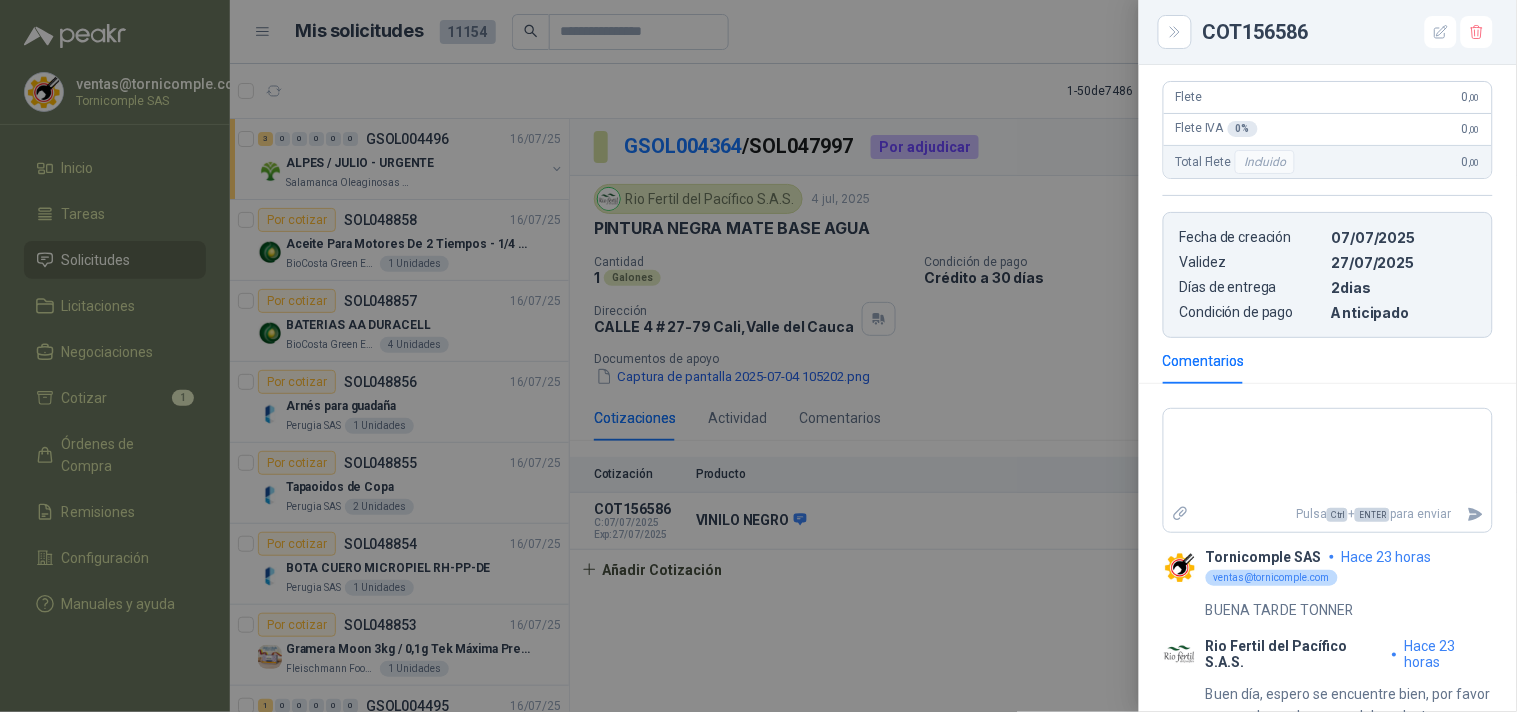 scroll, scrollTop: 628, scrollLeft: 0, axis: vertical 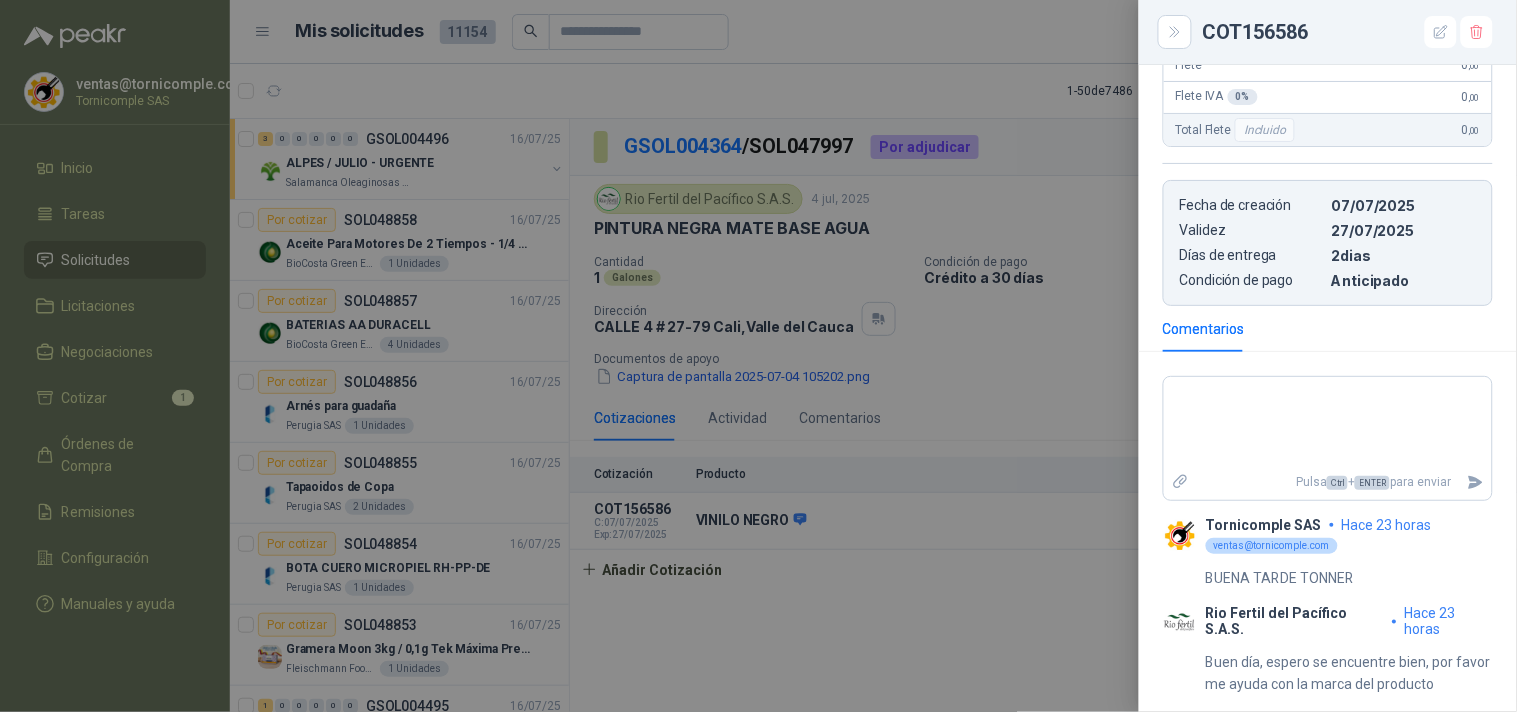 click at bounding box center (758, 356) 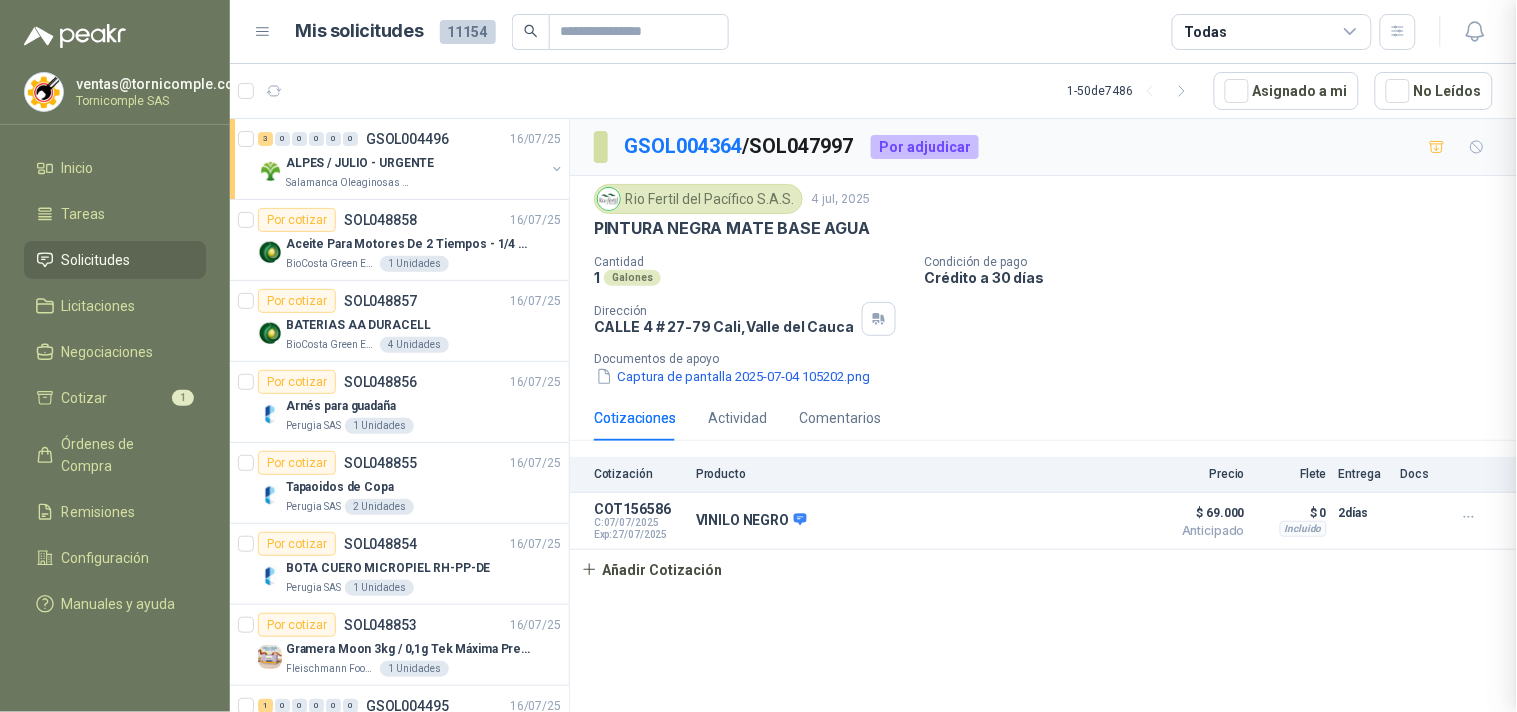 type 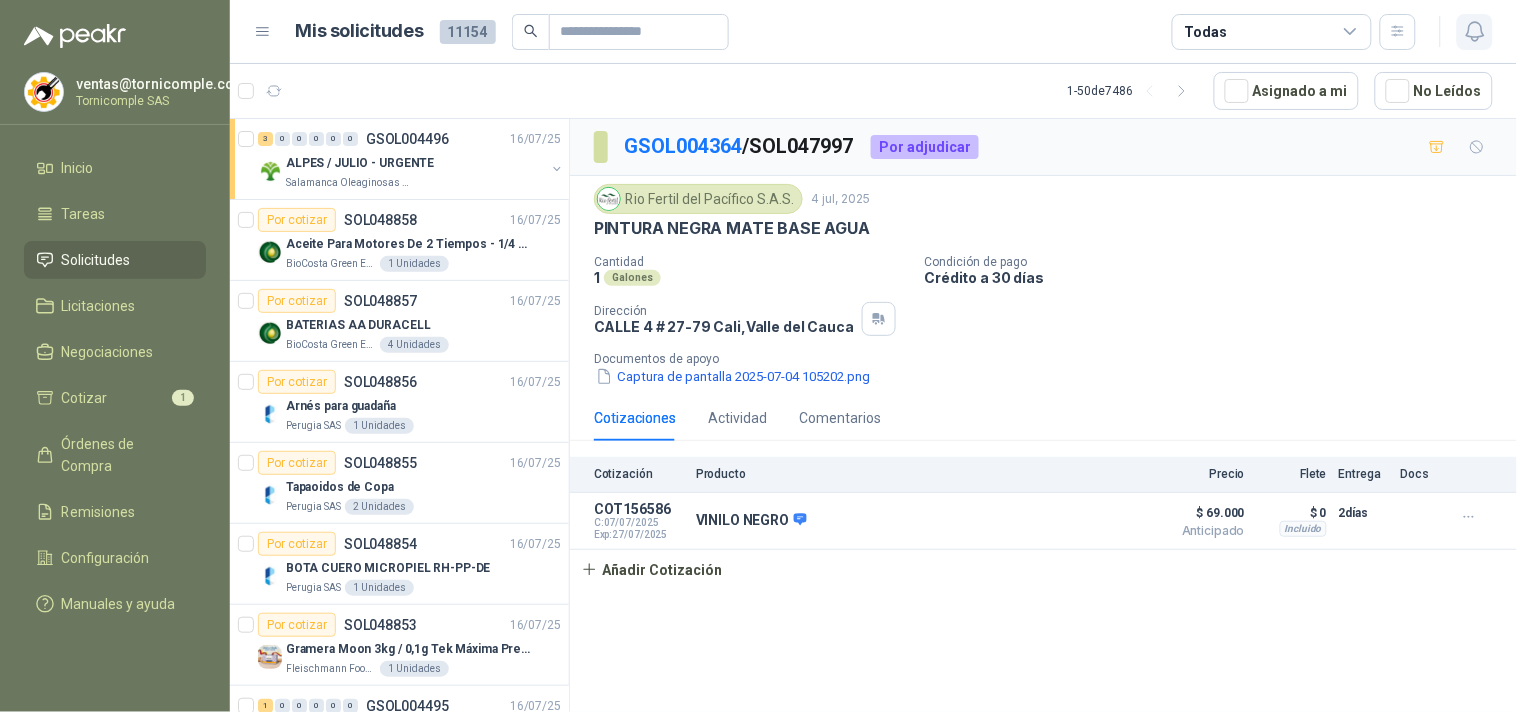 click 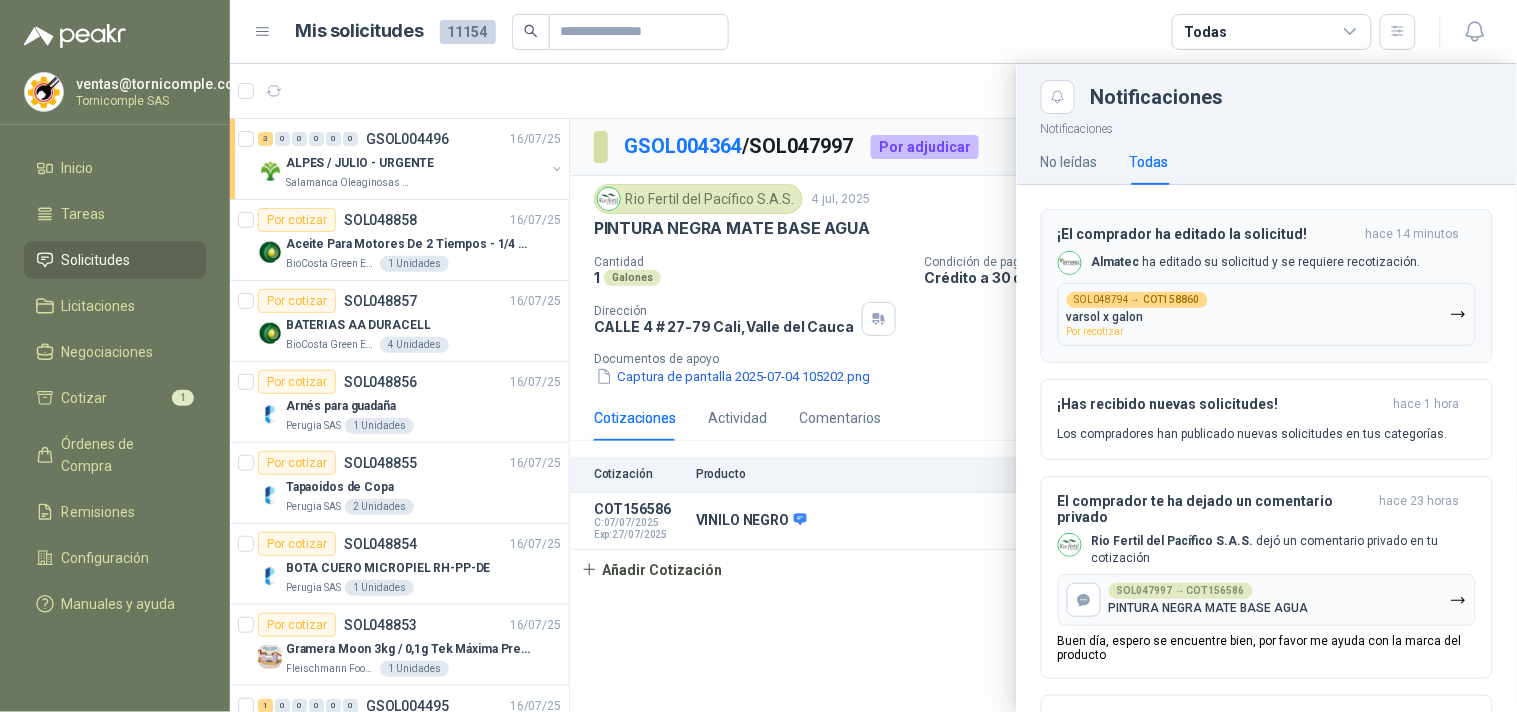 click on "Almatec   ha editado su solicitud y se requiere recotización." at bounding box center [1256, 262] 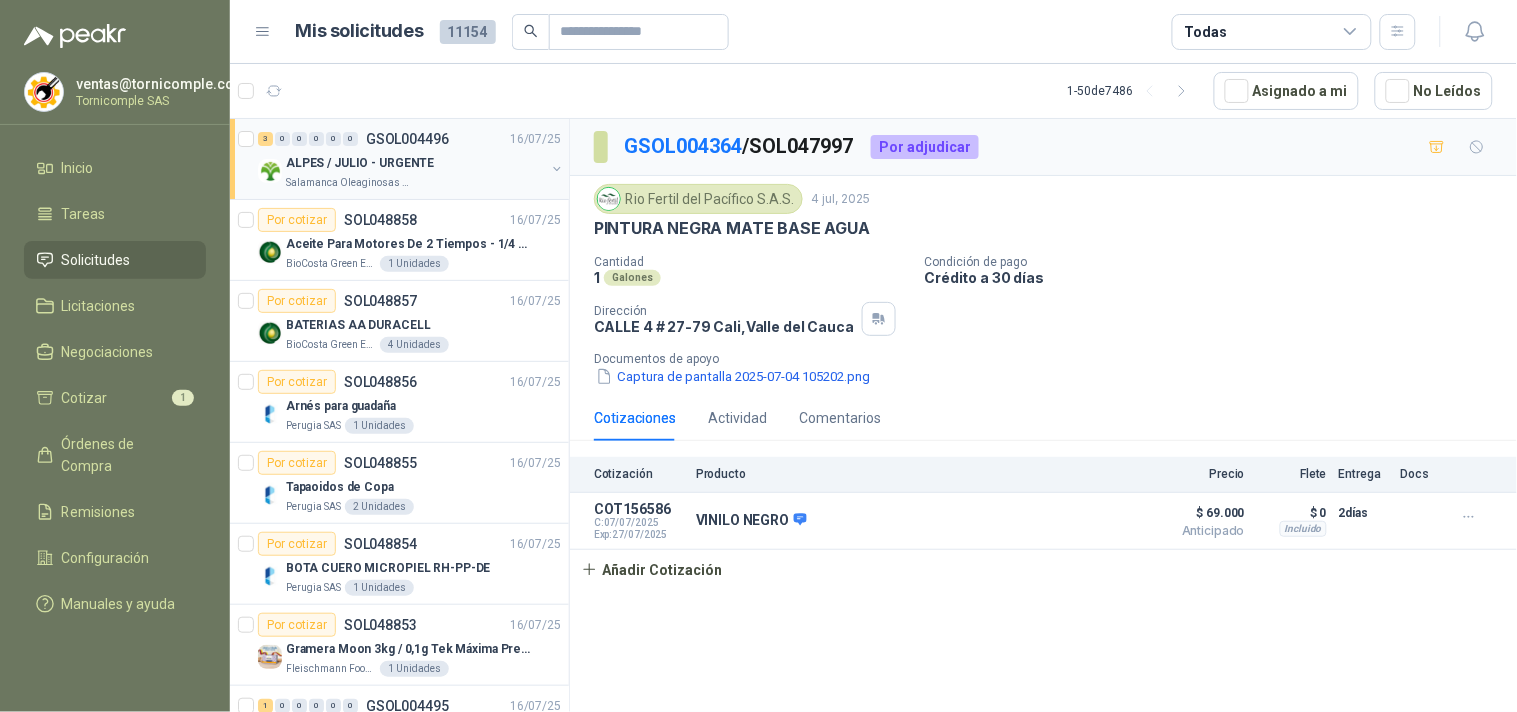 click on "3   0   0   0   0   0" at bounding box center [308, 139] 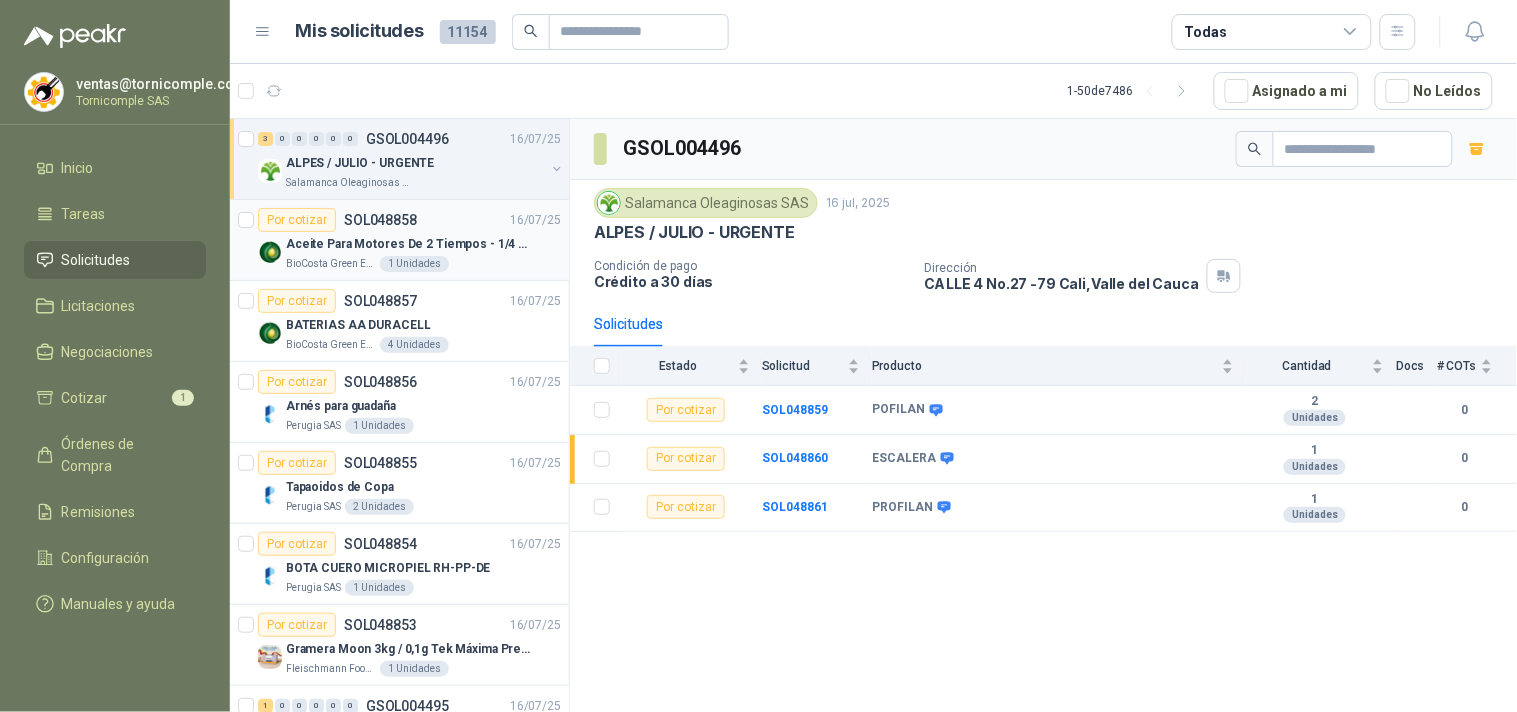 click on "Aceite Para Motores De 2 Tiempos - 1/4 Galón 946 Ml" at bounding box center [410, 244] 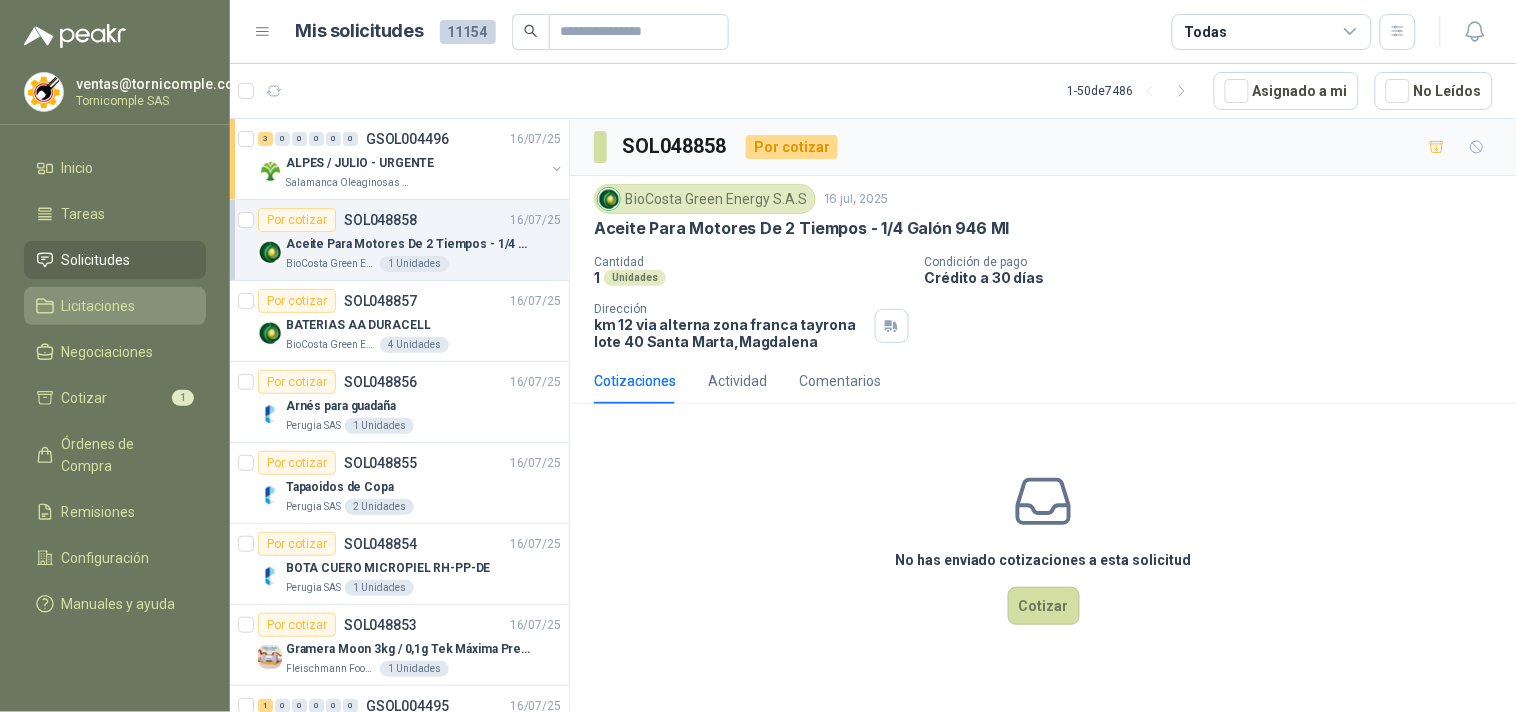 click on "Licitaciones" at bounding box center (115, 306) 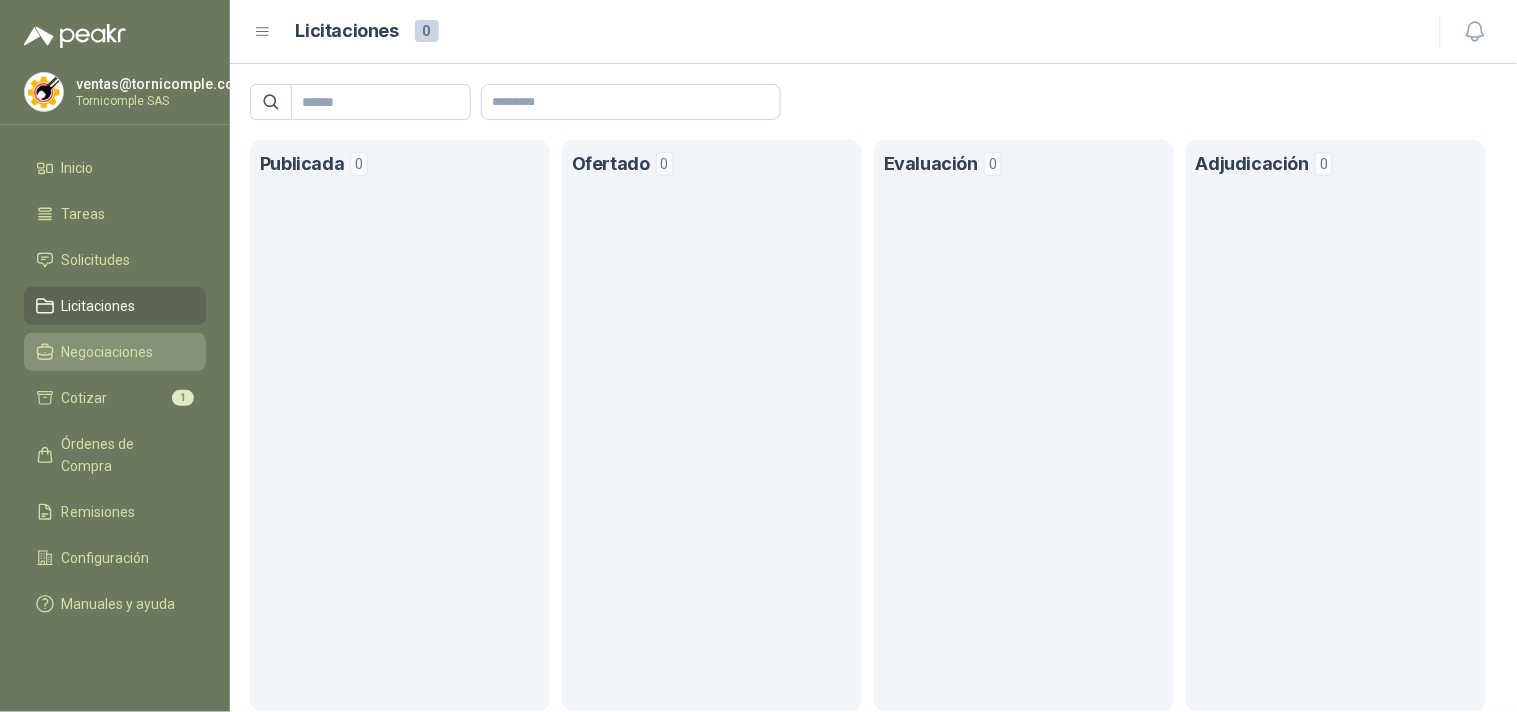 click on "Negociaciones" at bounding box center [108, 352] 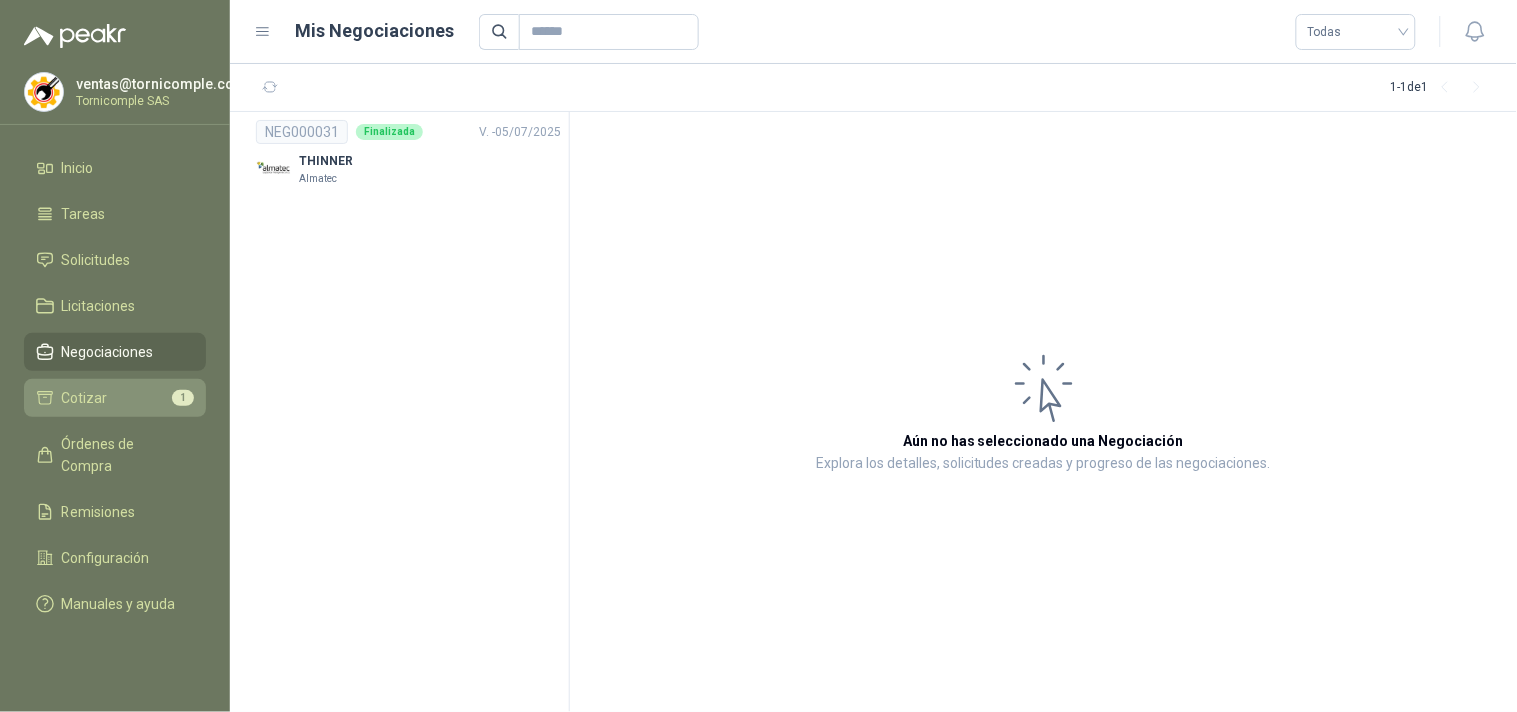 click on "Cotizar 1" at bounding box center [115, 398] 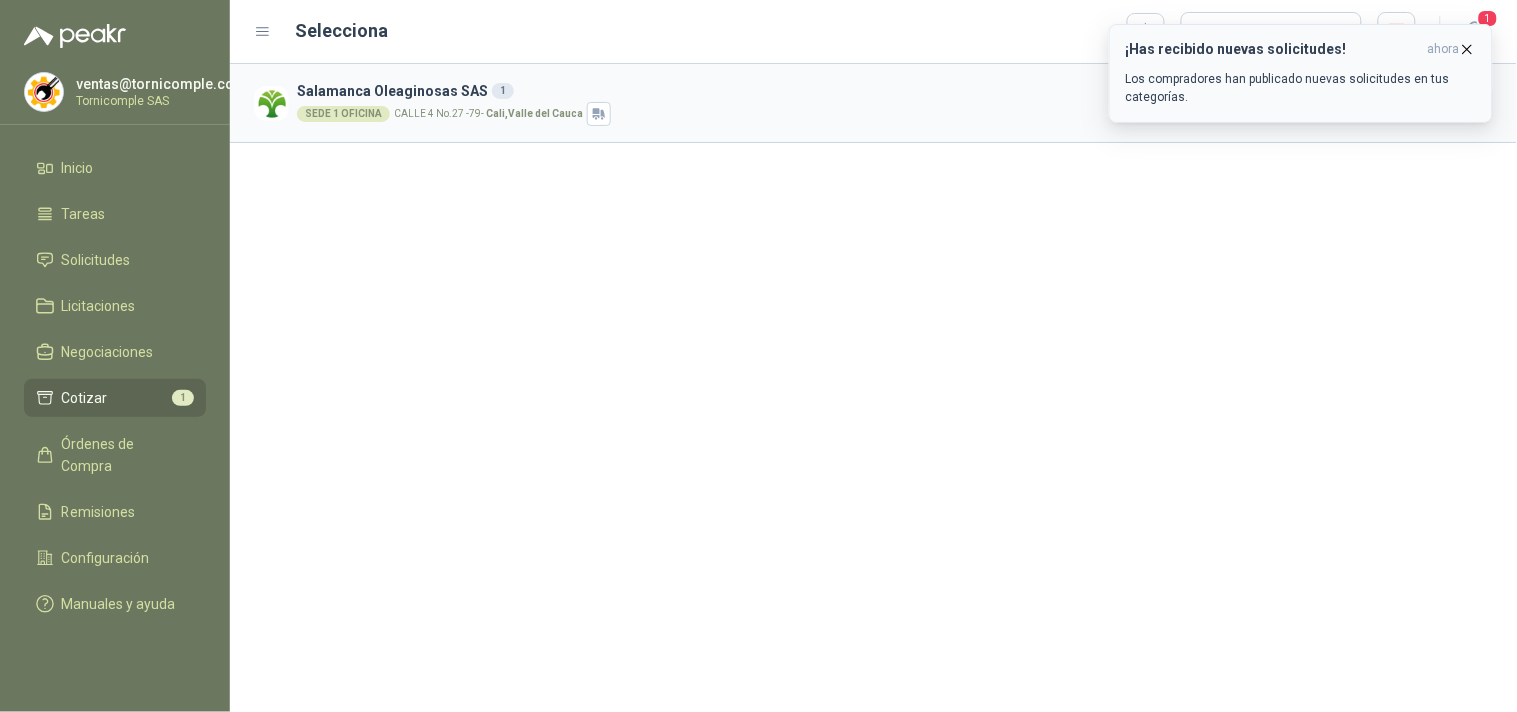 click 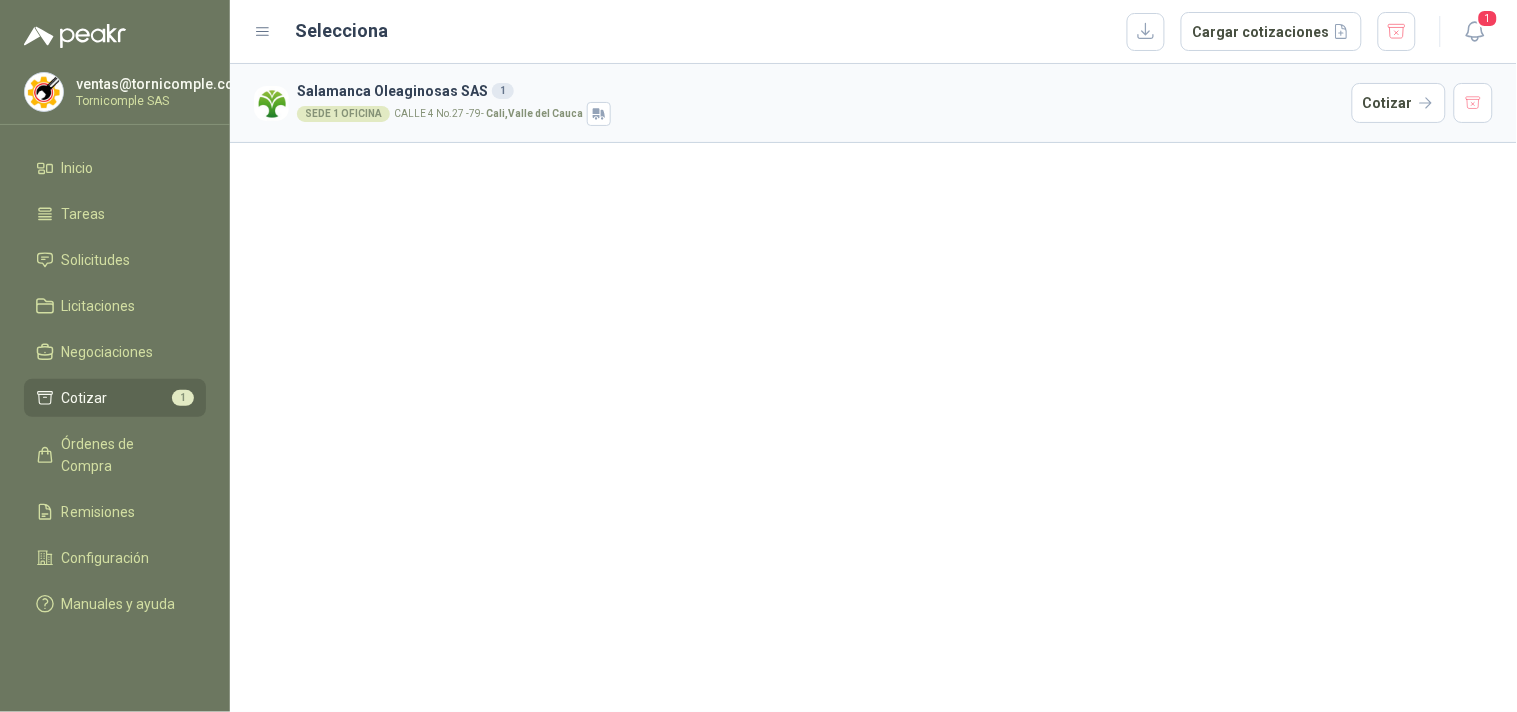click 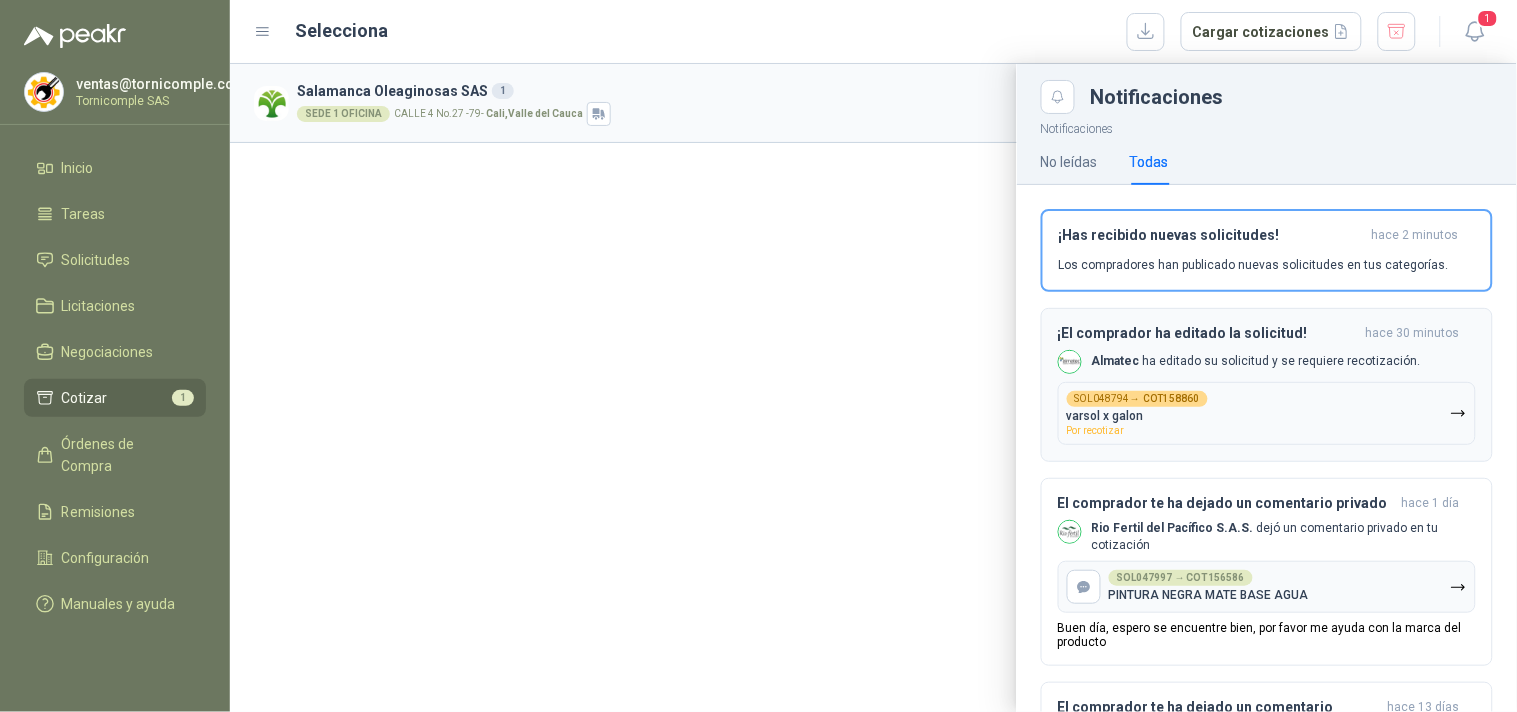 click on "SOL048794  →  COT158860 varsol x galon  Por recotizar" at bounding box center [1267, 413] 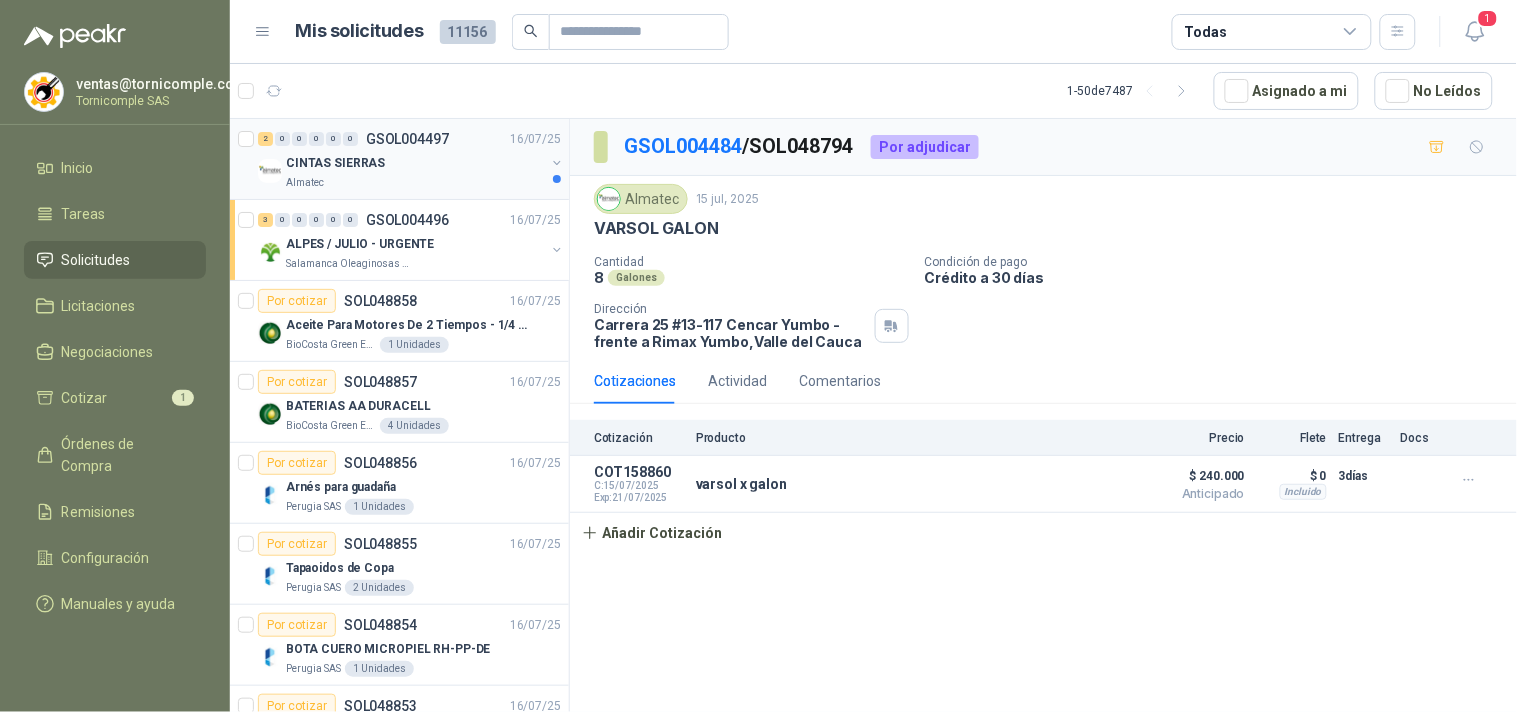 click on "CINTAS SIERRAS" at bounding box center [415, 163] 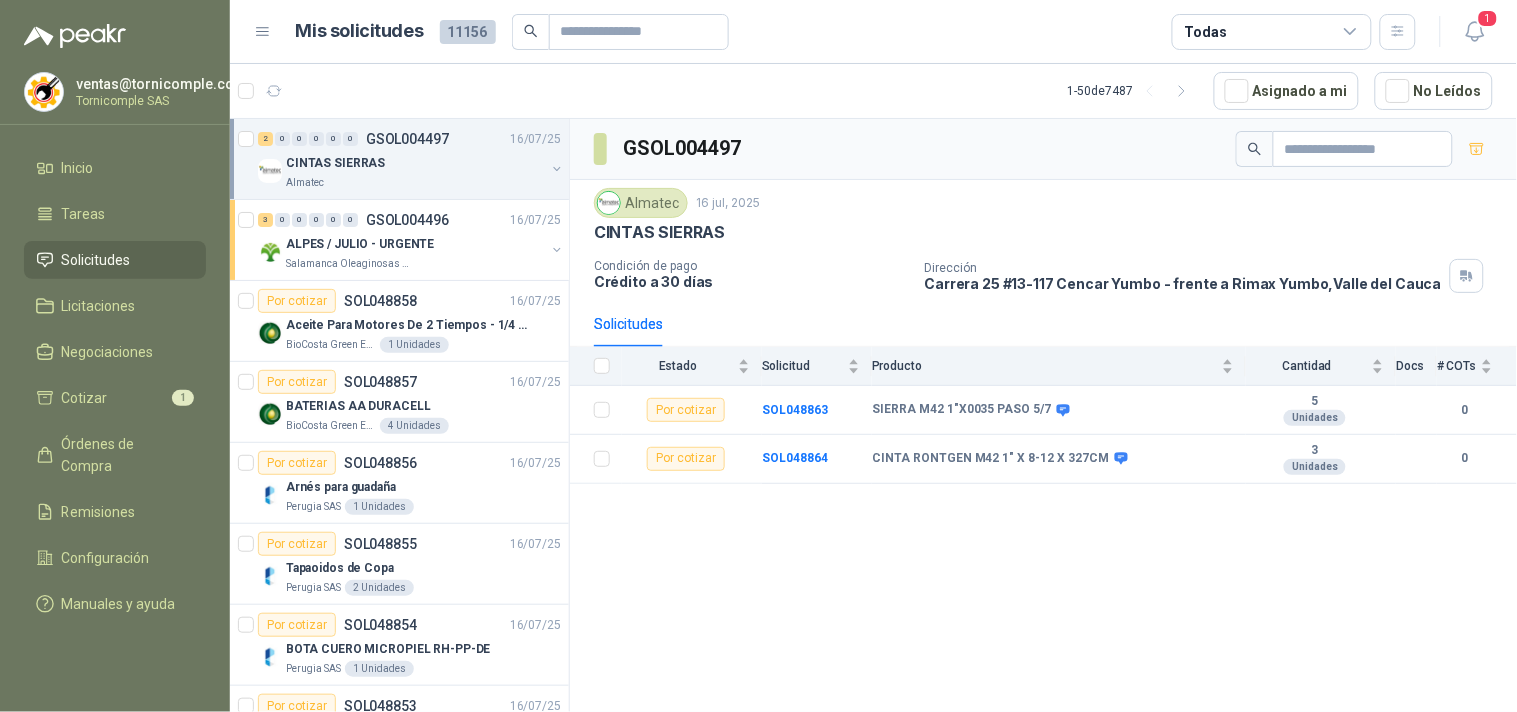 click on "GSOL004497   Almatec [DATE]   CINTAS SIERRAS Condición de pago Crédito a 30 días Dirección Carrera 25 #13-117 Cencar Yumbo - frente a Rimax   Yumbo ,  Valle del Cauca Solicitudes Estado Solicitud Producto Cantidad Docs # COTs Por cotizar SOL048863 SIERRA M42 1"X0035 PASO 5/7 5 Unidades 0 Por cotizar SOL048864 CINTA RONTGEN M42 1" X 8-12 X 327CM 3 Unidades 0" at bounding box center (1043, 419) 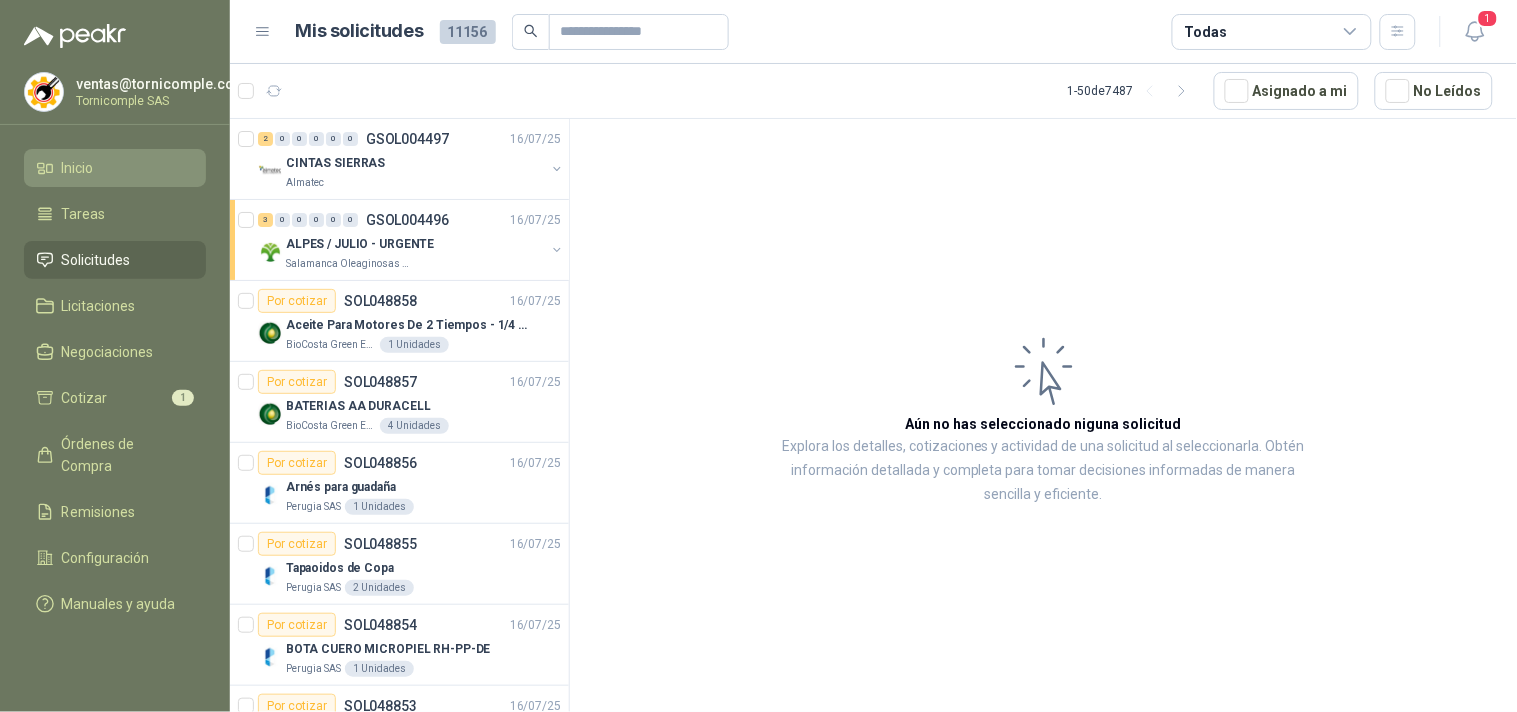 click on "Inicio" at bounding box center [115, 168] 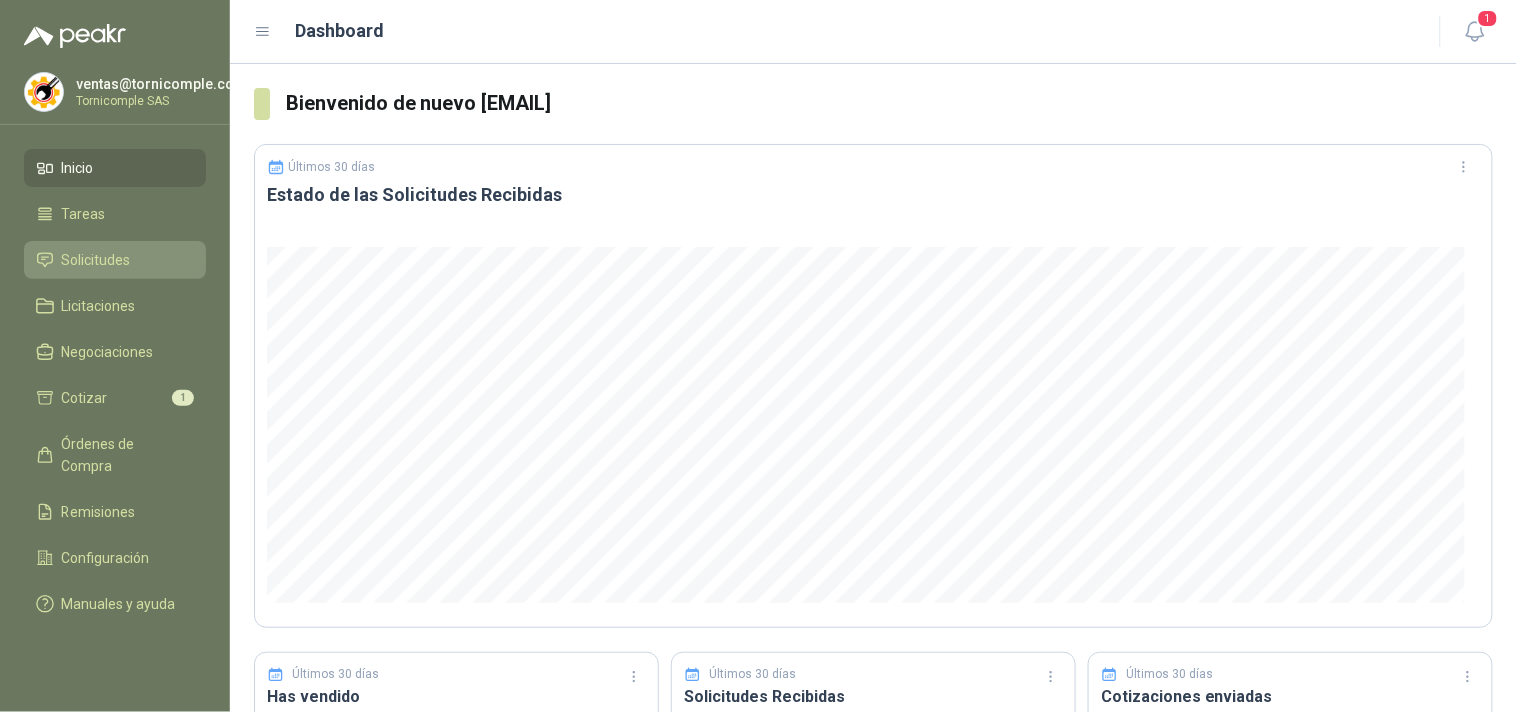 click on "Solicitudes" at bounding box center (115, 260) 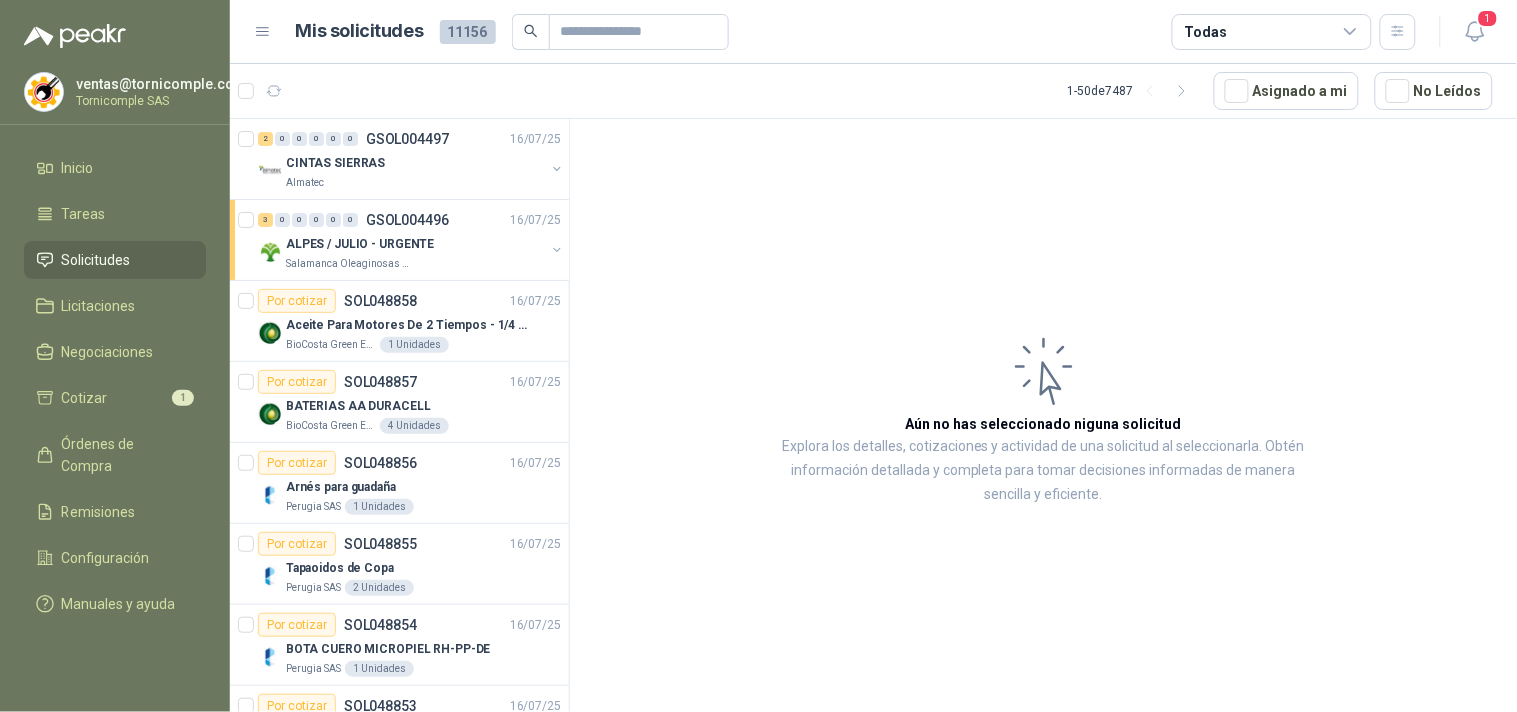 click on "Mis solicitudes 11156 Todas 1" at bounding box center (873, 32) 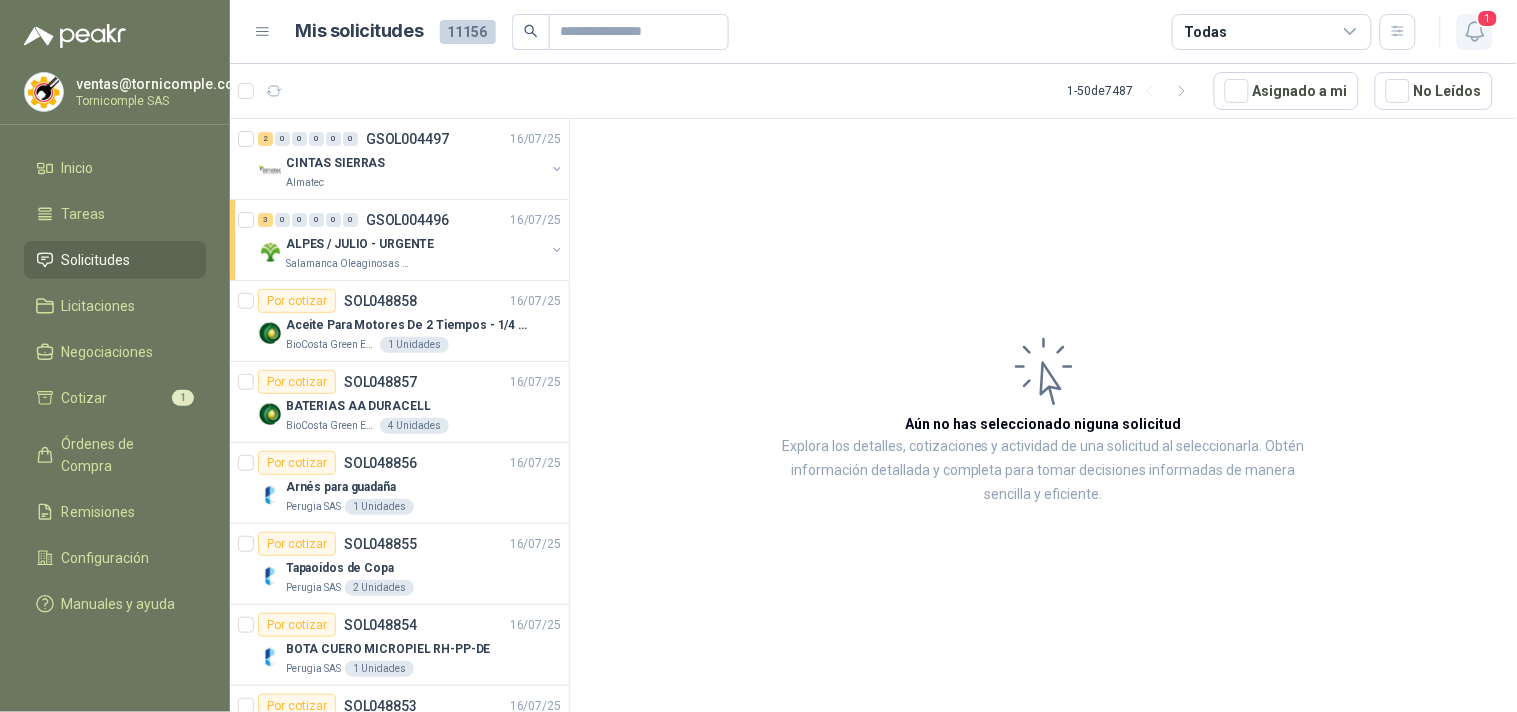 click 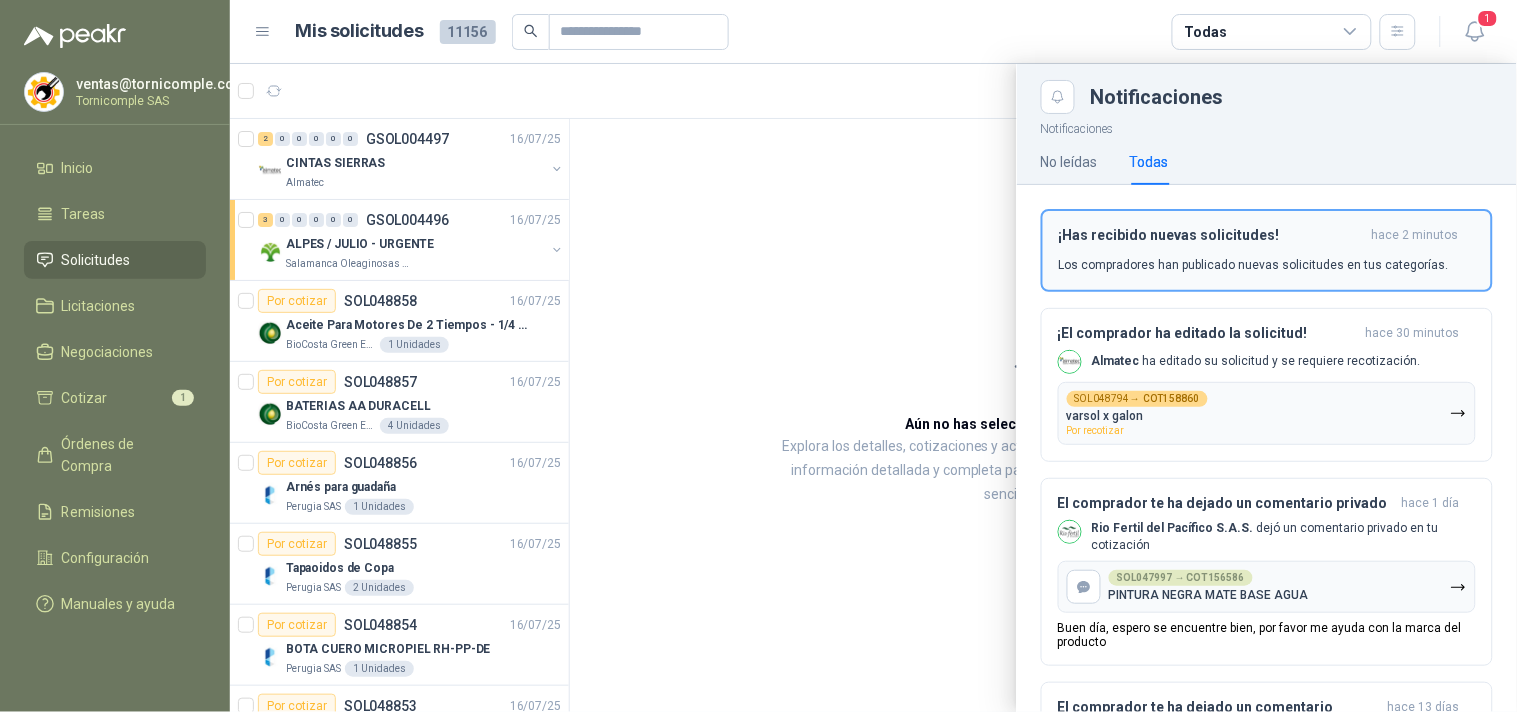 click on "Los compradores han publicado nuevas solicitudes en tus categorías." at bounding box center [1254, 265] 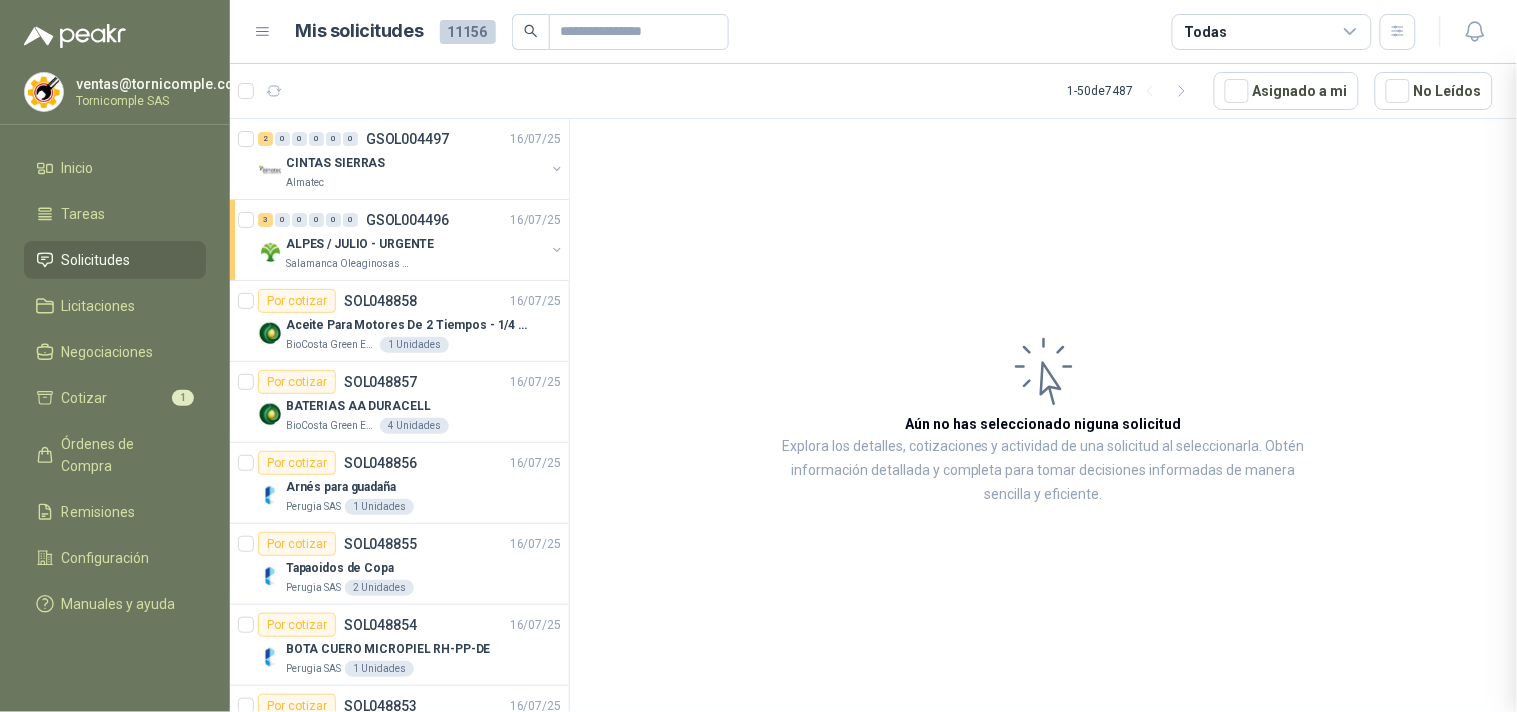 click at bounding box center (873, 388) 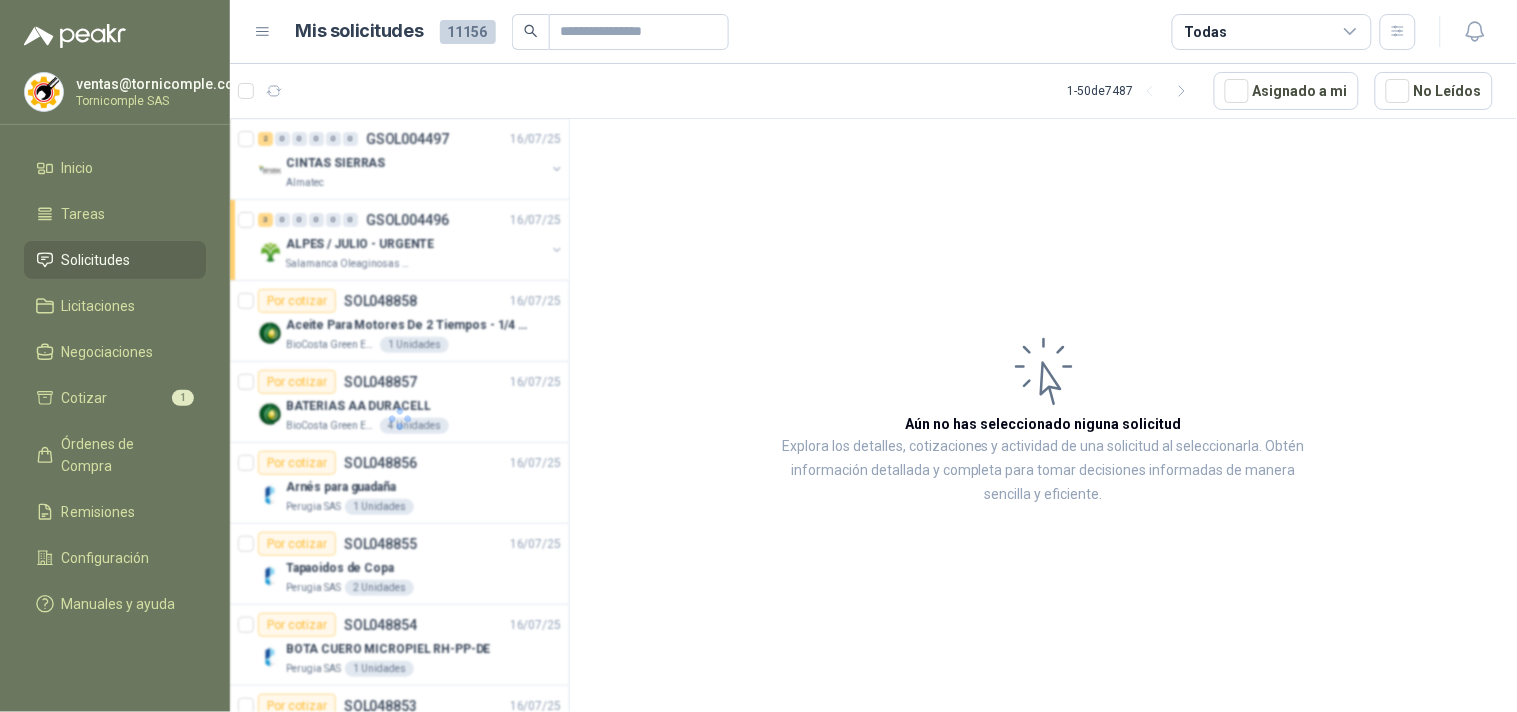 click at bounding box center [400, 419] 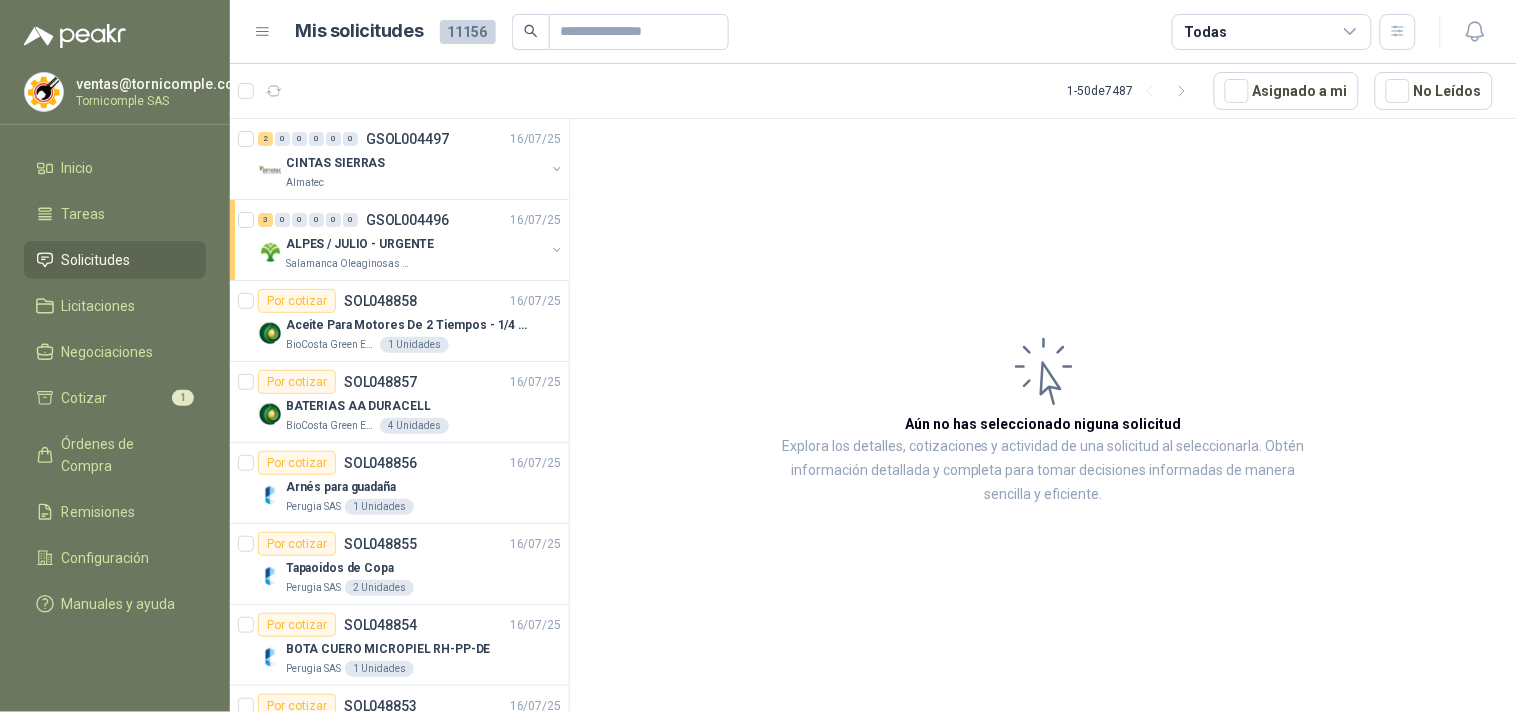 click on "Salamanca Oleaginosas SAS" at bounding box center [415, 264] 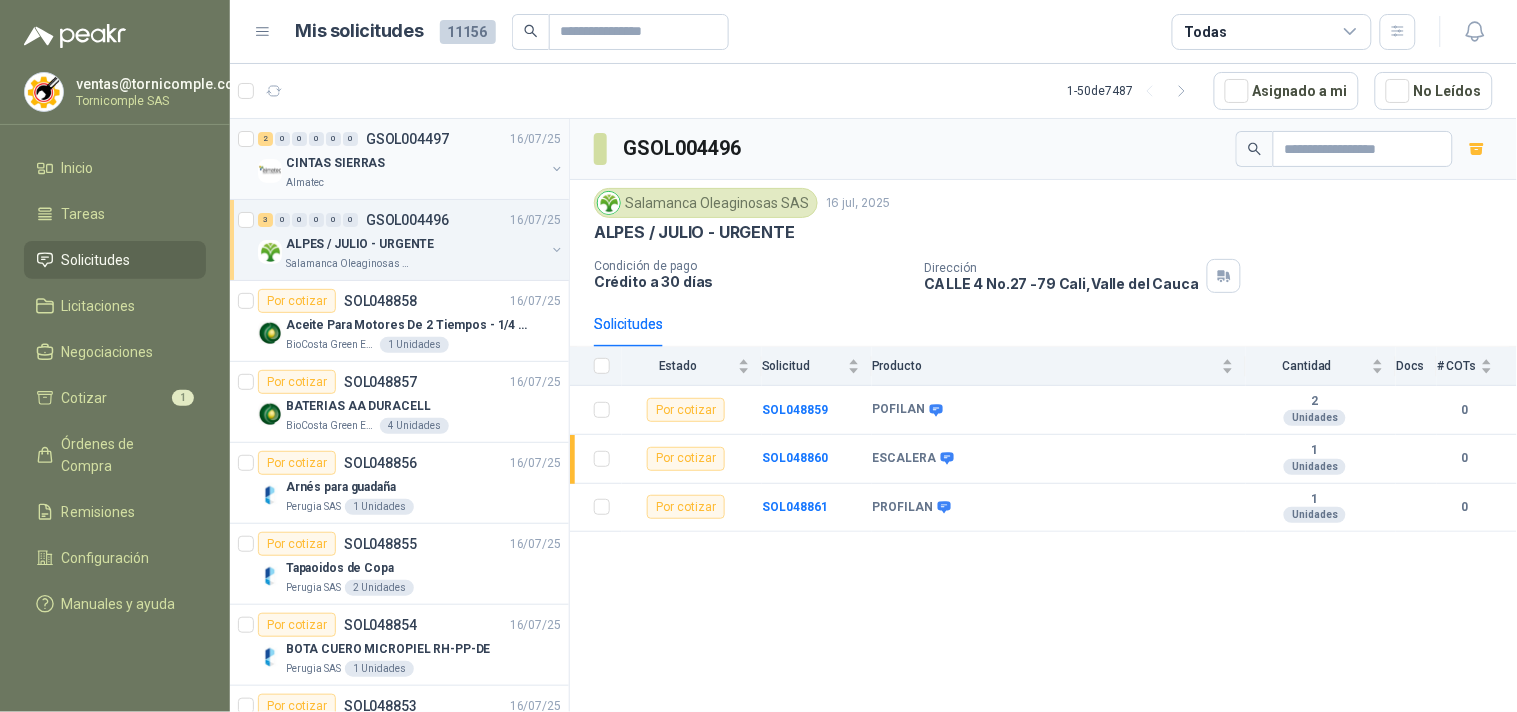 click on "CINTAS SIERRAS" at bounding box center [415, 163] 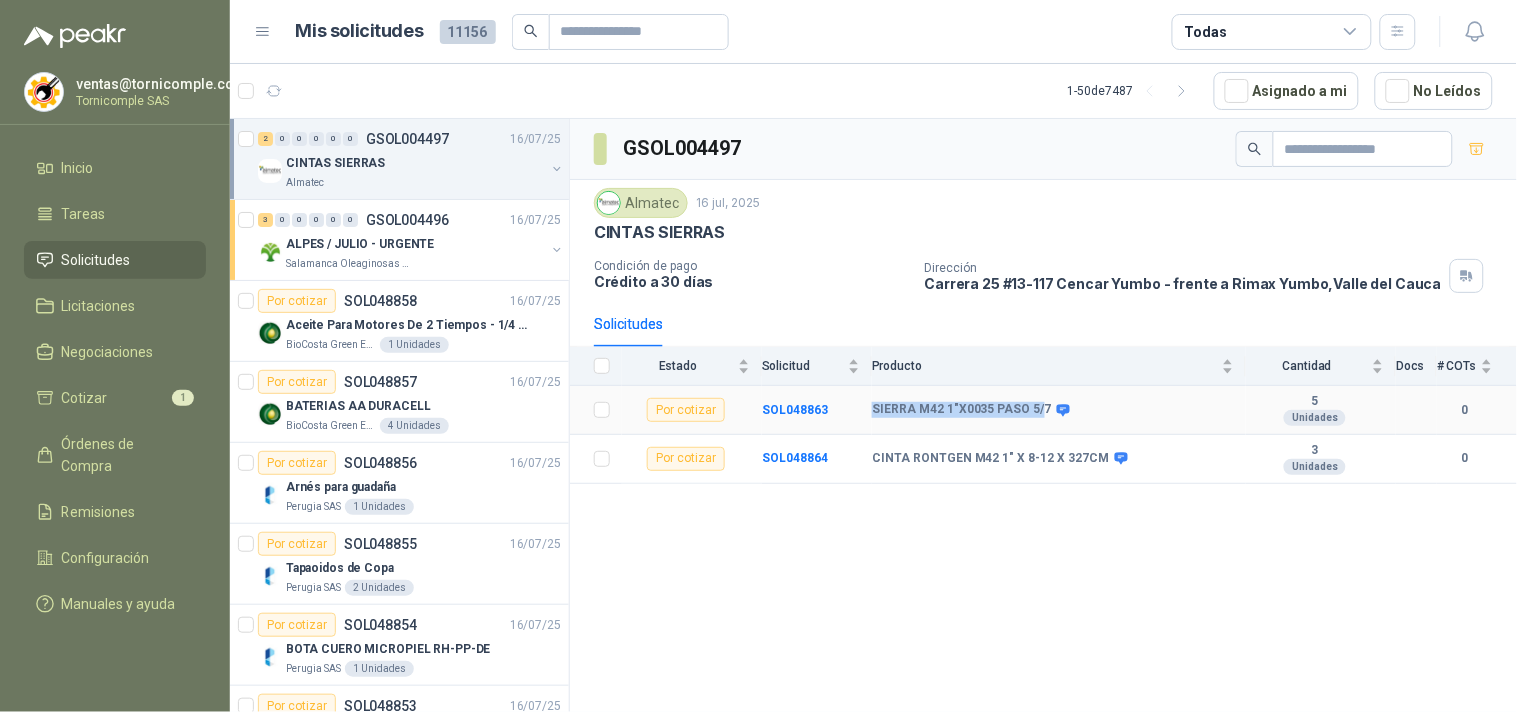 drag, startPoint x: 870, startPoint y: 408, endPoint x: 926, endPoint y: 453, distance: 71.8401 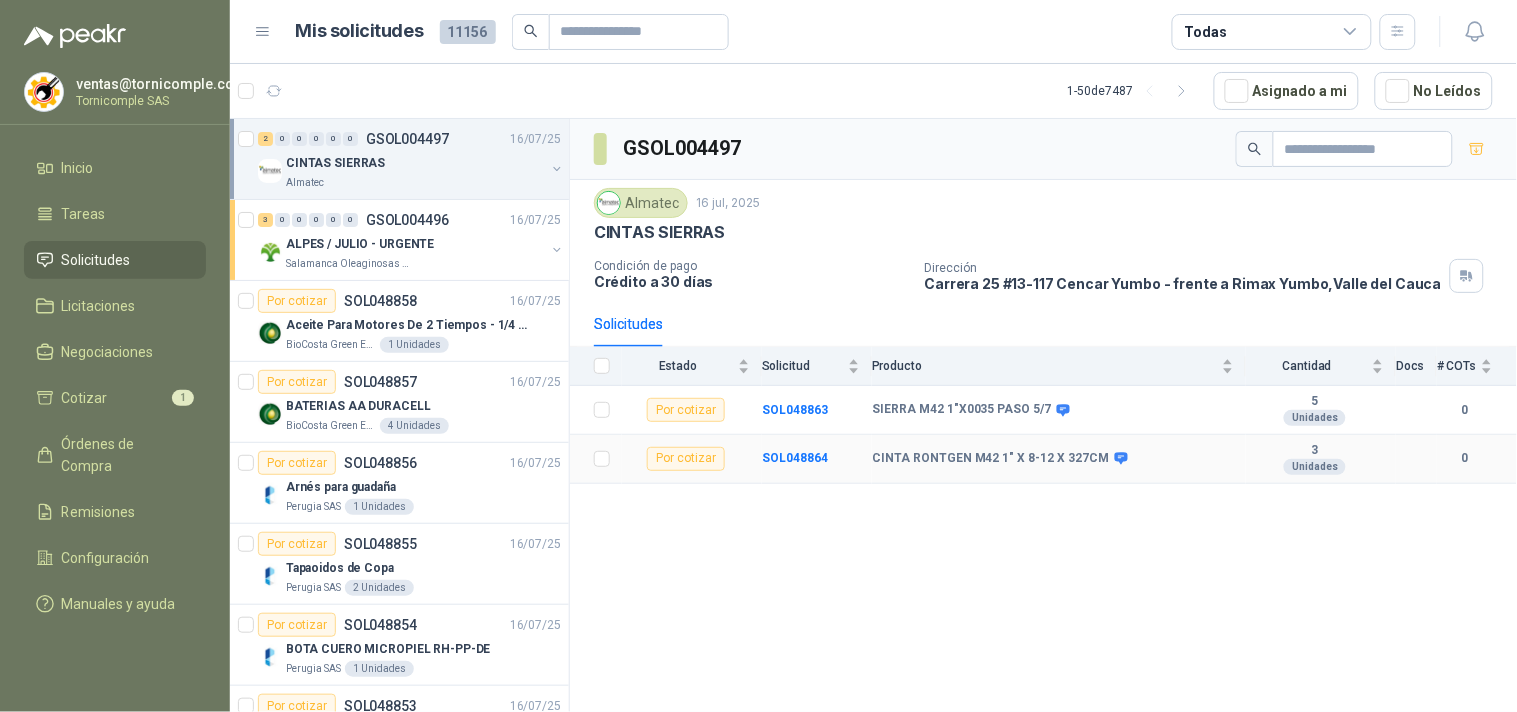 click on "SOL048864" at bounding box center [817, 459] 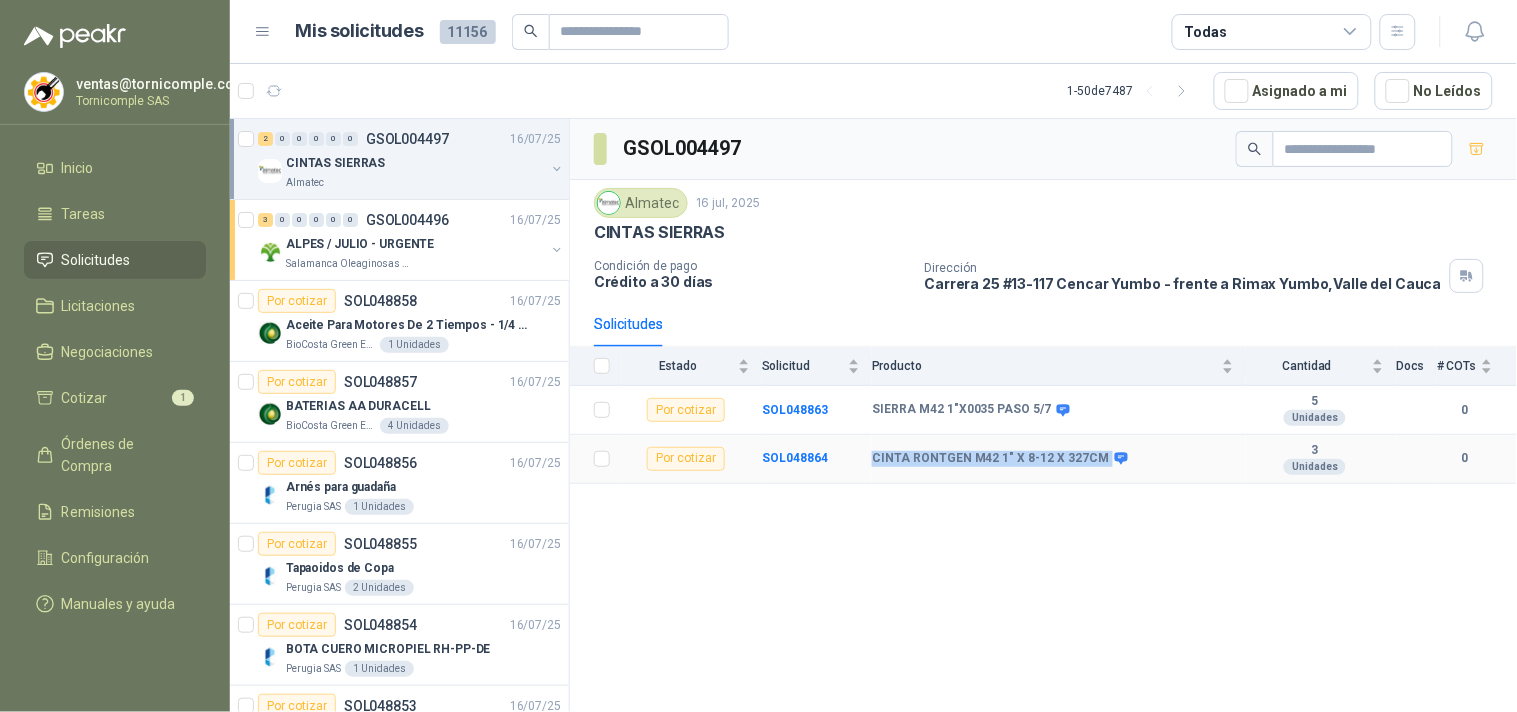 drag, startPoint x: 873, startPoint y: 460, endPoint x: 1097, endPoint y: 460, distance: 224 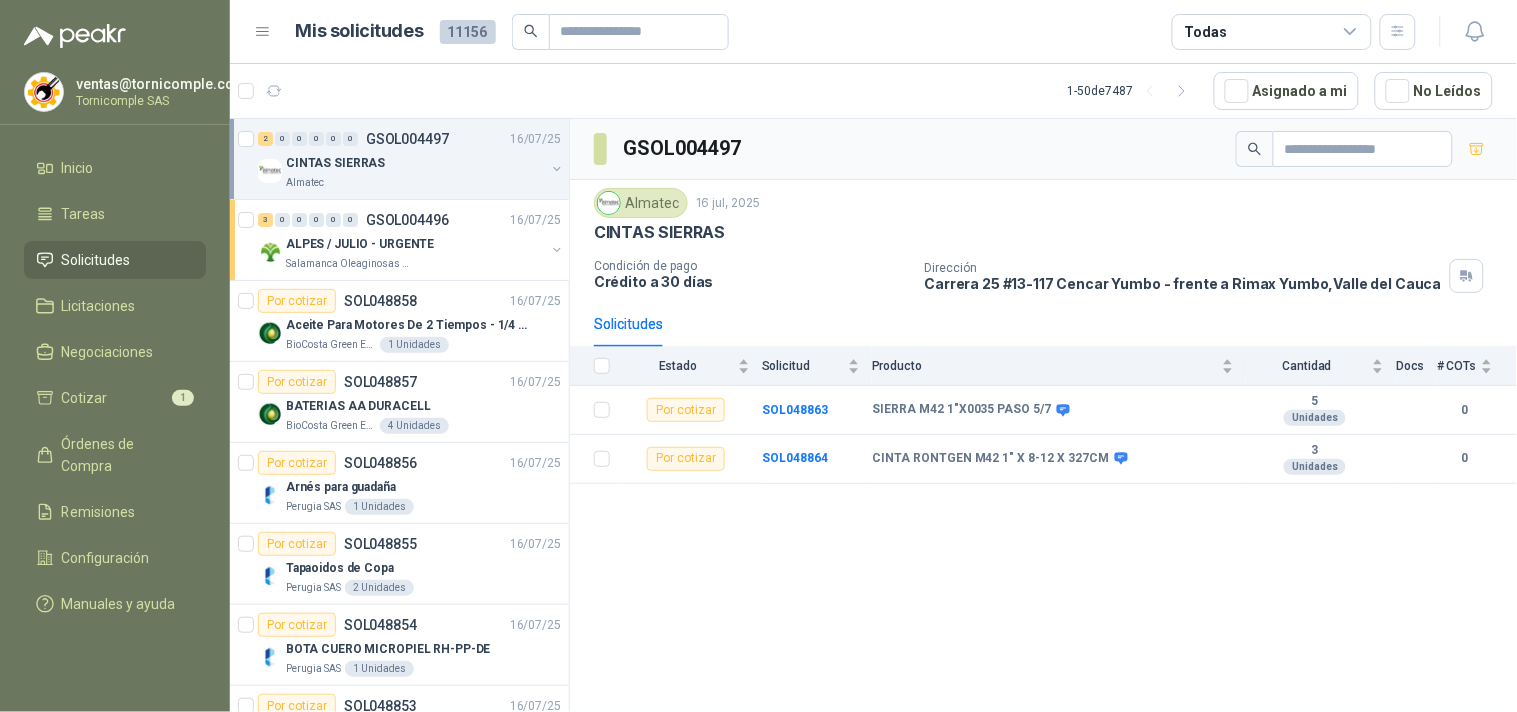 click on "GSOL004497   Almatec [DATE]   CINTAS SIERRAS Condición de pago Crédito a 30 días Dirección Carrera 25 #13-117 Cencar Yumbo - frente a Rimax   Yumbo ,  Valle del Cauca Solicitudes Estado Solicitud Producto Cantidad Docs # COTs Por cotizar SOL048863 SIERRA M42 1"X0035 PASO 5/7 5 Unidades 0 Por cotizar SOL048864 CINTA RONTGEN M42 1" X 8-12 X 327CM 3 Unidades 0" at bounding box center [1043, 419] 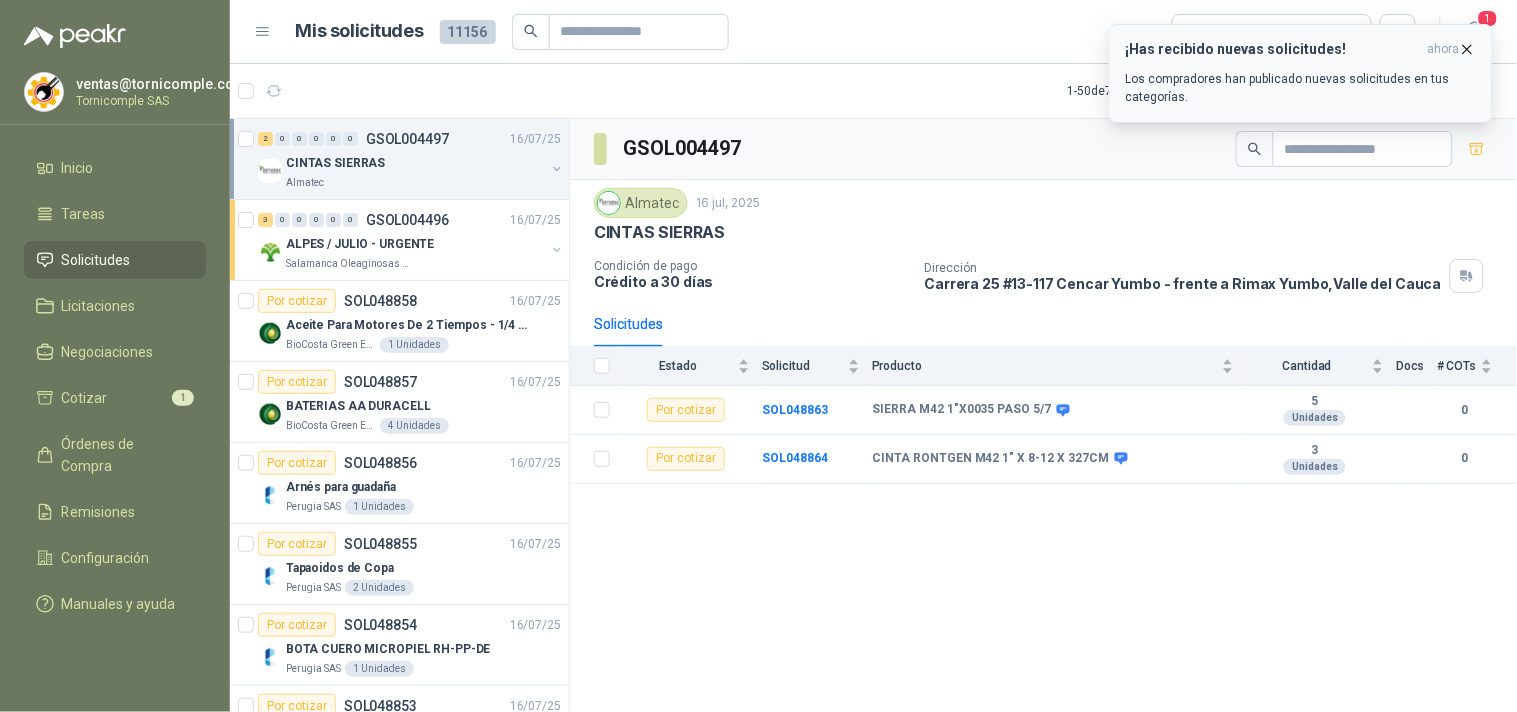 click 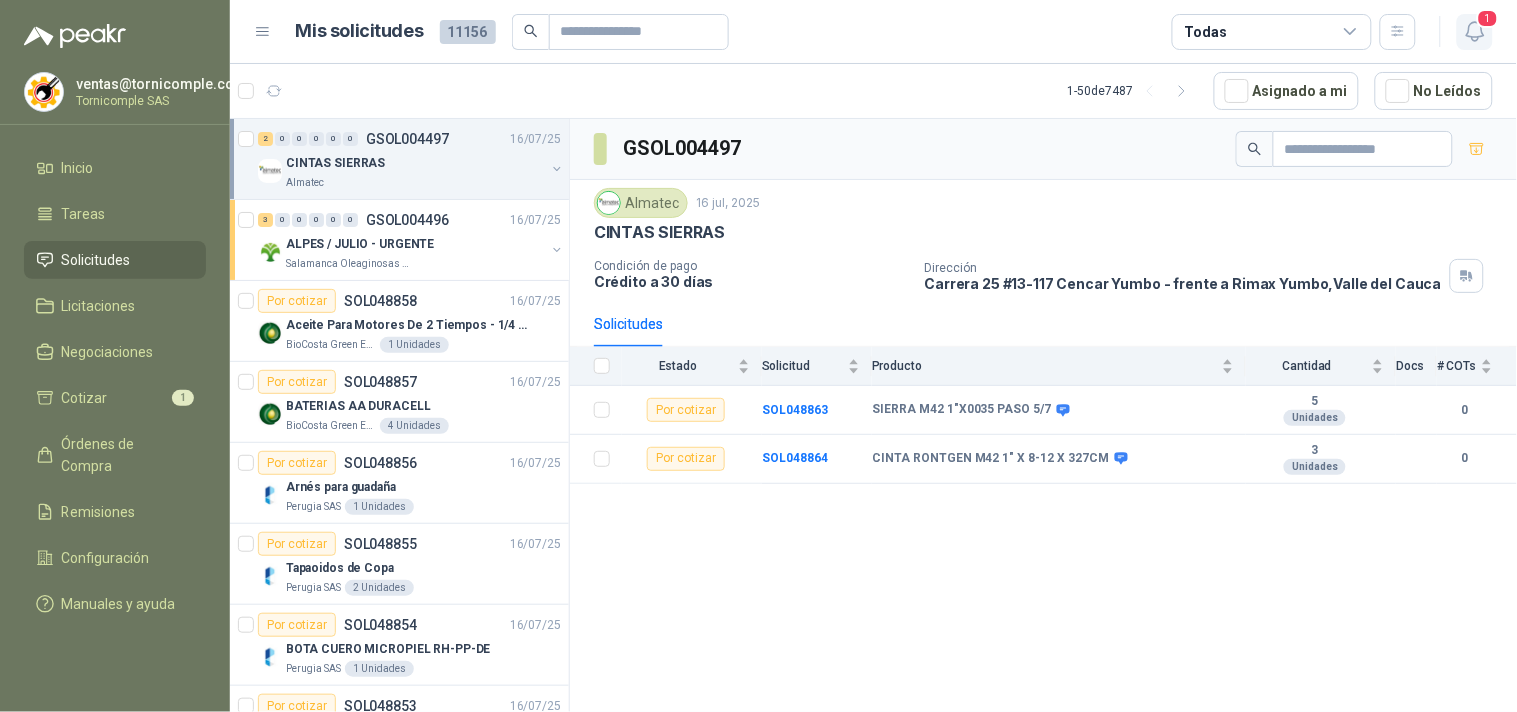 click 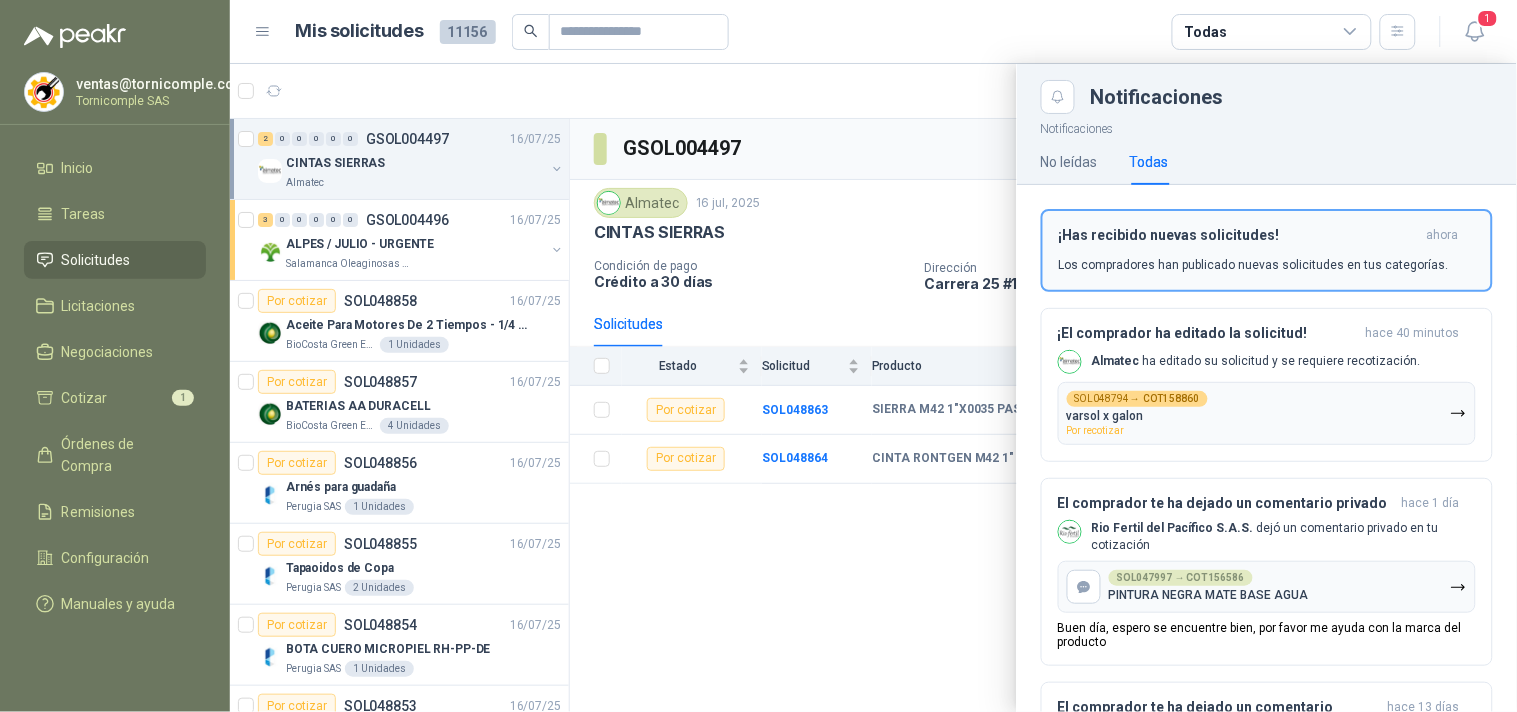 click on "¡Has recibido nuevas solicitudes! ahora   Los compradores han publicado nuevas solicitudes en tus categorías." at bounding box center [1267, 250] 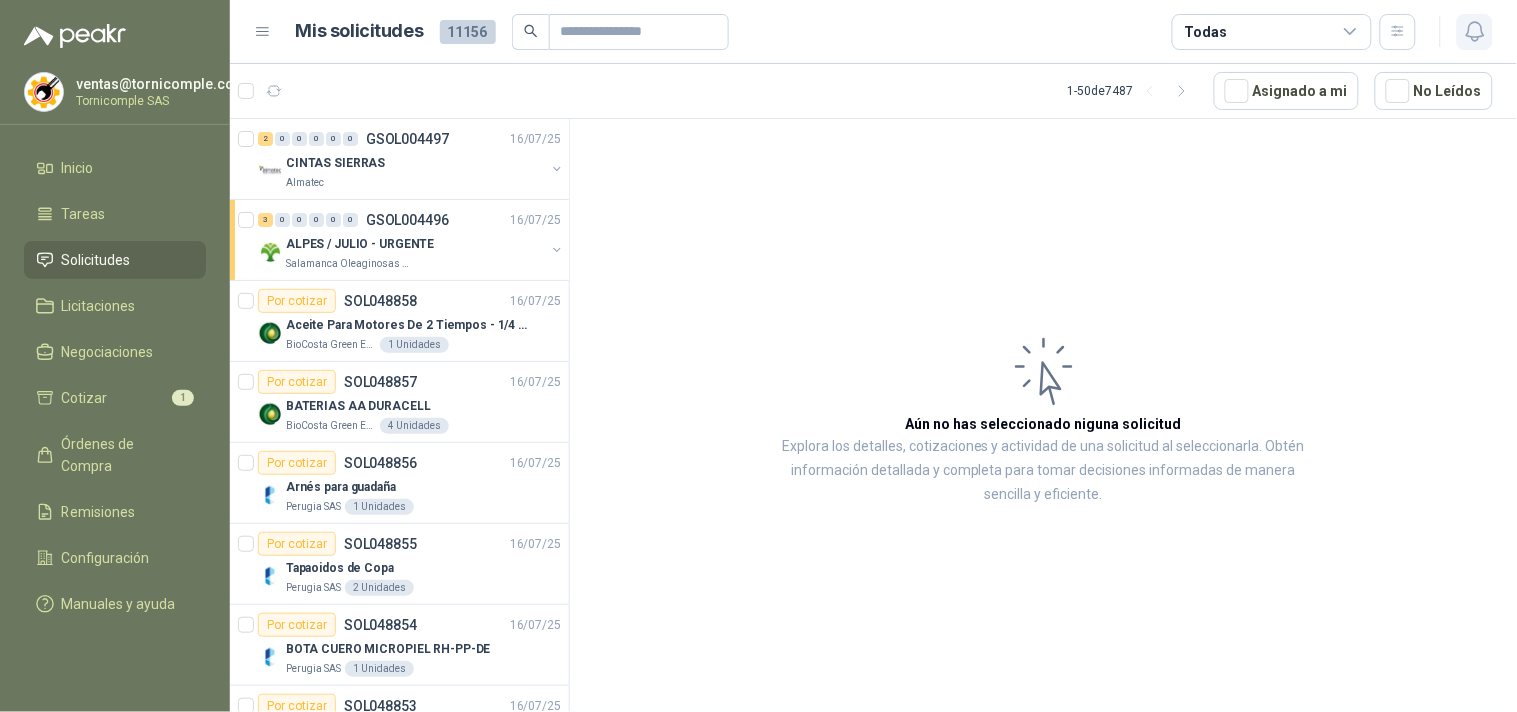 click 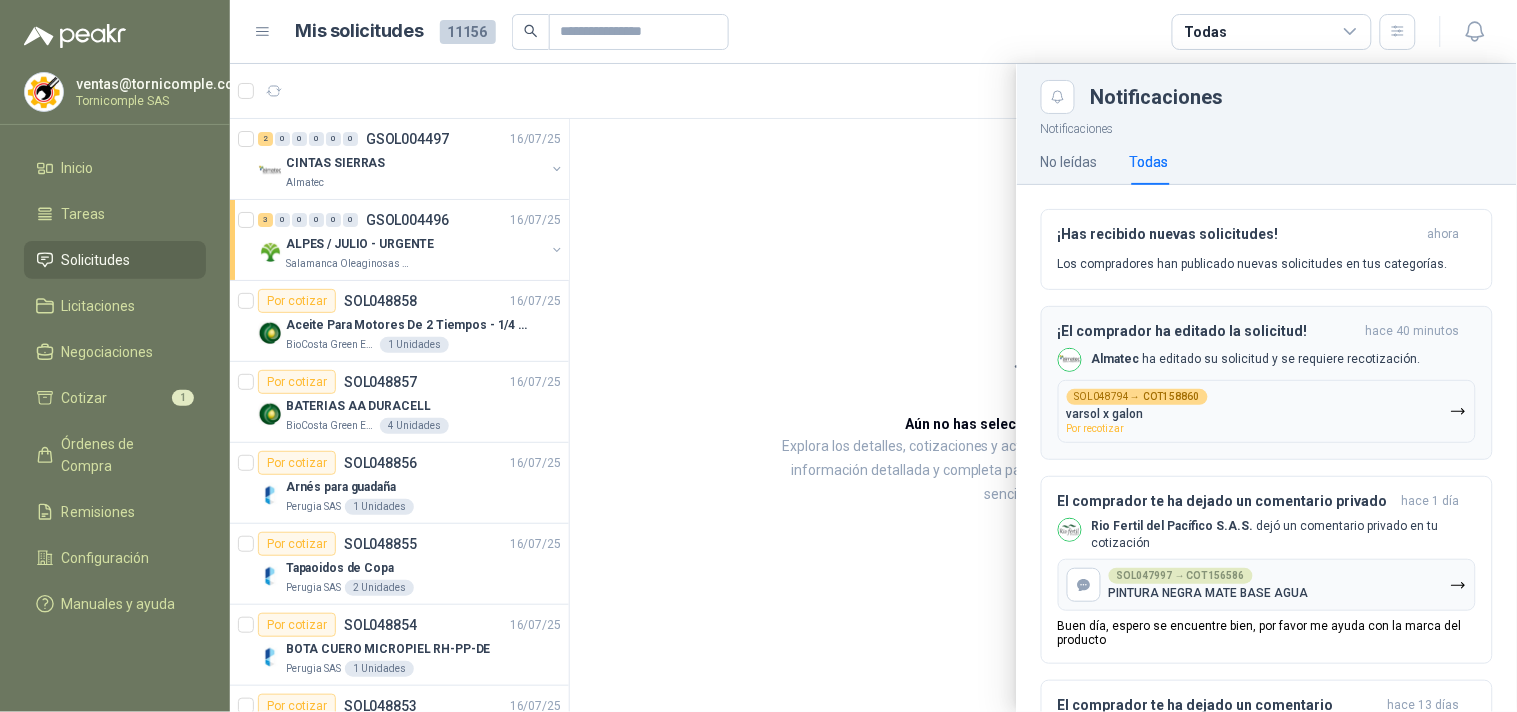 click on "SOL048794  →  COT158860 varsol x galon  Por recotizar" at bounding box center (1267, 411) 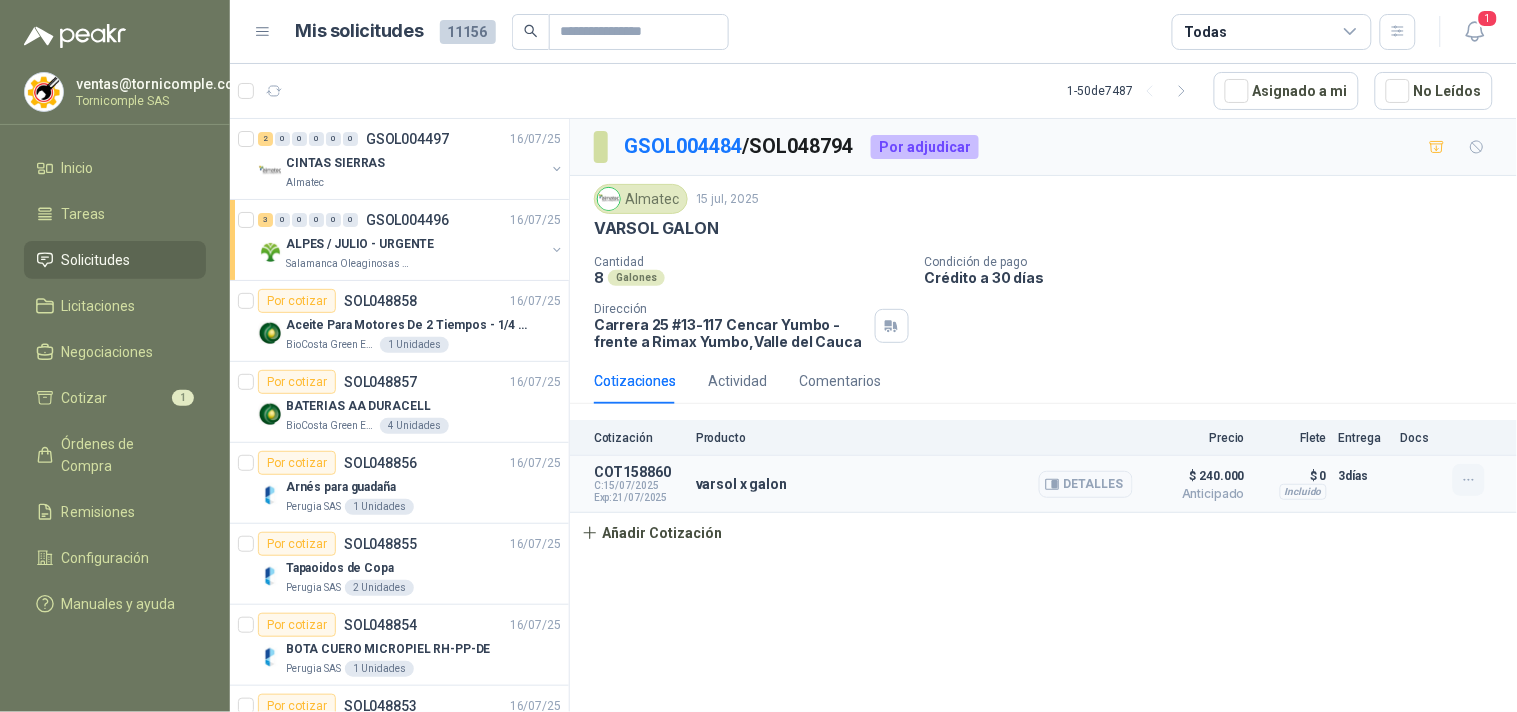 click 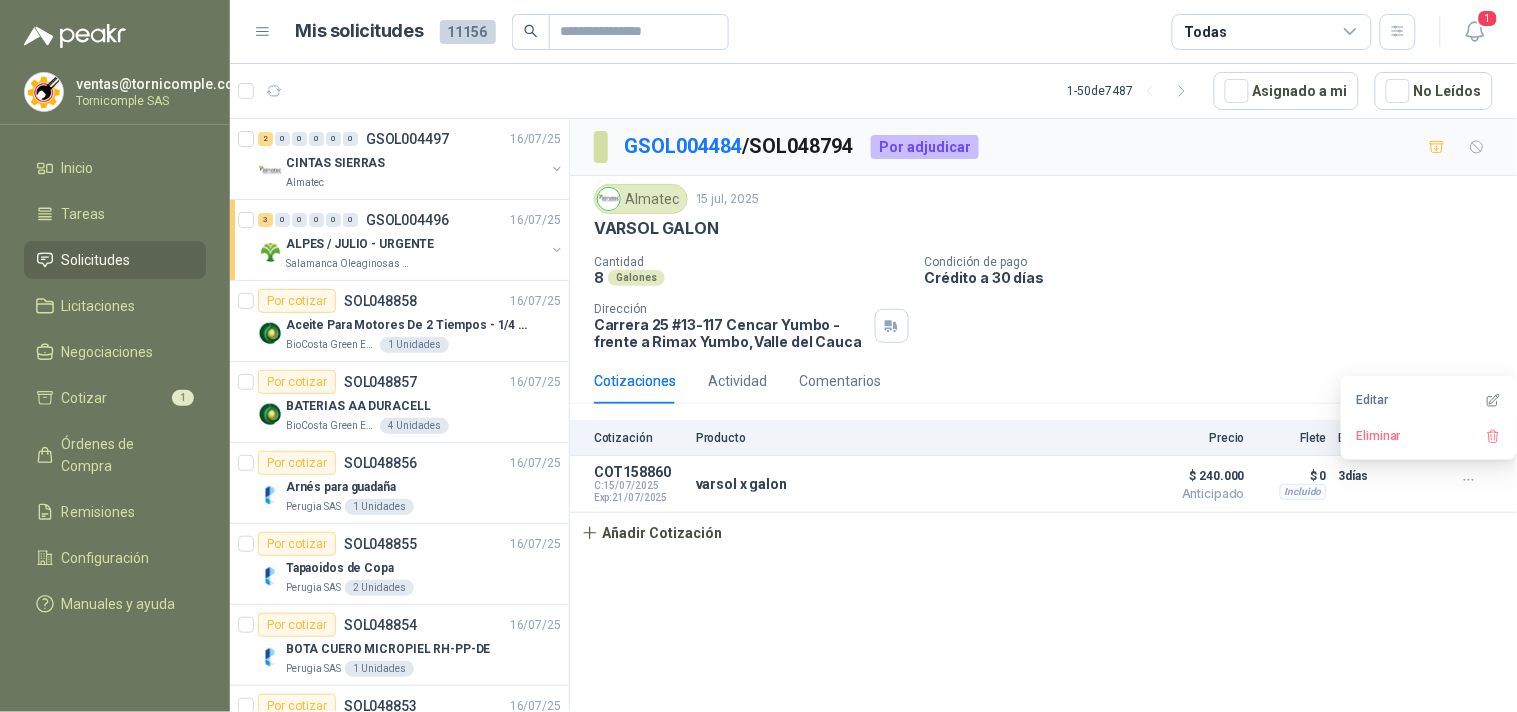 click on "Almatec [DATE]" at bounding box center (1043, 199) 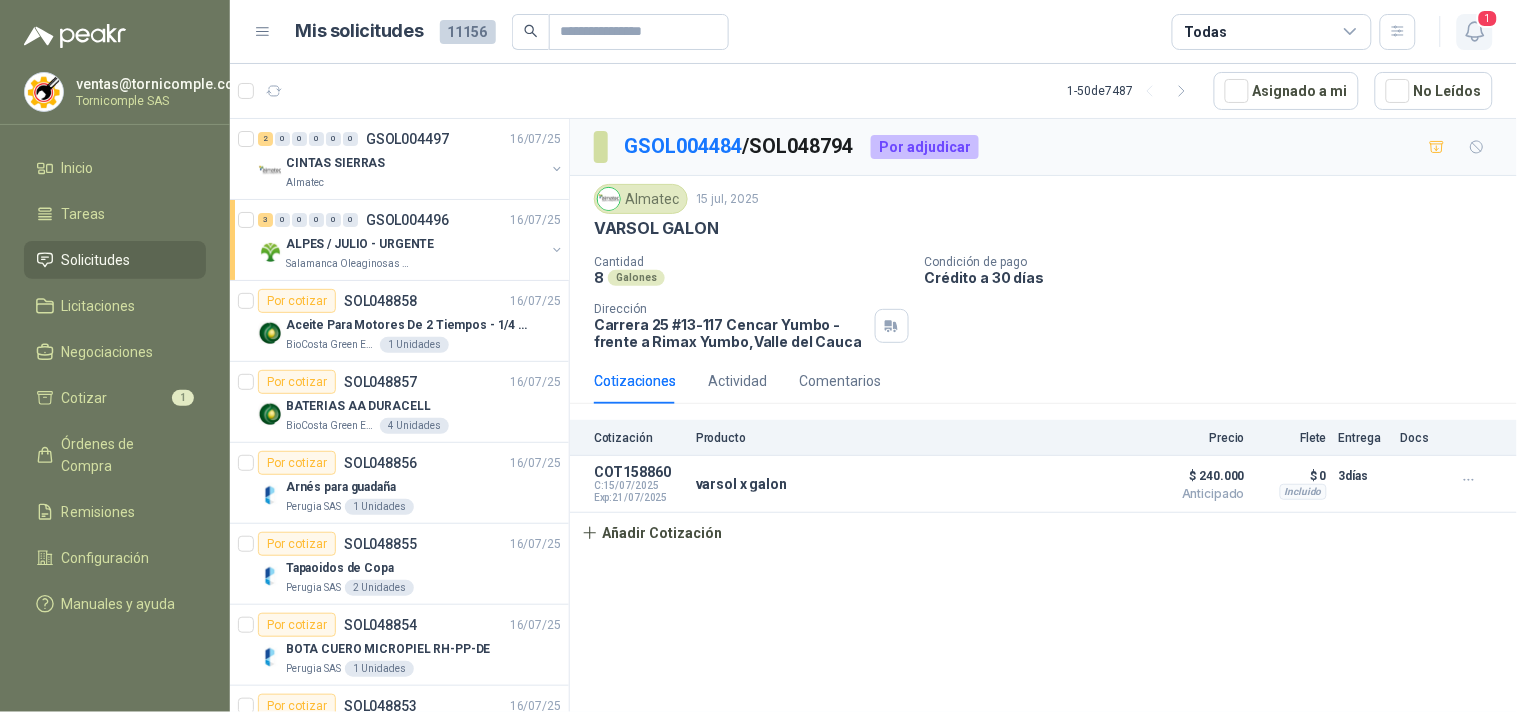click 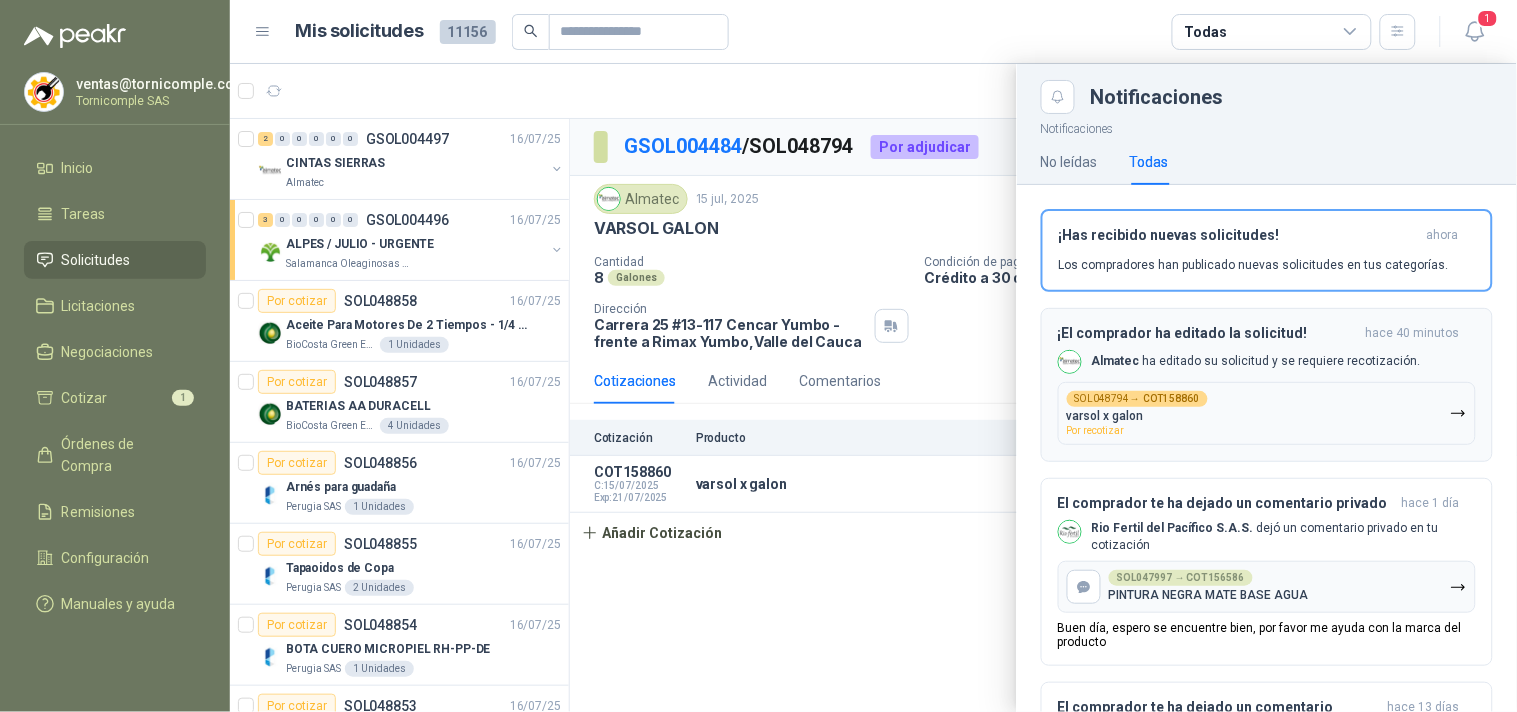 click on "SOL048794  →  COT158860 varsol x galon  Por recotizar" at bounding box center (1267, 413) 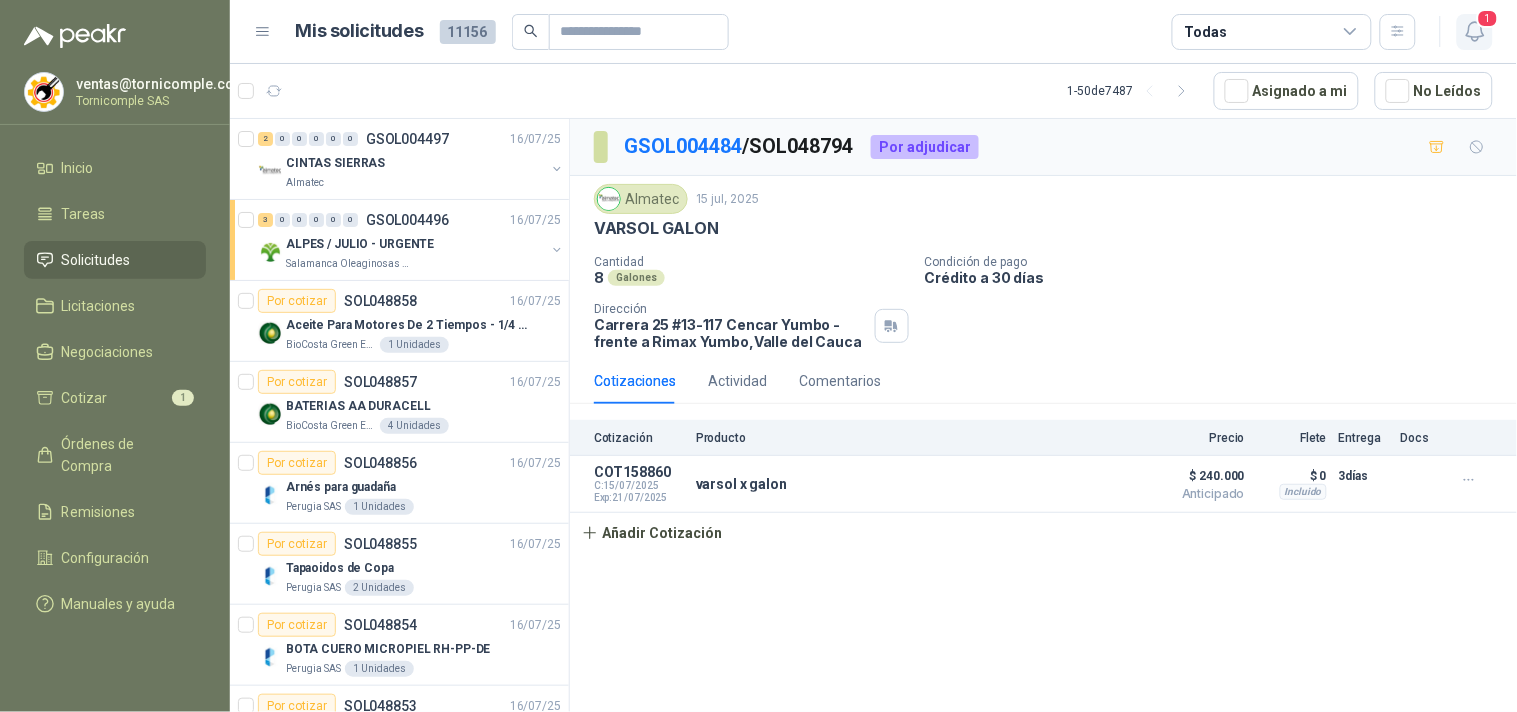 click 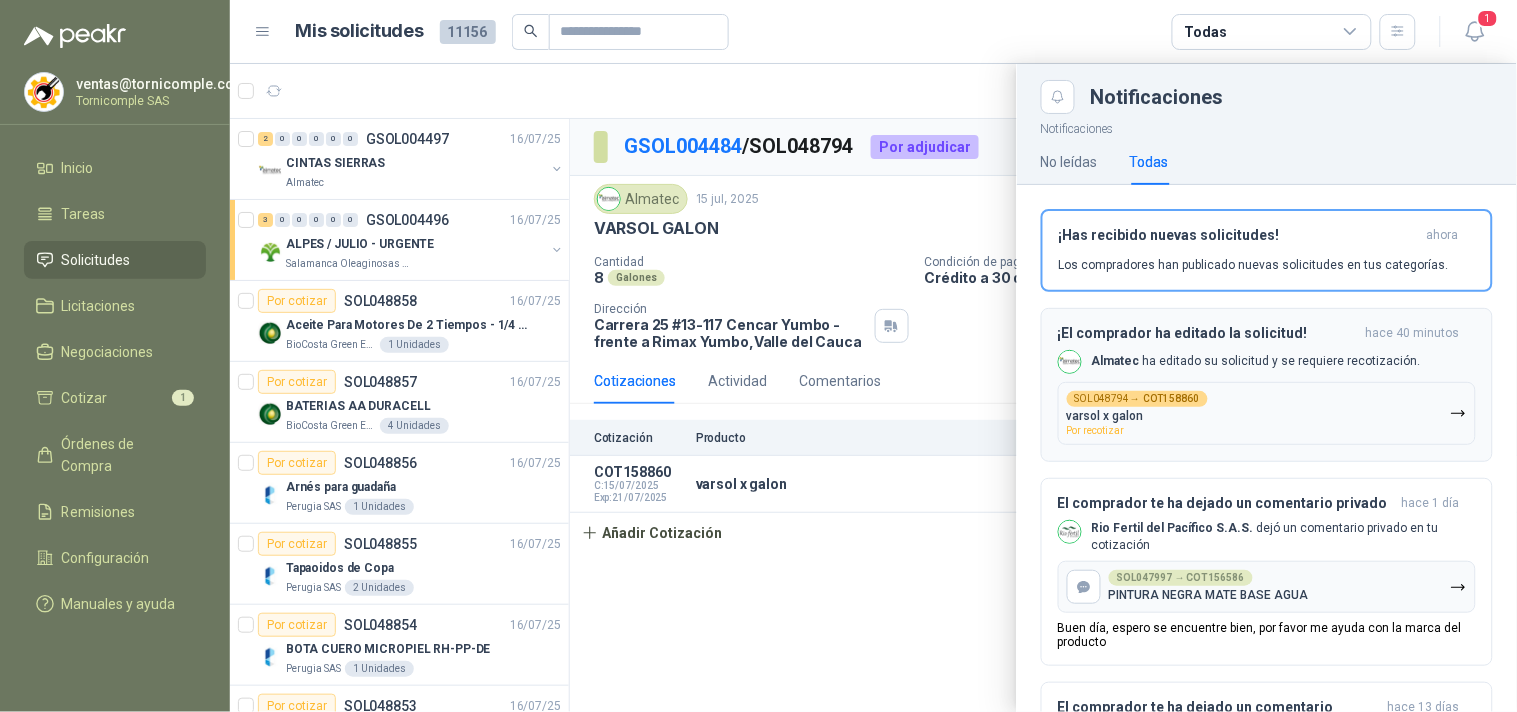click on "SOL048794  →  COT158860 varsol x galon  Por recotizar" at bounding box center [1267, 413] 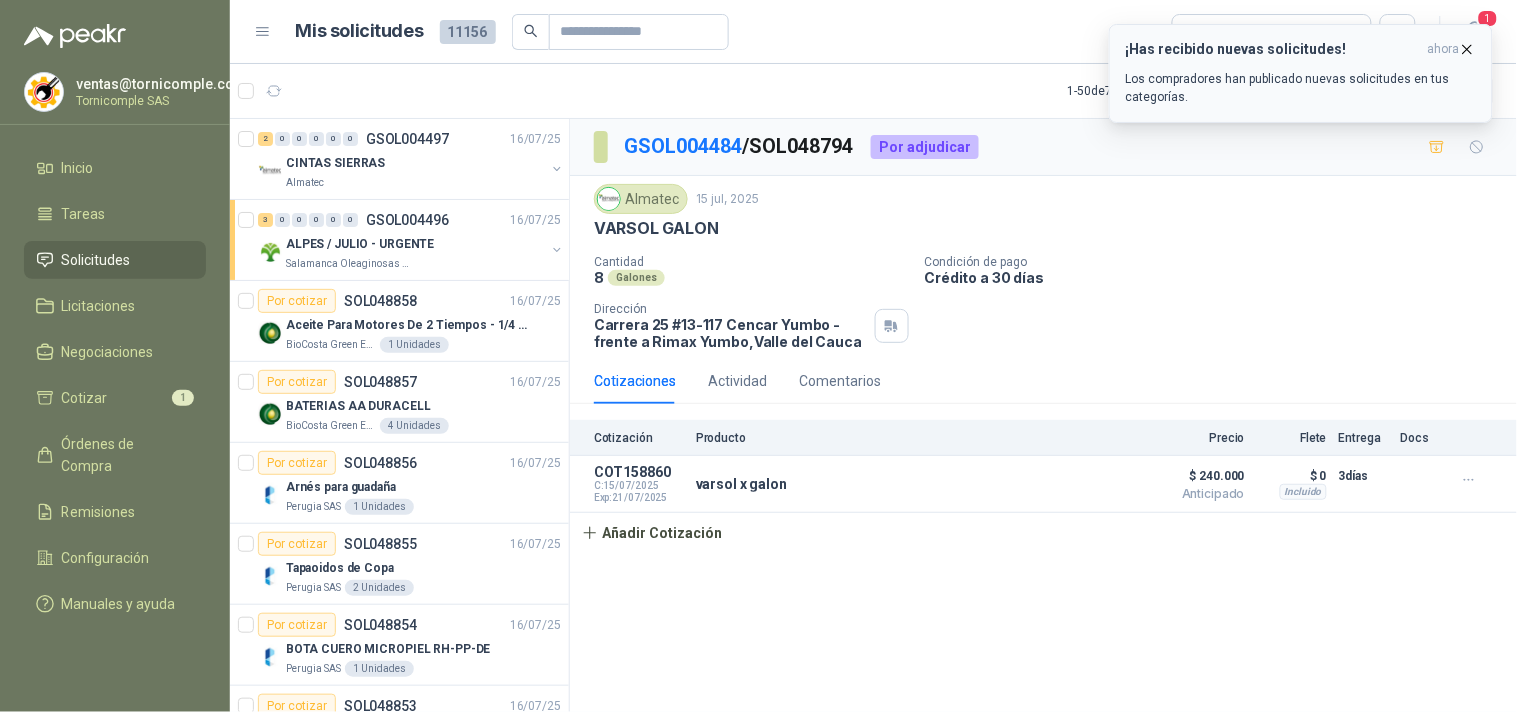 click 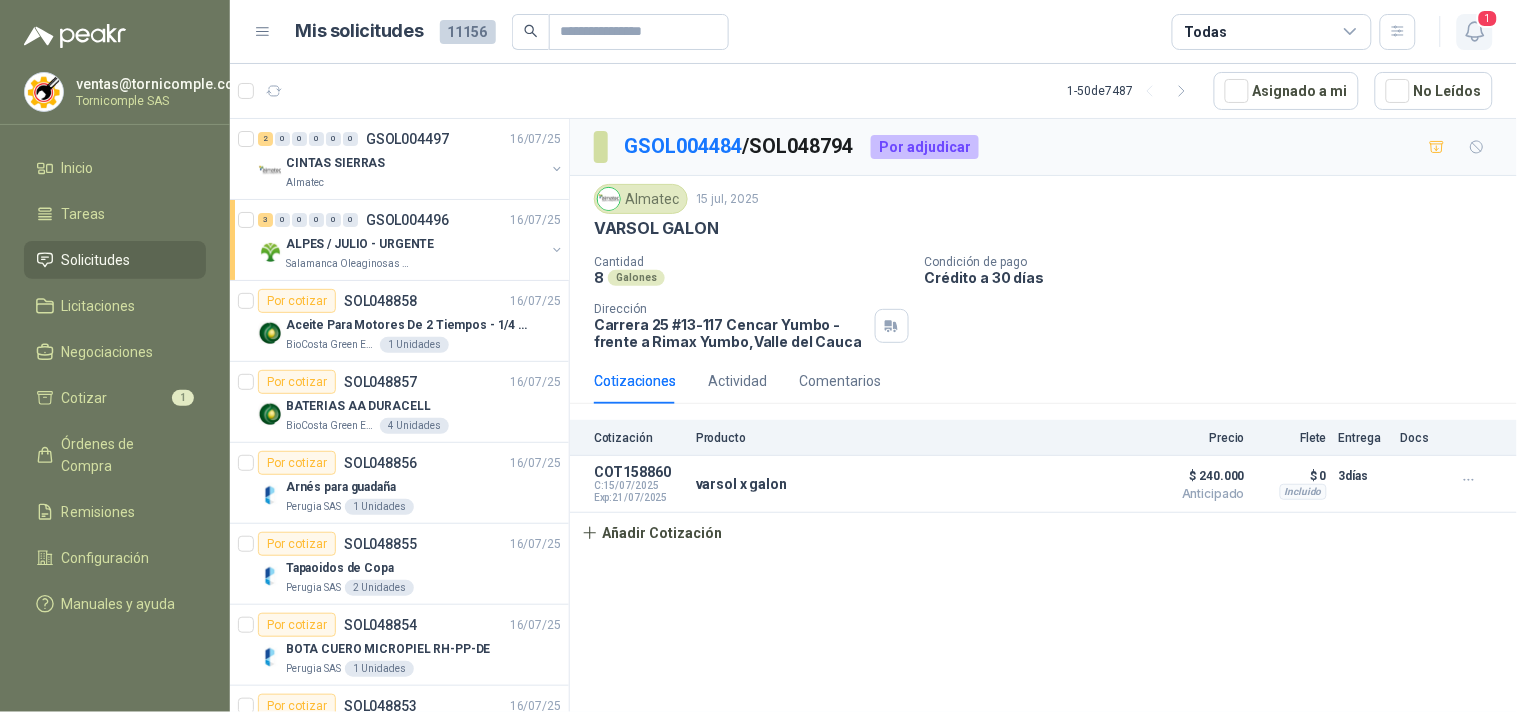 click 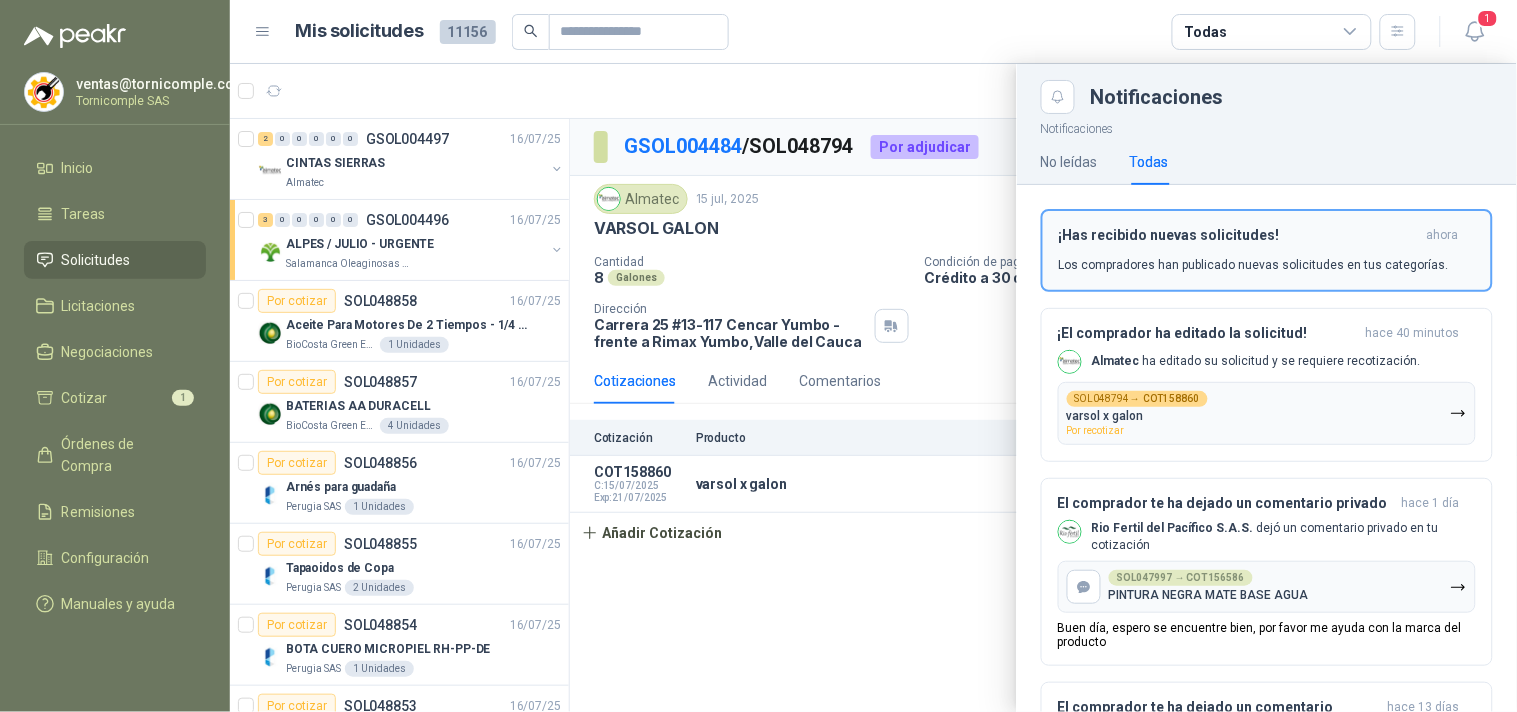 click on "¡Has recibido nuevas solicitudes!" at bounding box center (1239, 235) 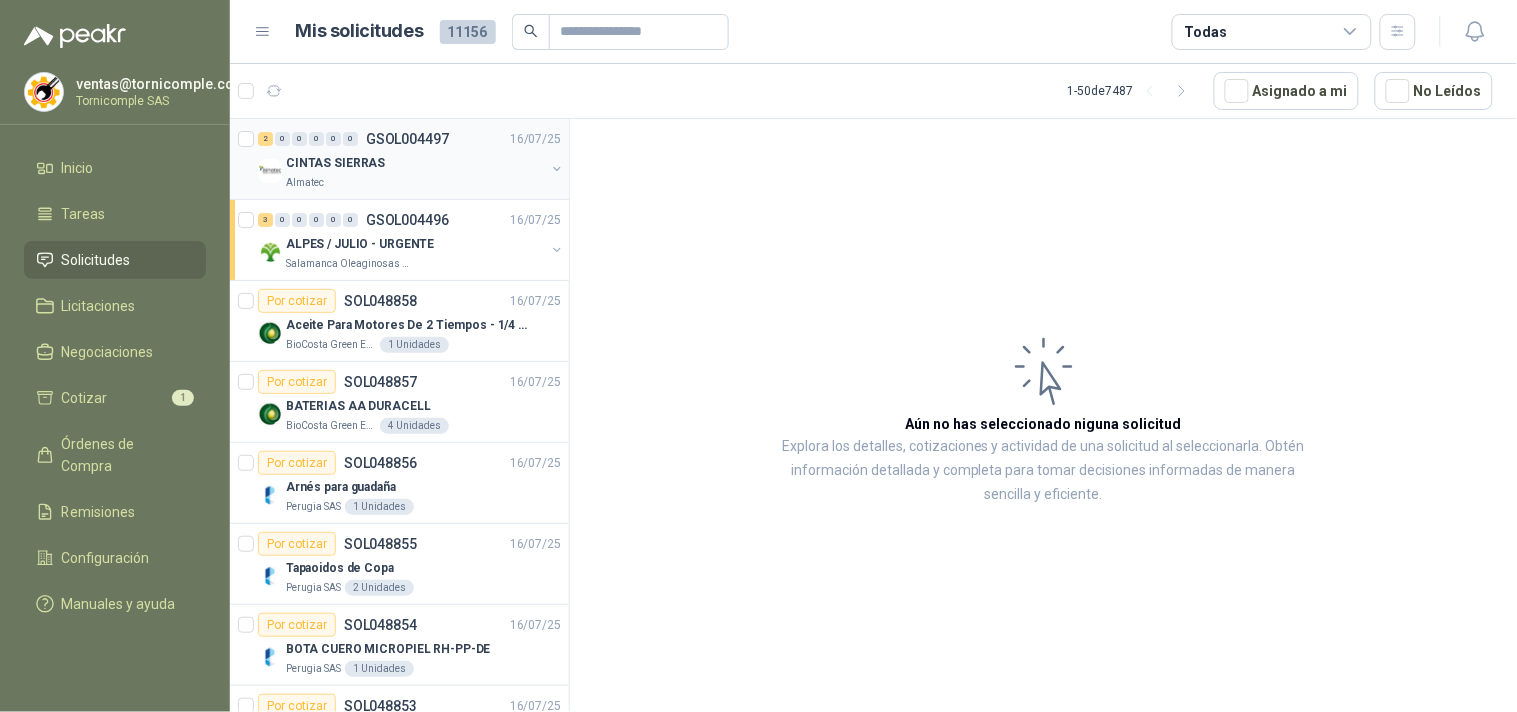 click on "CINTAS SIERRAS" at bounding box center [415, 163] 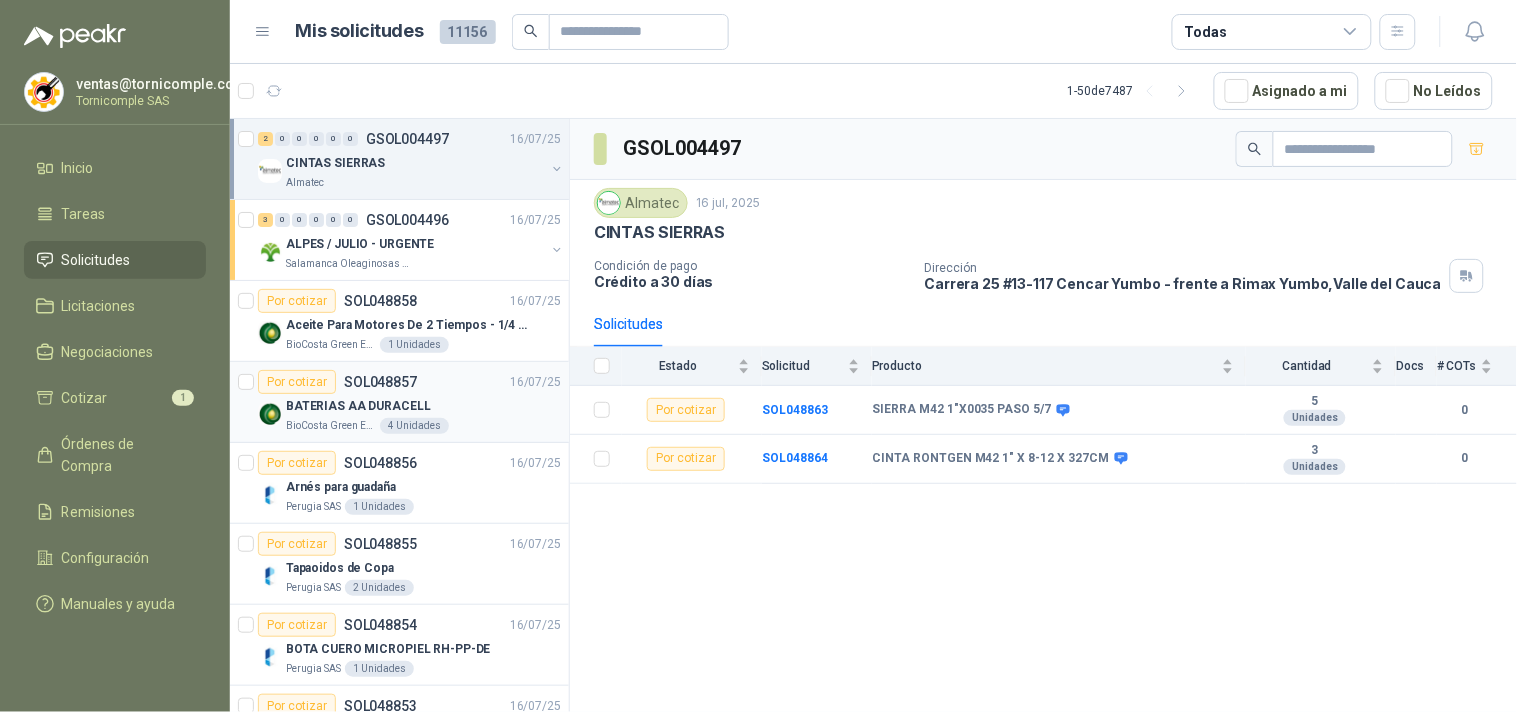 click on "Por cotizar SOL048857 16/07/25   BATERIAS AA DURACELL  BioCosta Green Energy S.A.S 4   Unidades" at bounding box center [399, 402] 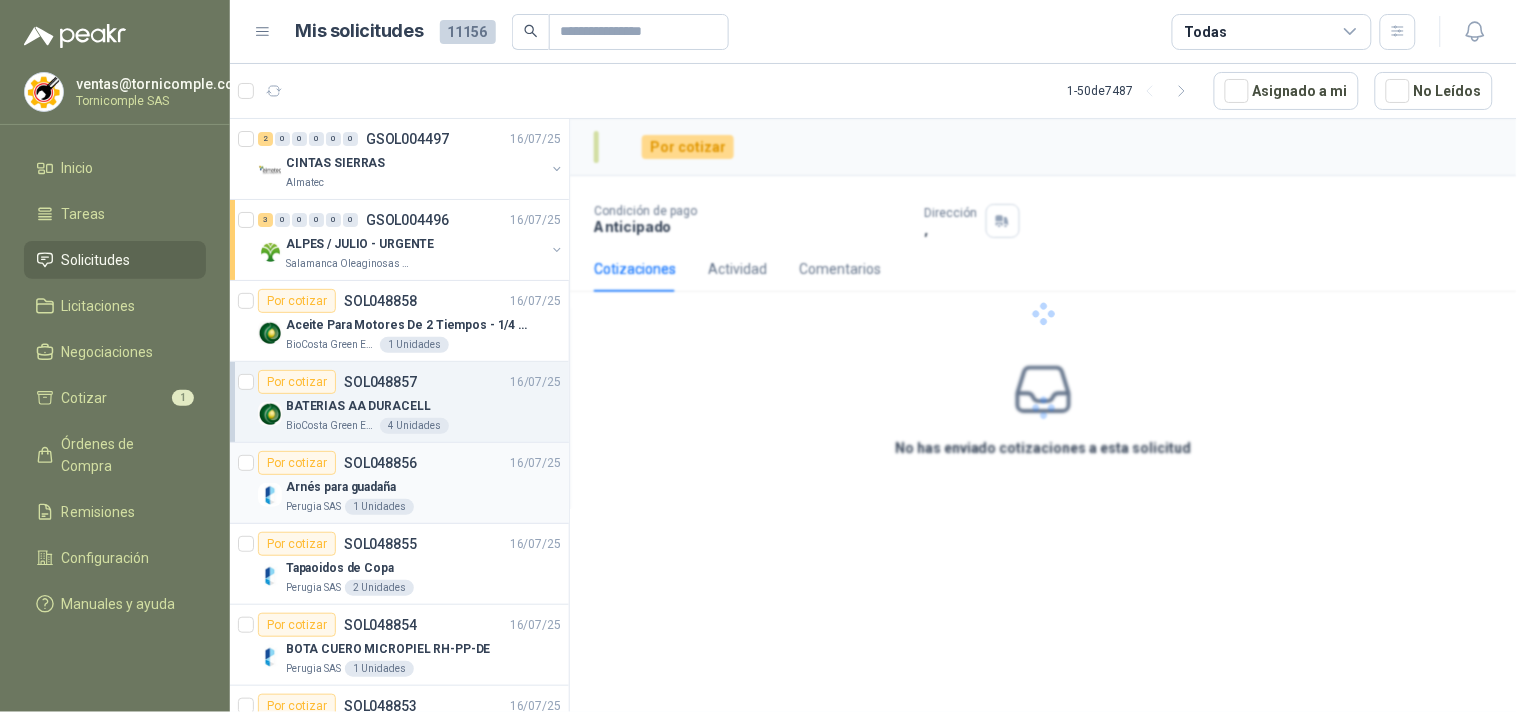 click on "Arnés para guadaña" at bounding box center [423, 487] 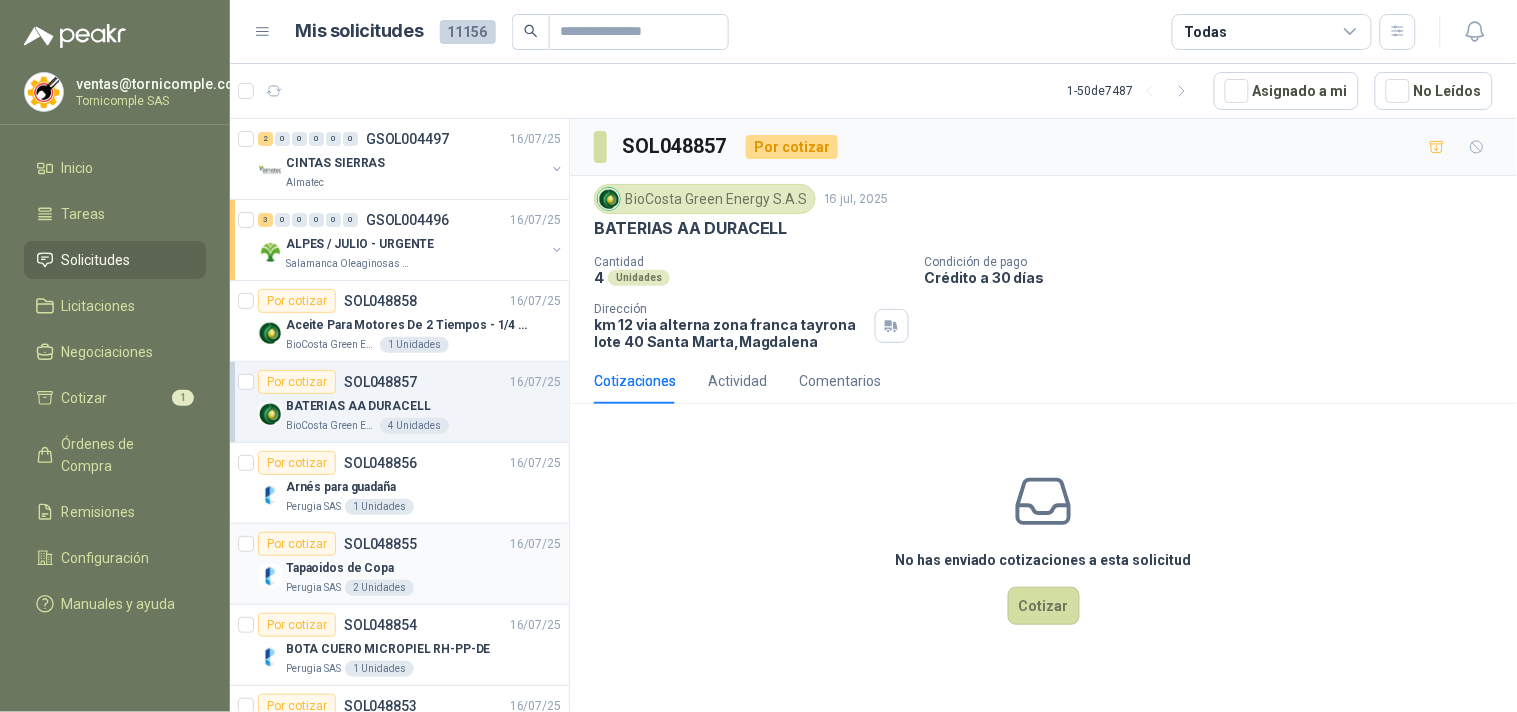 click on "Por cotizar SOL048855 [DATE]" at bounding box center [409, 544] 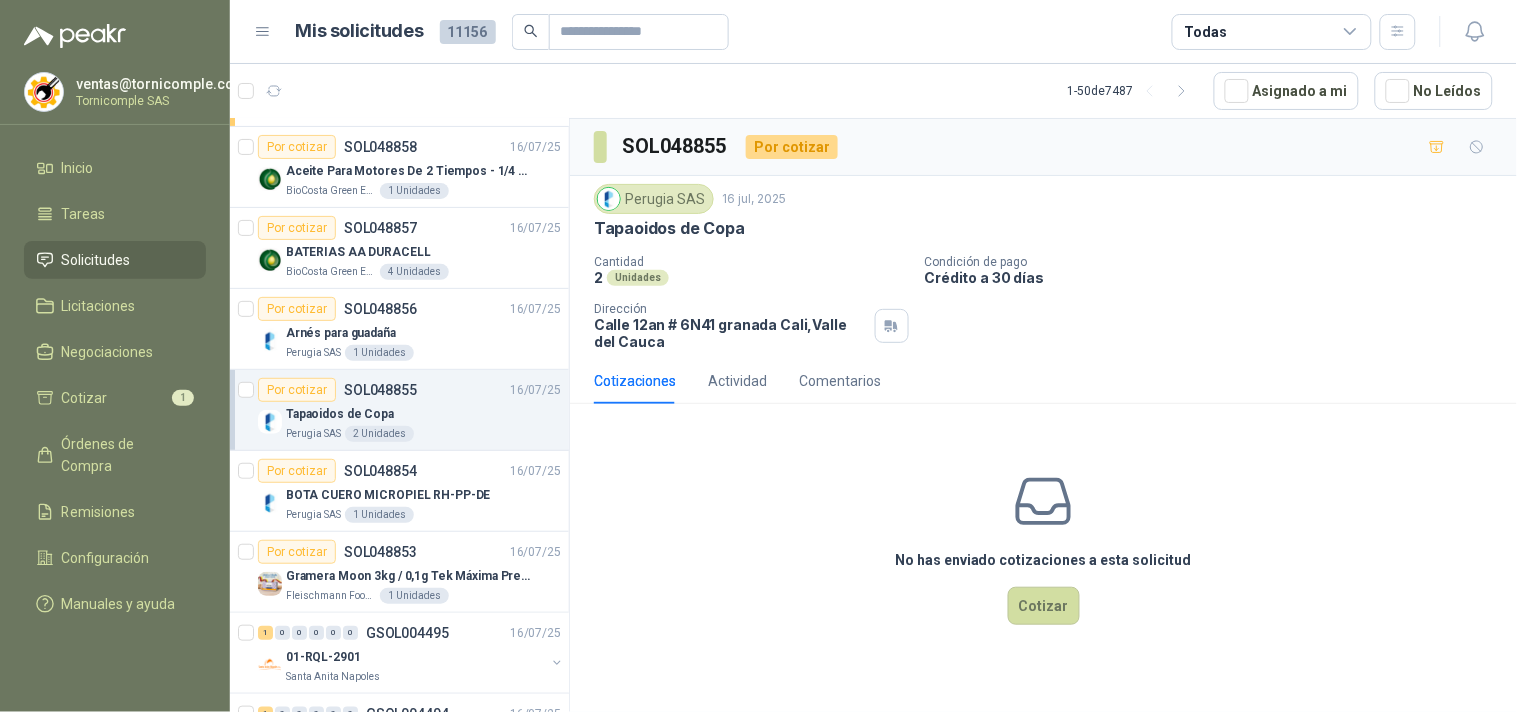 scroll, scrollTop: 0, scrollLeft: 0, axis: both 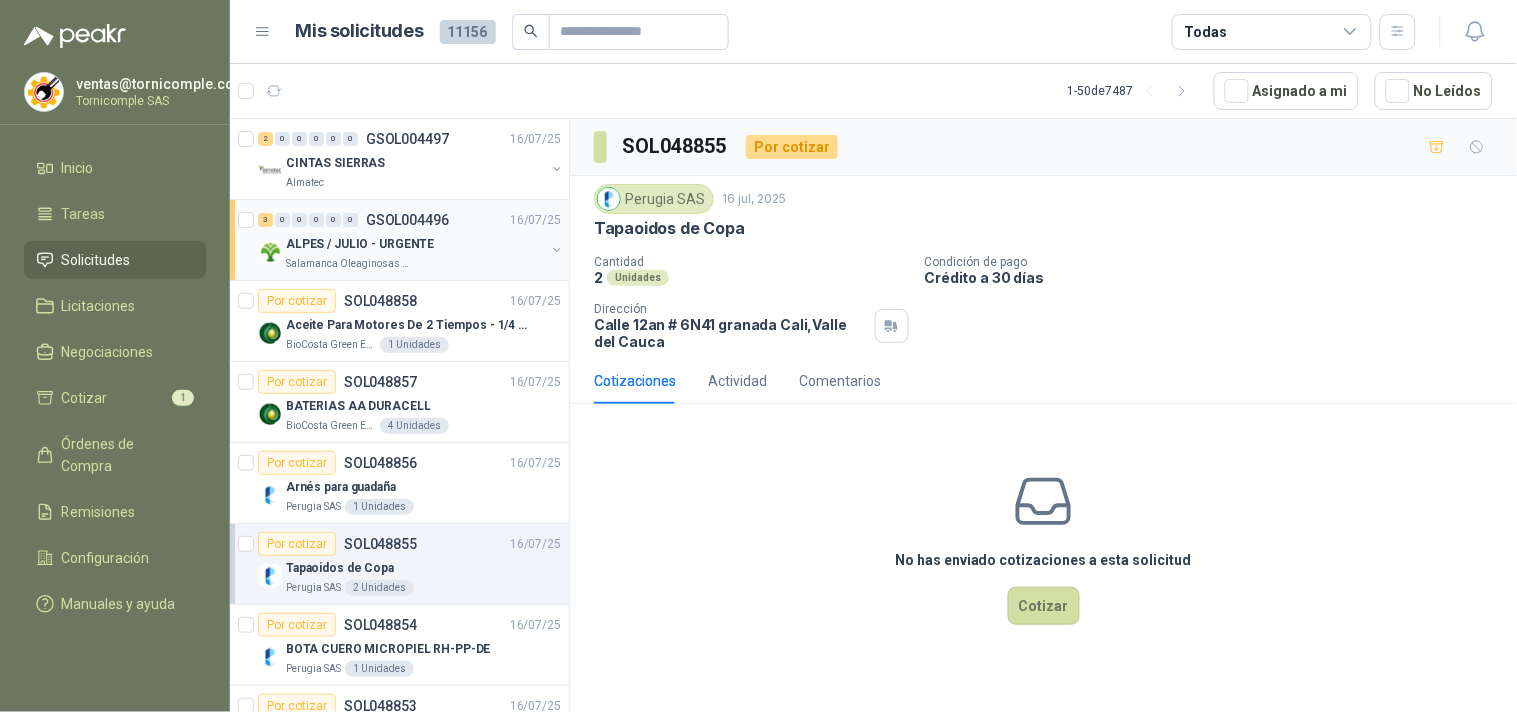 click on "GSOL004496" at bounding box center (407, 220) 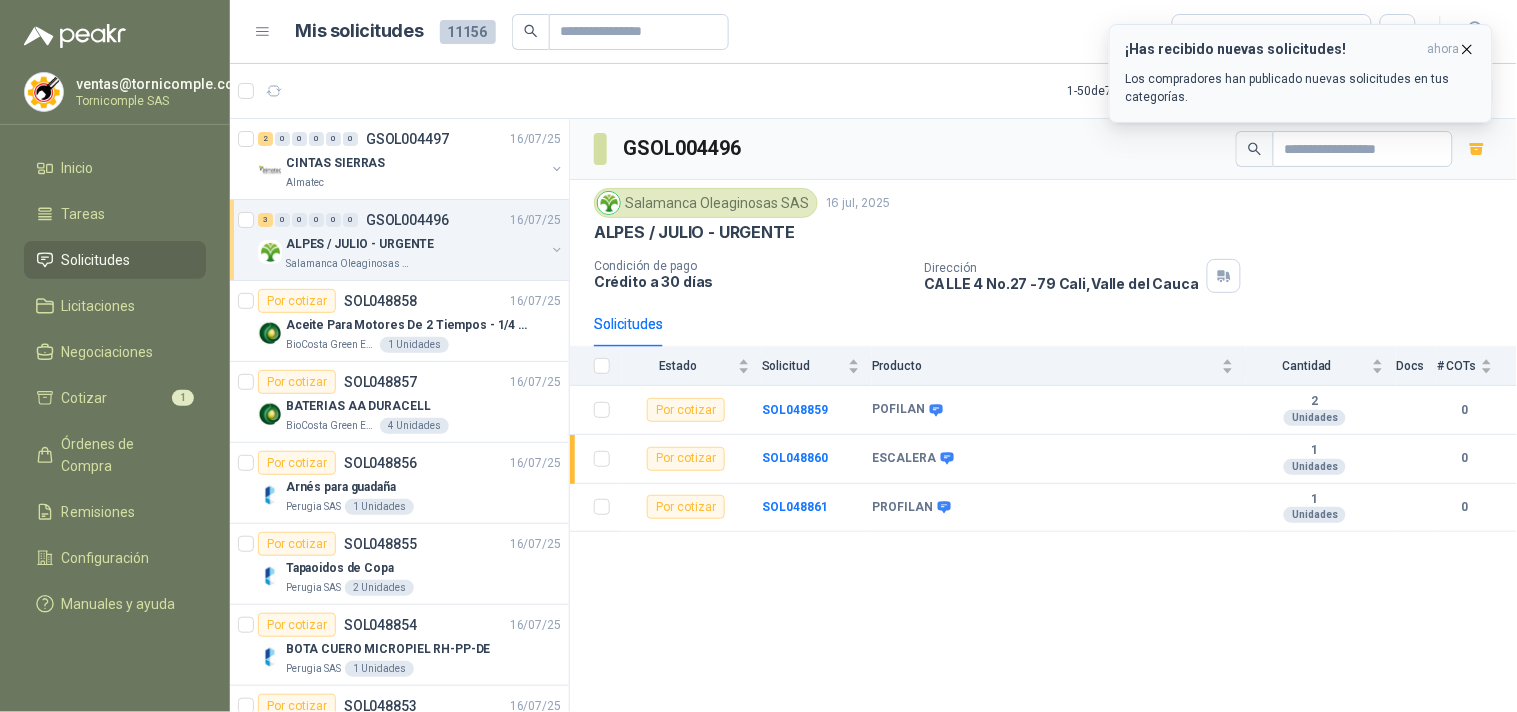 click on "Los compradores han publicado nuevas solicitudes en tus categorías." at bounding box center [1301, 88] 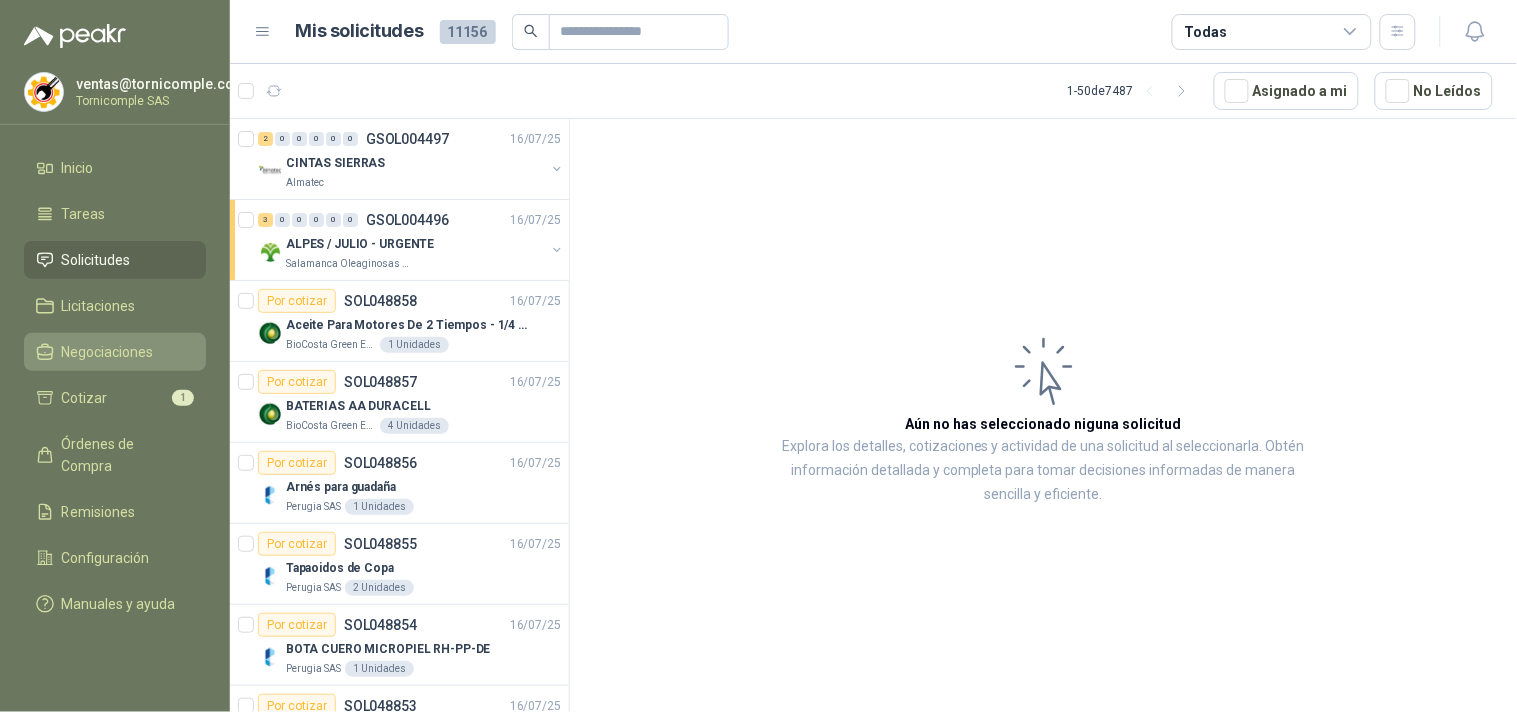 click on "Negociaciones" at bounding box center [115, 352] 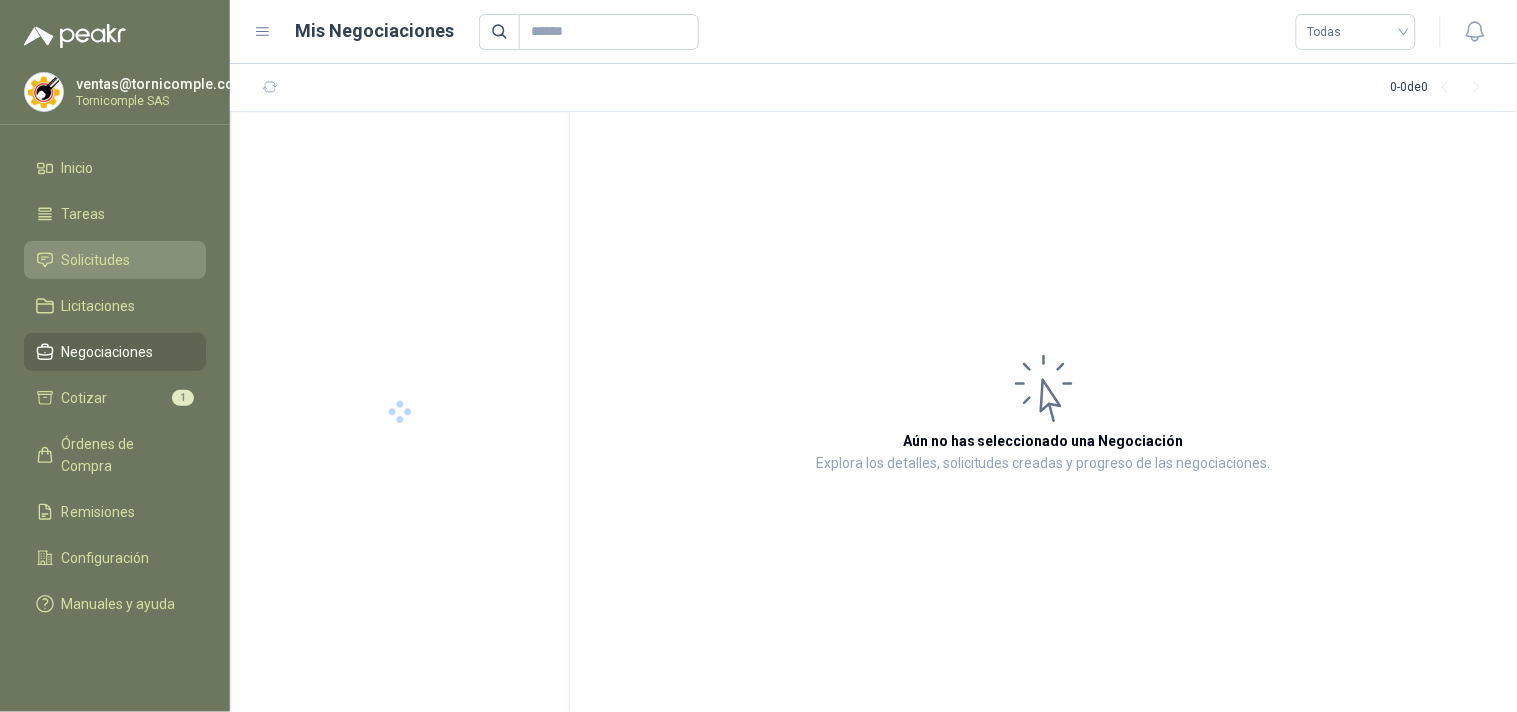 click on "Solicitudes" at bounding box center [96, 260] 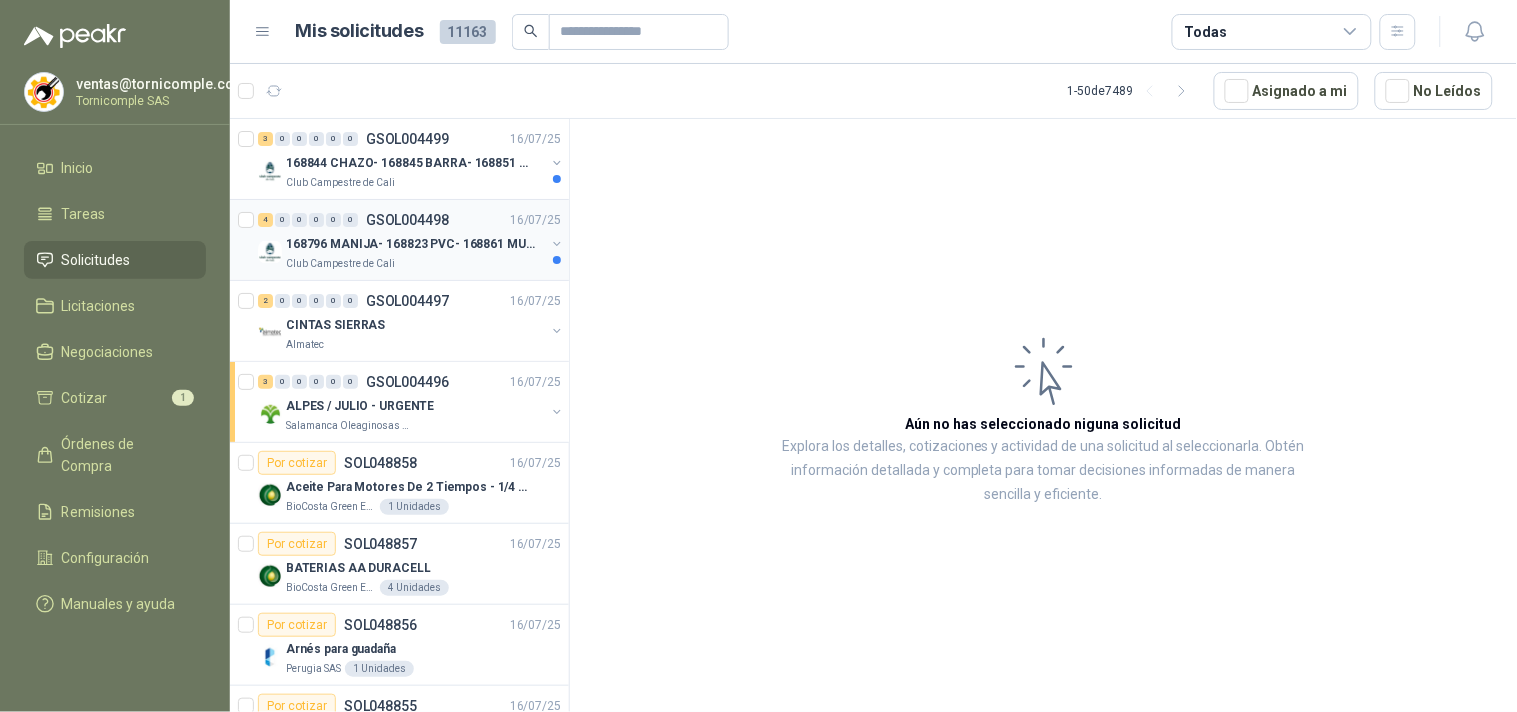 click on "Club Campestre de Cali" at bounding box center (340, 264) 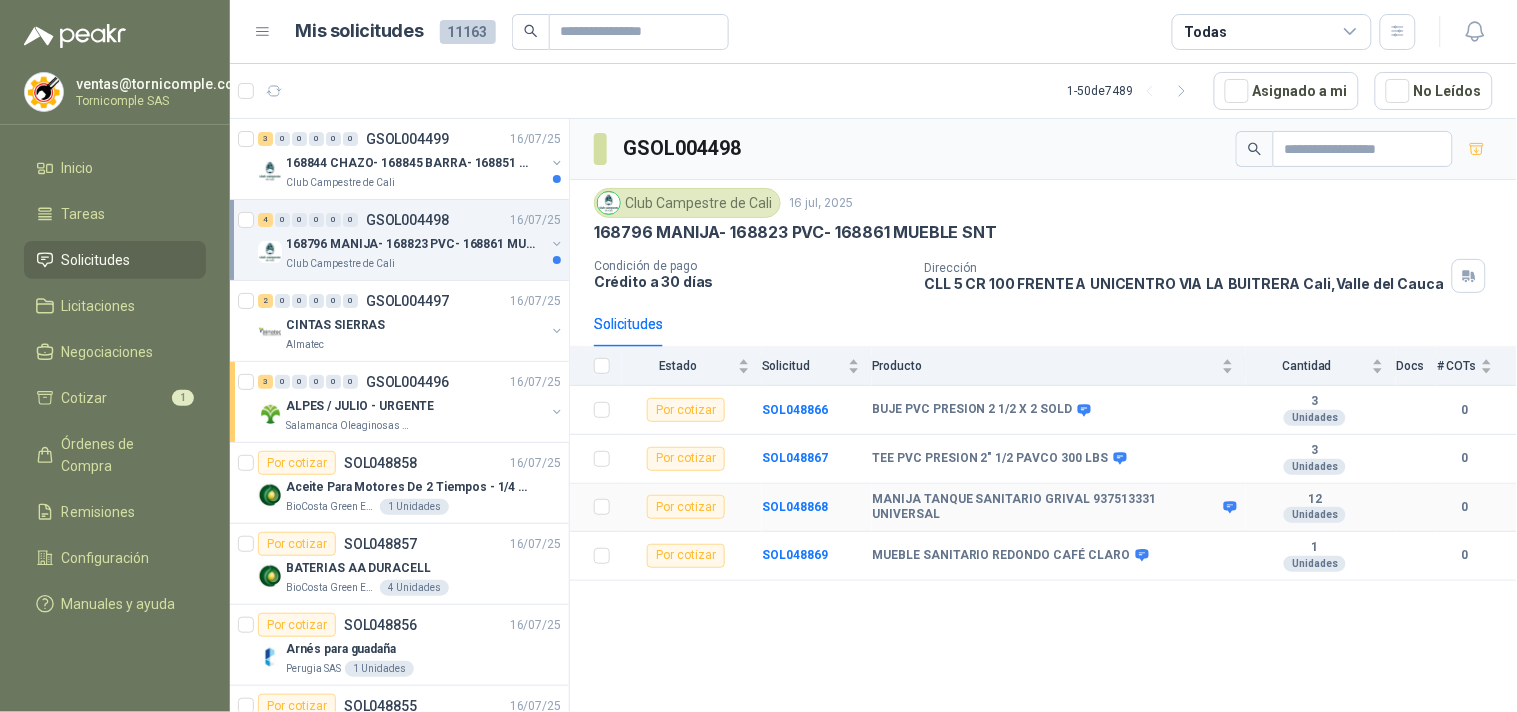 click on "SOL048868" at bounding box center (817, 508) 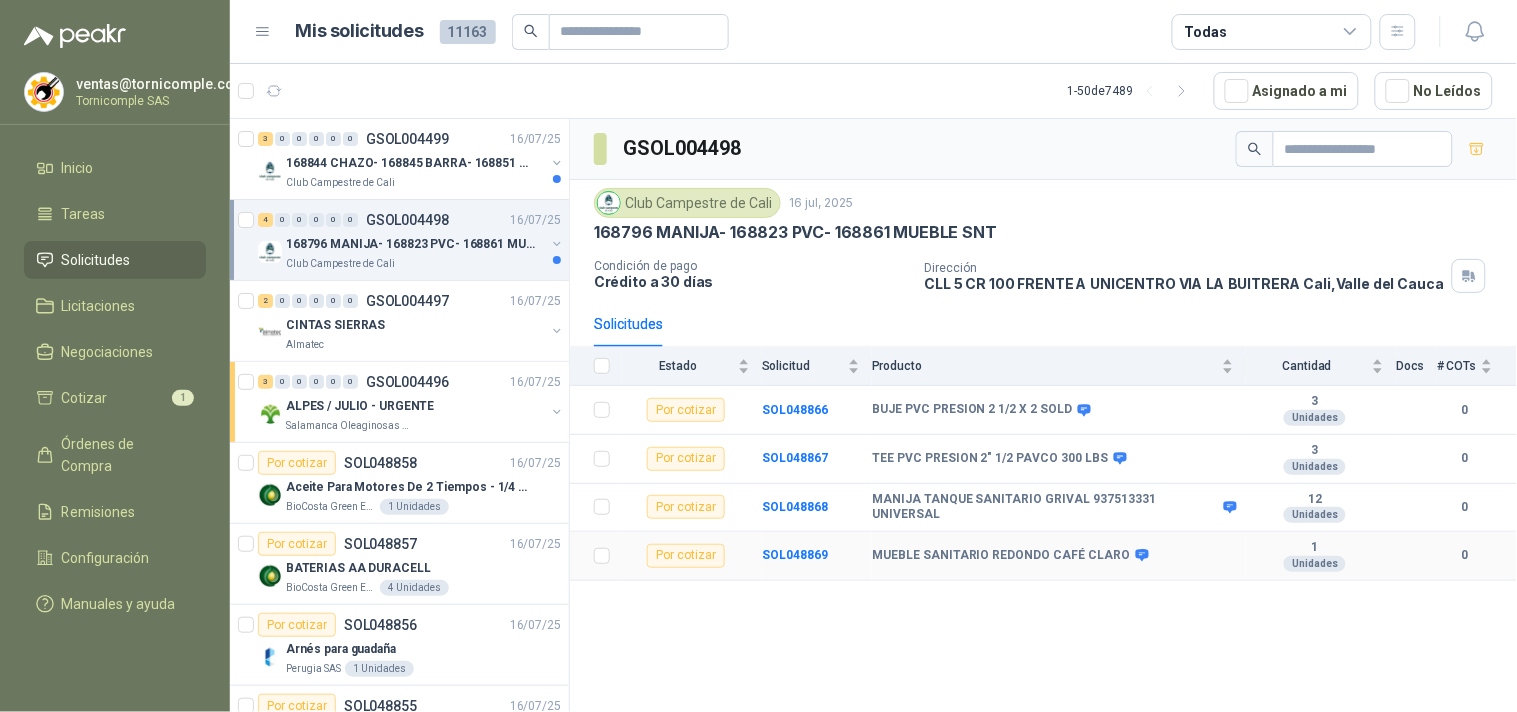 click on "SOL048869" at bounding box center (817, 556) 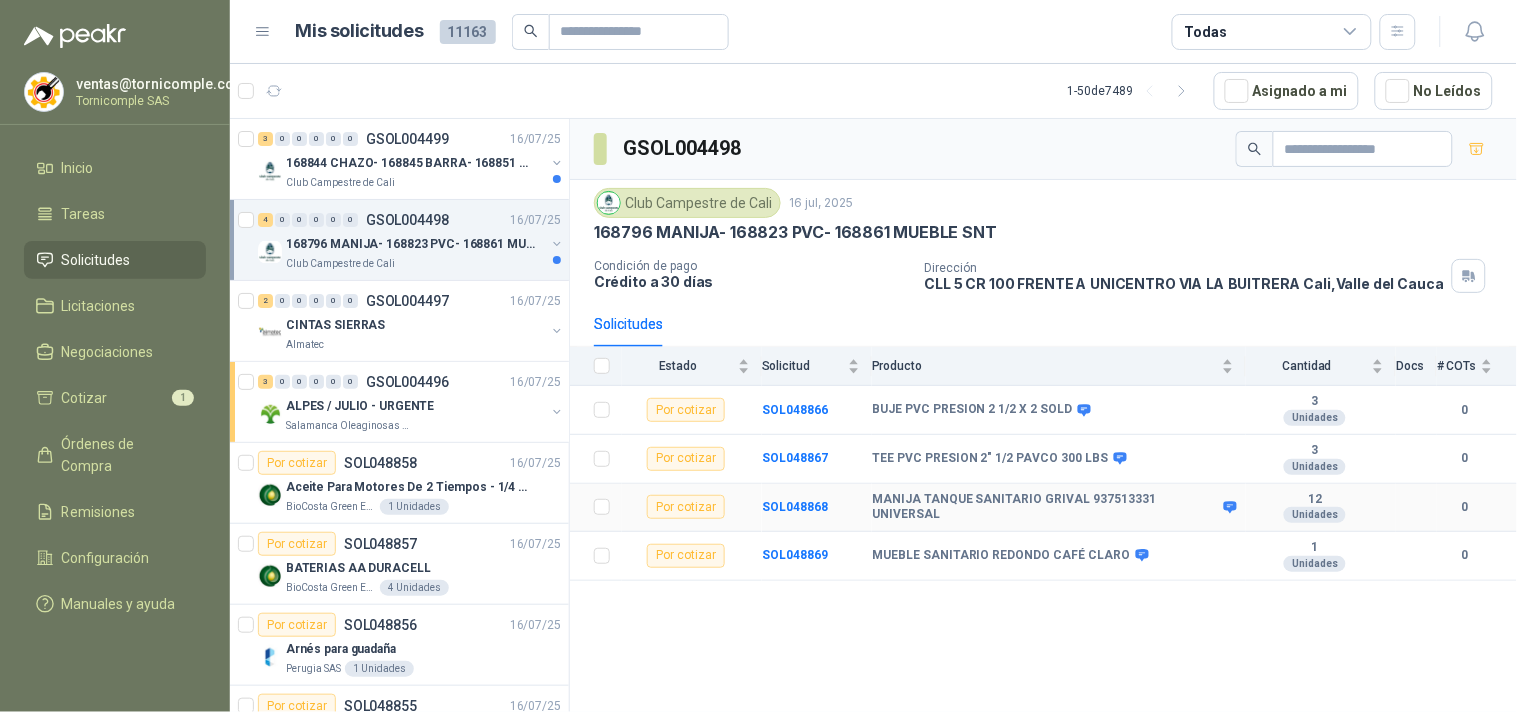 click on "SOL048868" at bounding box center [817, 508] 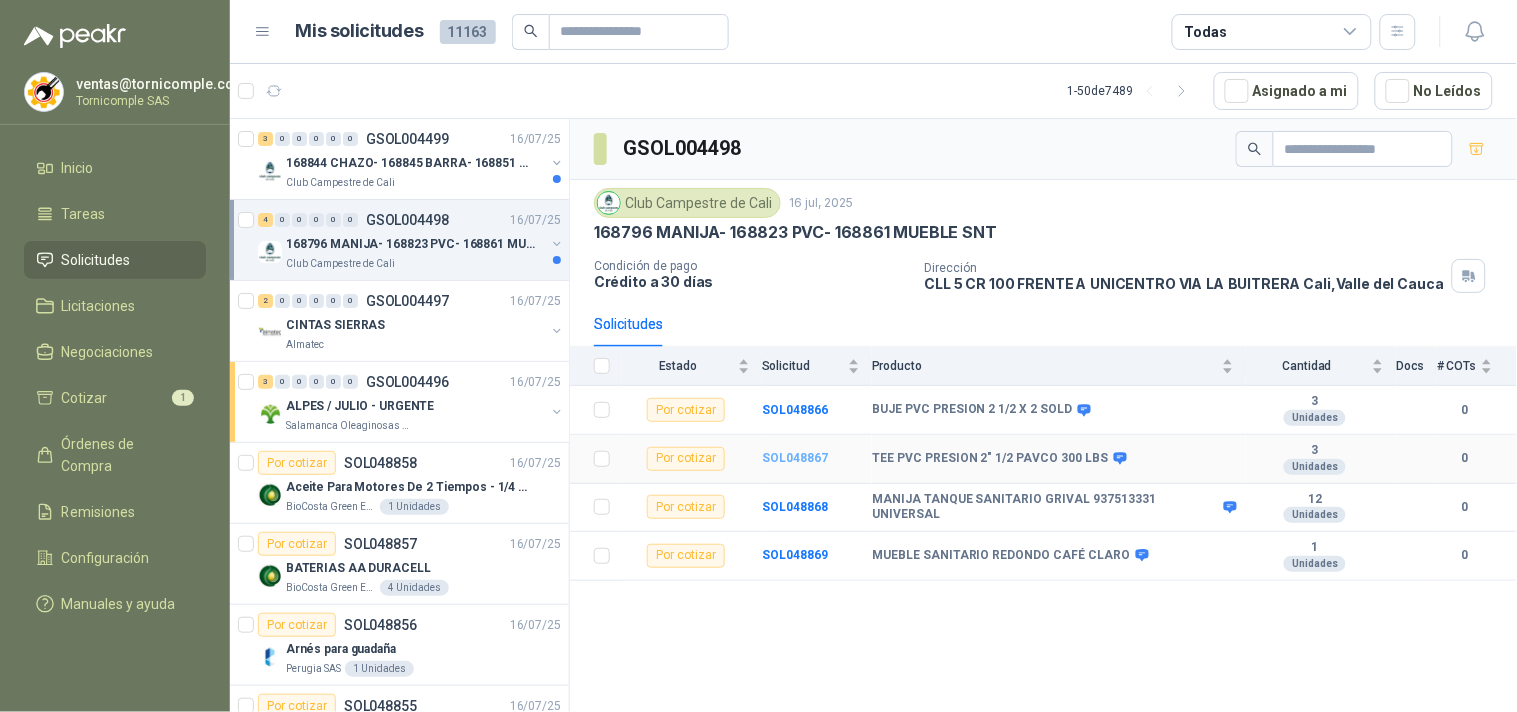 click on "SOL048867" at bounding box center [795, 458] 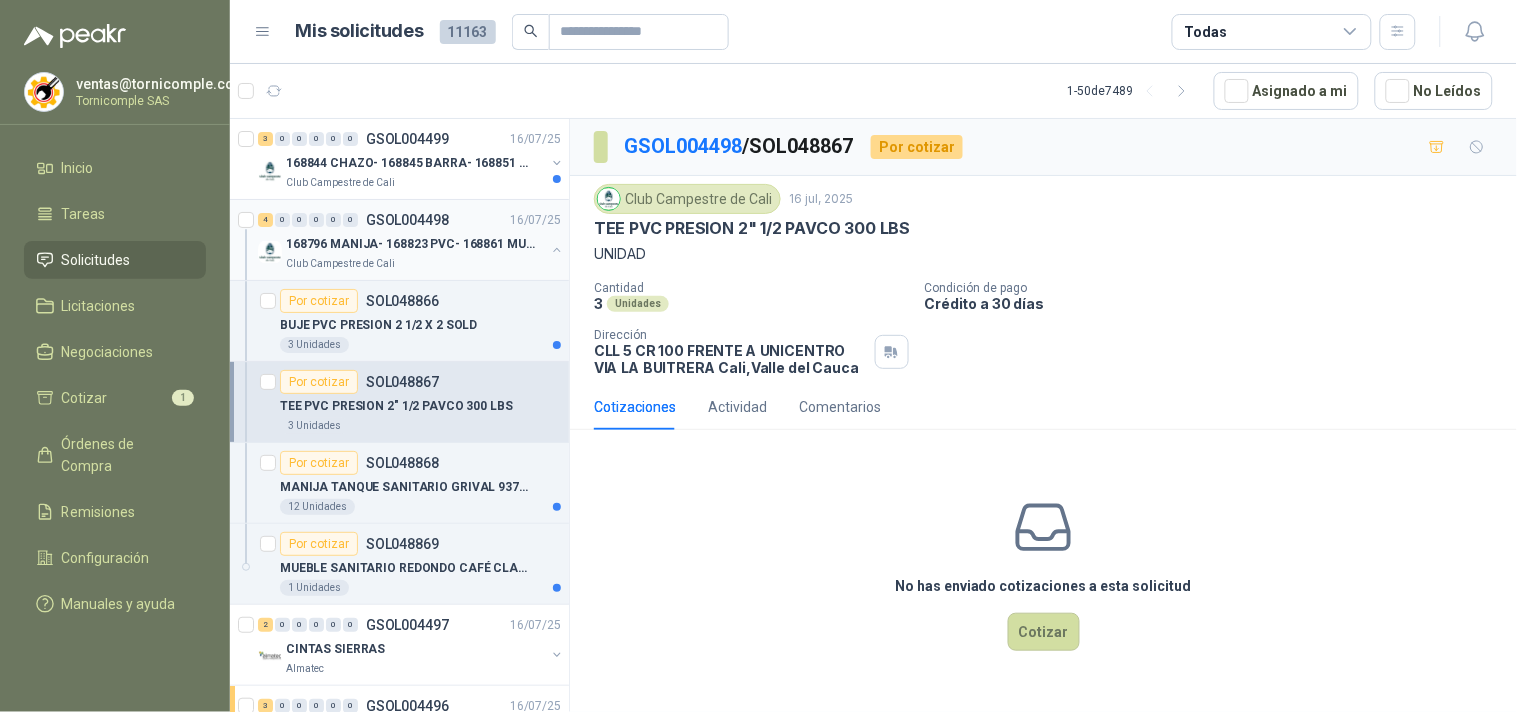 click on "4   0   0   0   0   0   GSOL004498 [DATE]" at bounding box center [411, 220] 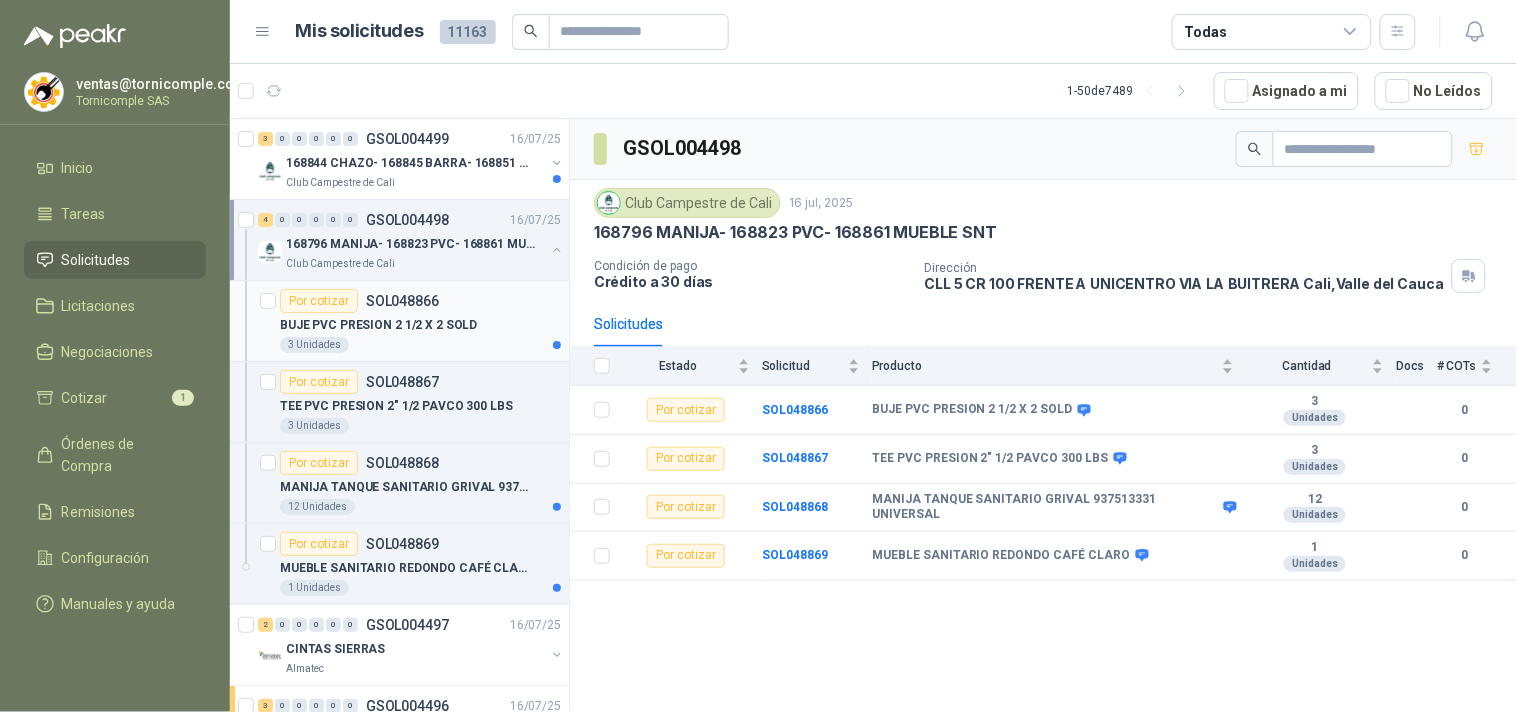 click on "3   Unidades" at bounding box center (420, 345) 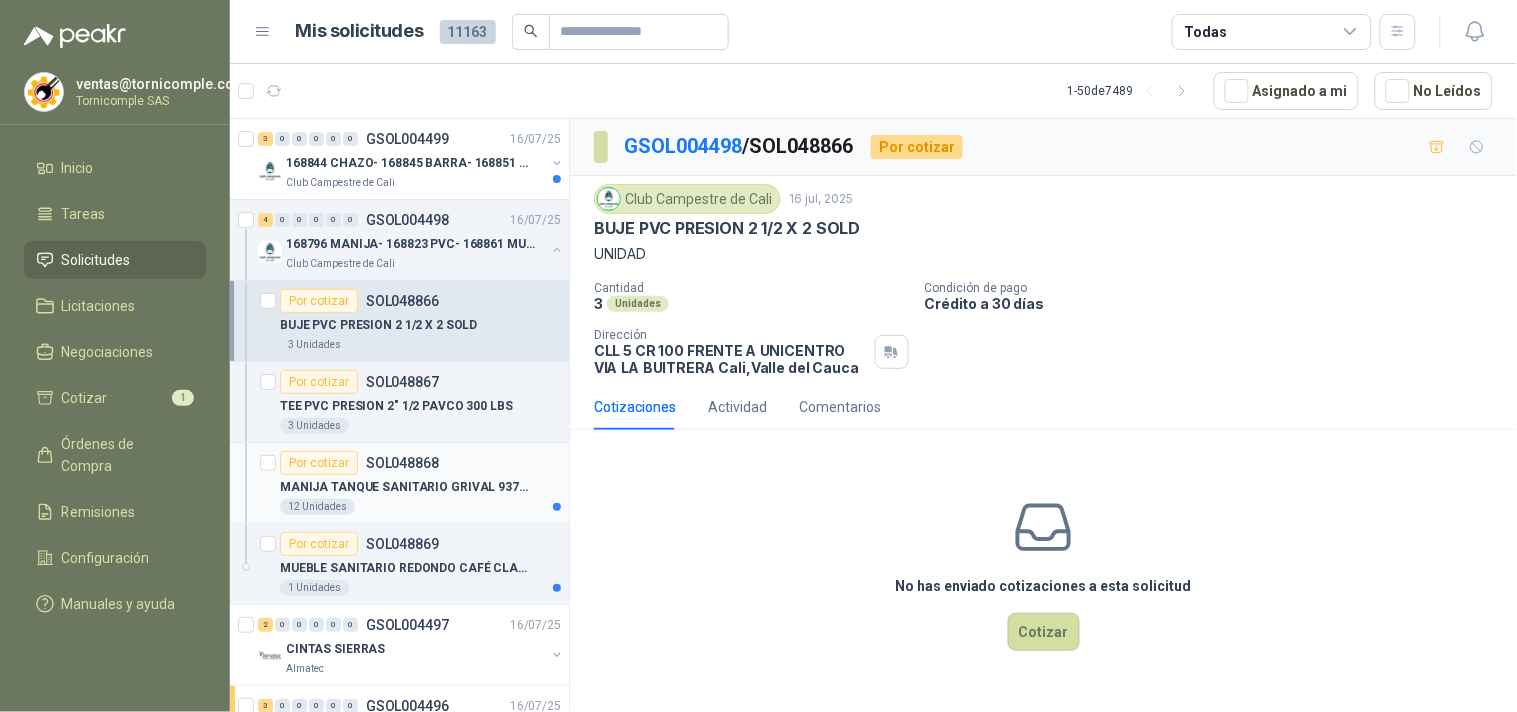 click on "Por cotizar SOL048868" at bounding box center (420, 463) 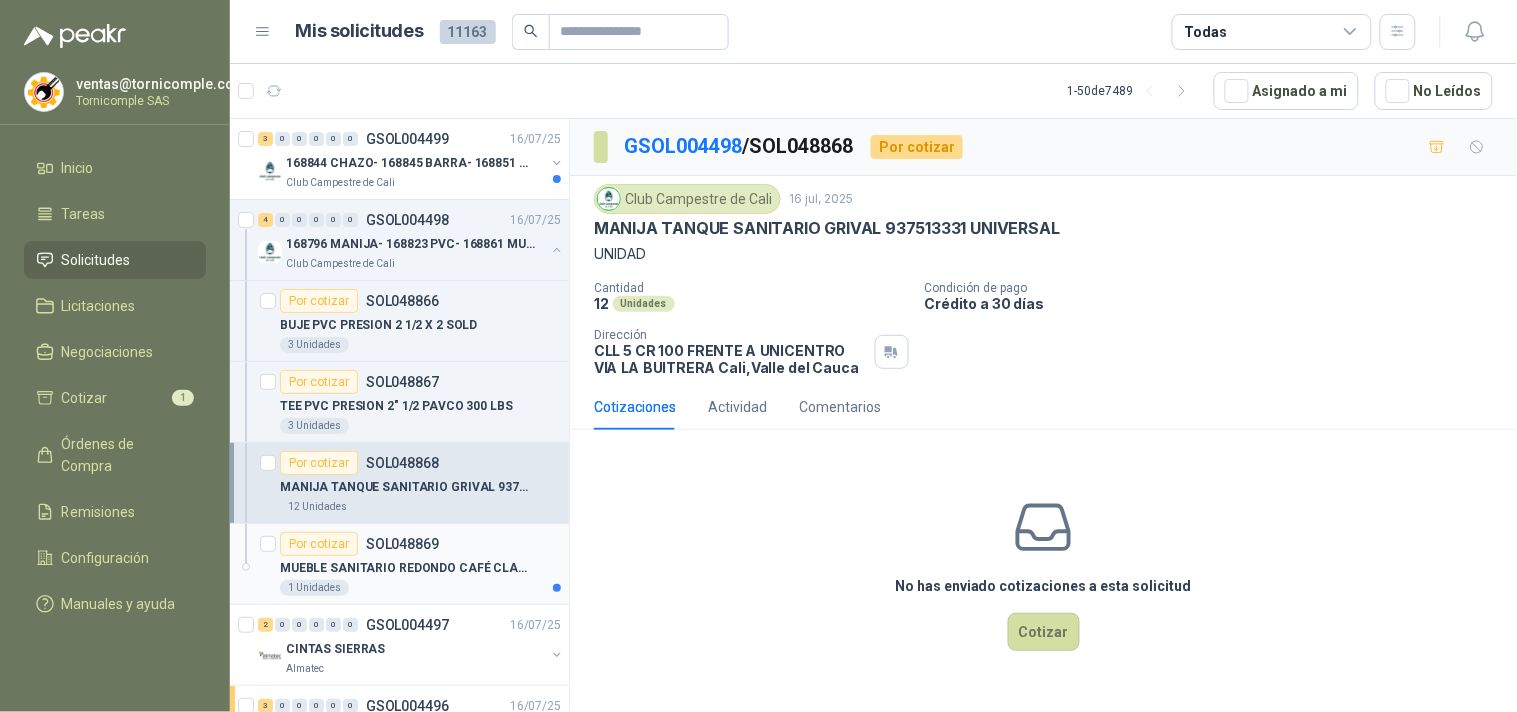 click on "Por cotizar SOL048869" at bounding box center [420, 544] 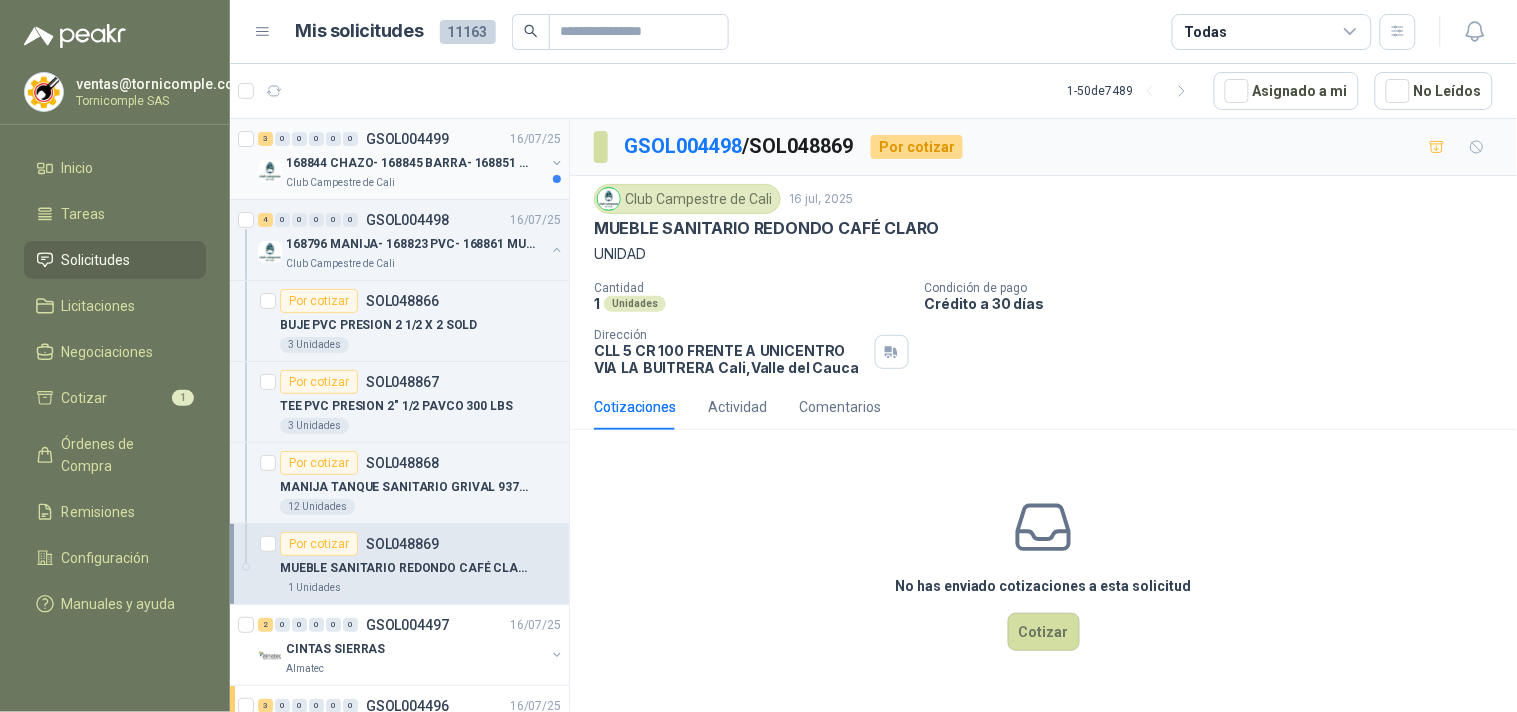 click on "Club Campestre de Cali" at bounding box center [415, 183] 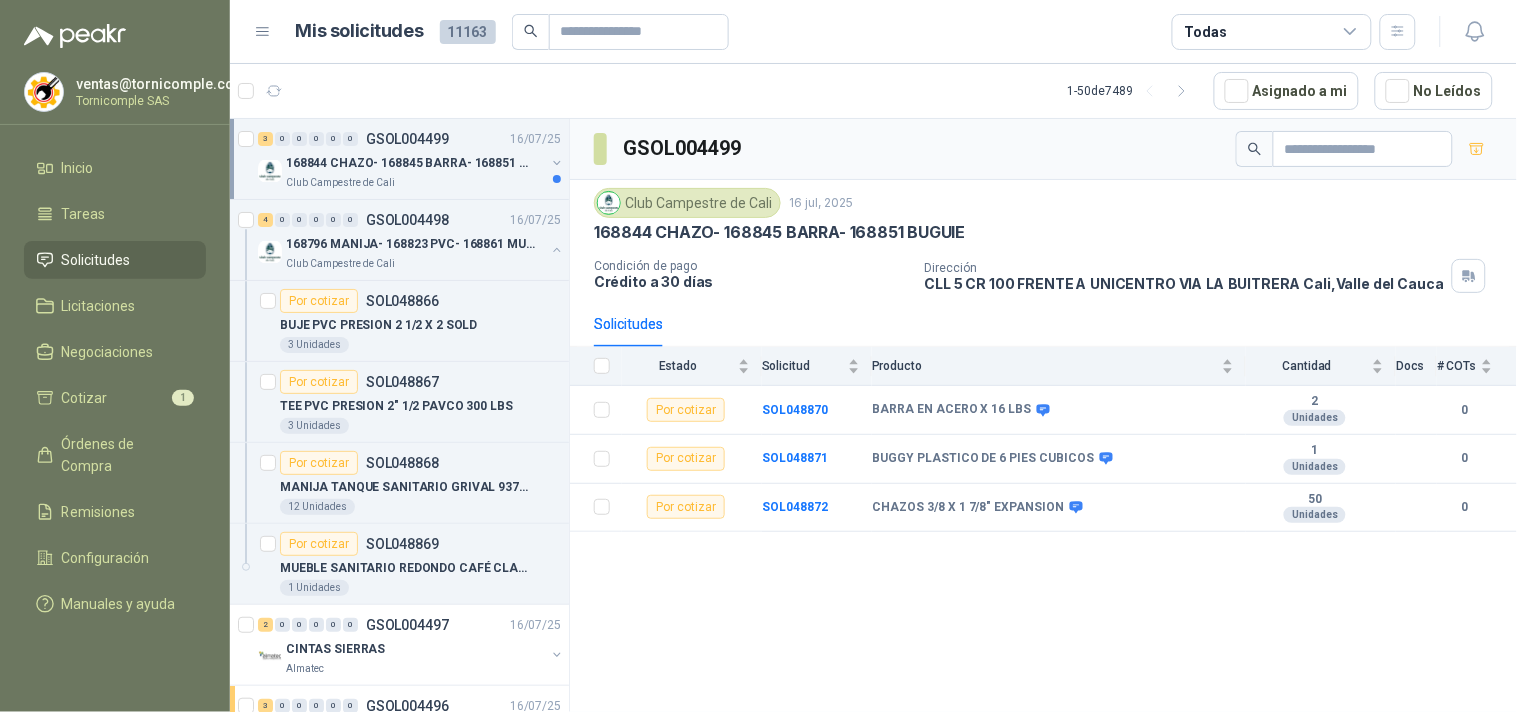 click on "168844 CHAZO- 168845 BARRA- 168851 BUGUIE" at bounding box center [410, 163] 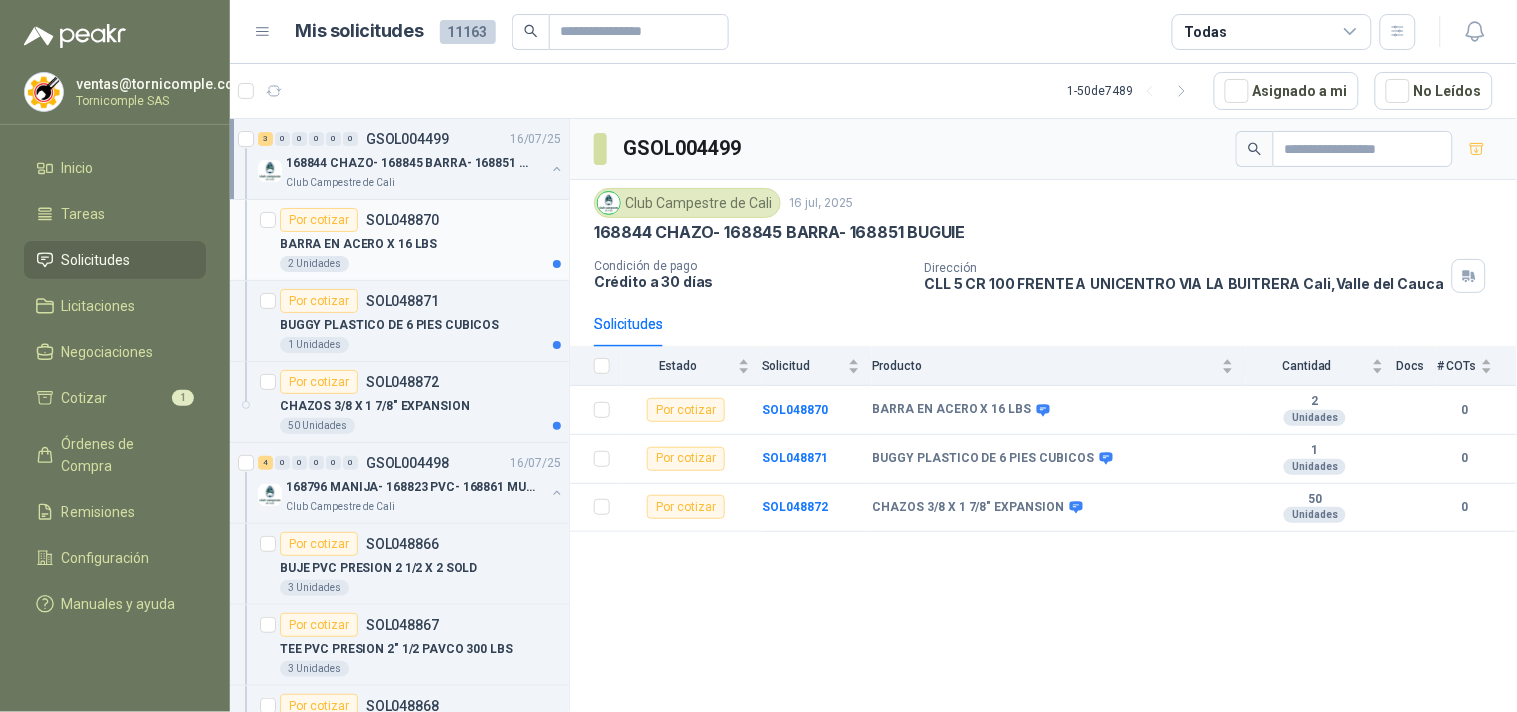 click on "2   Unidades" at bounding box center [420, 264] 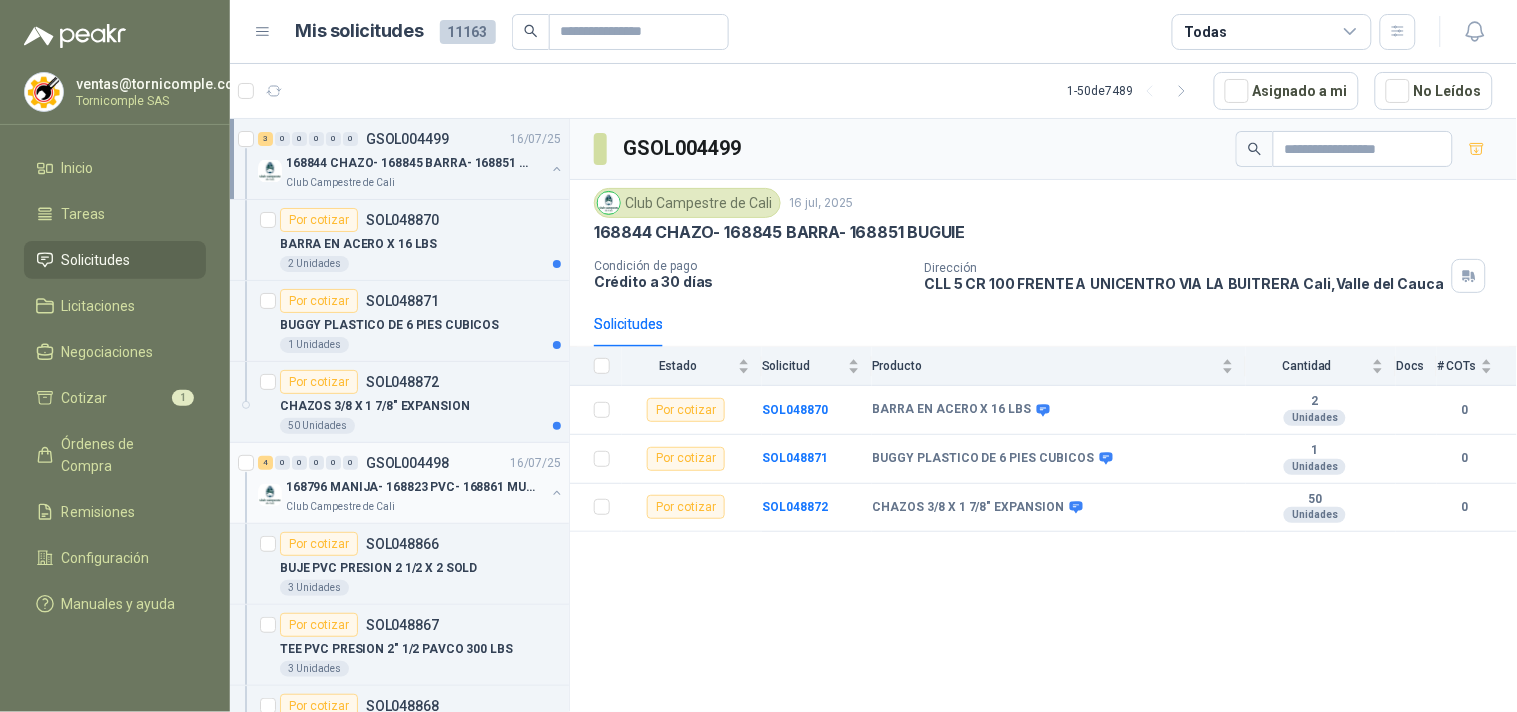 drag, startPoint x: 443, startPoint y: 347, endPoint x: 442, endPoint y: 444, distance: 97.00516 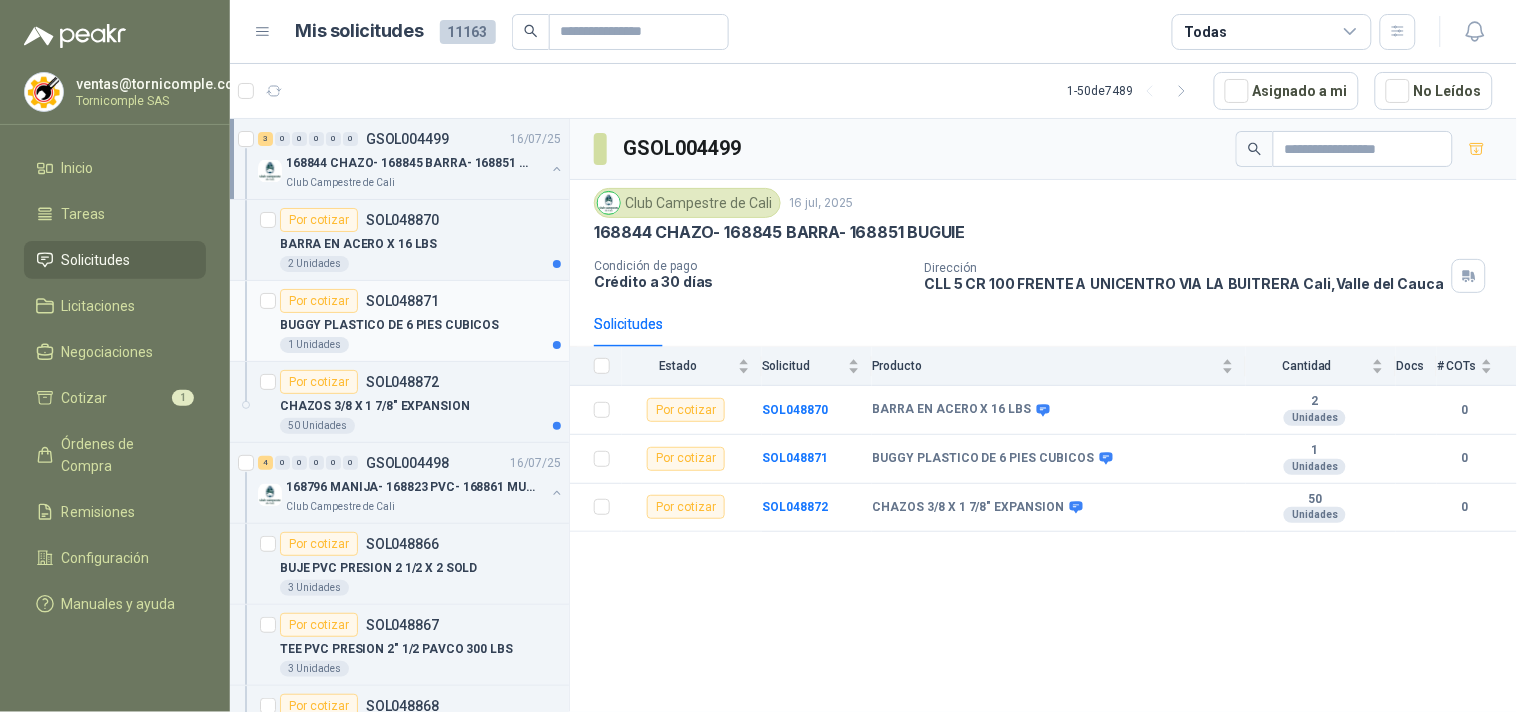 click on "BUGGY PLASTICO DE 6 PIES CUBICOS" at bounding box center [420, 325] 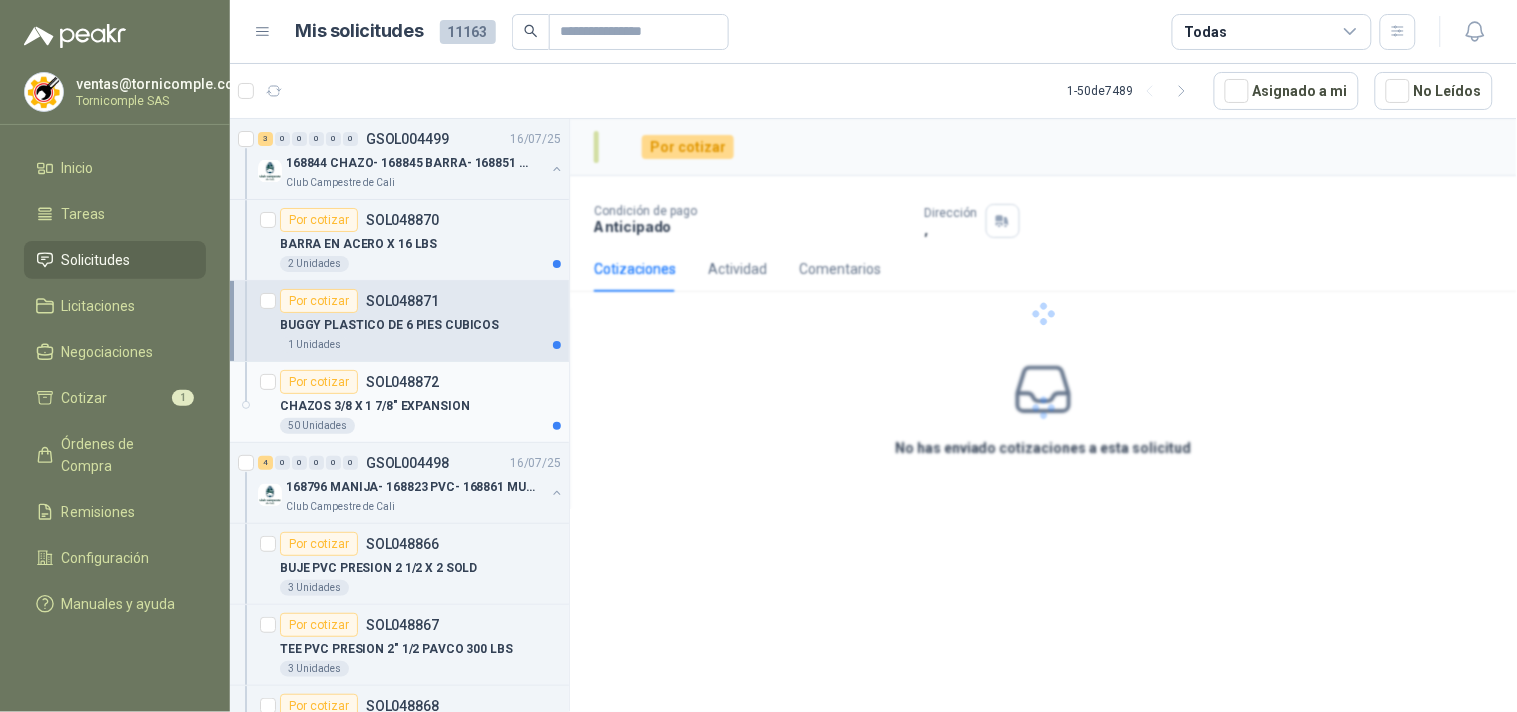 click on "Por cotizar SOL048872 CHAZOS 3/8 X 1 7/8" EXPANSION 50   Unidades" at bounding box center [399, 402] 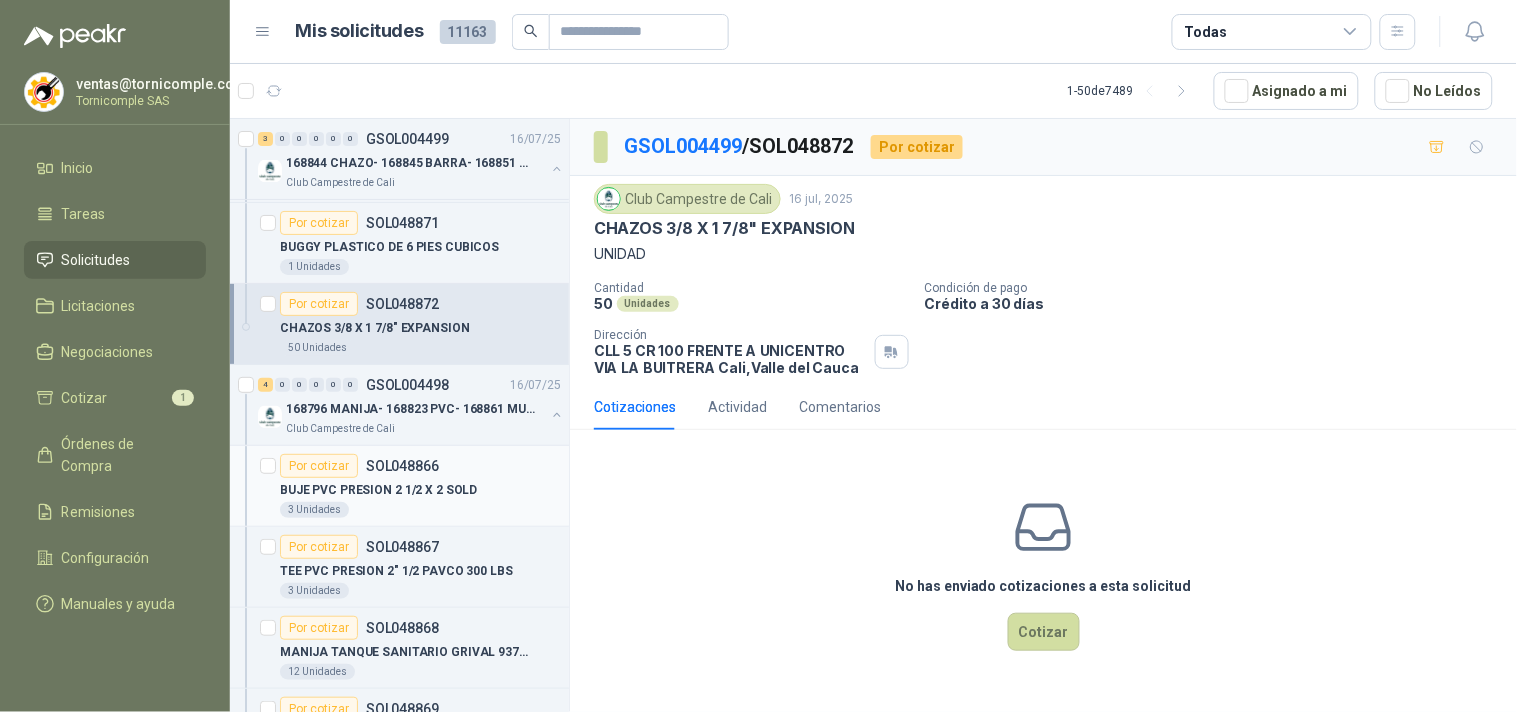 scroll, scrollTop: 111, scrollLeft: 0, axis: vertical 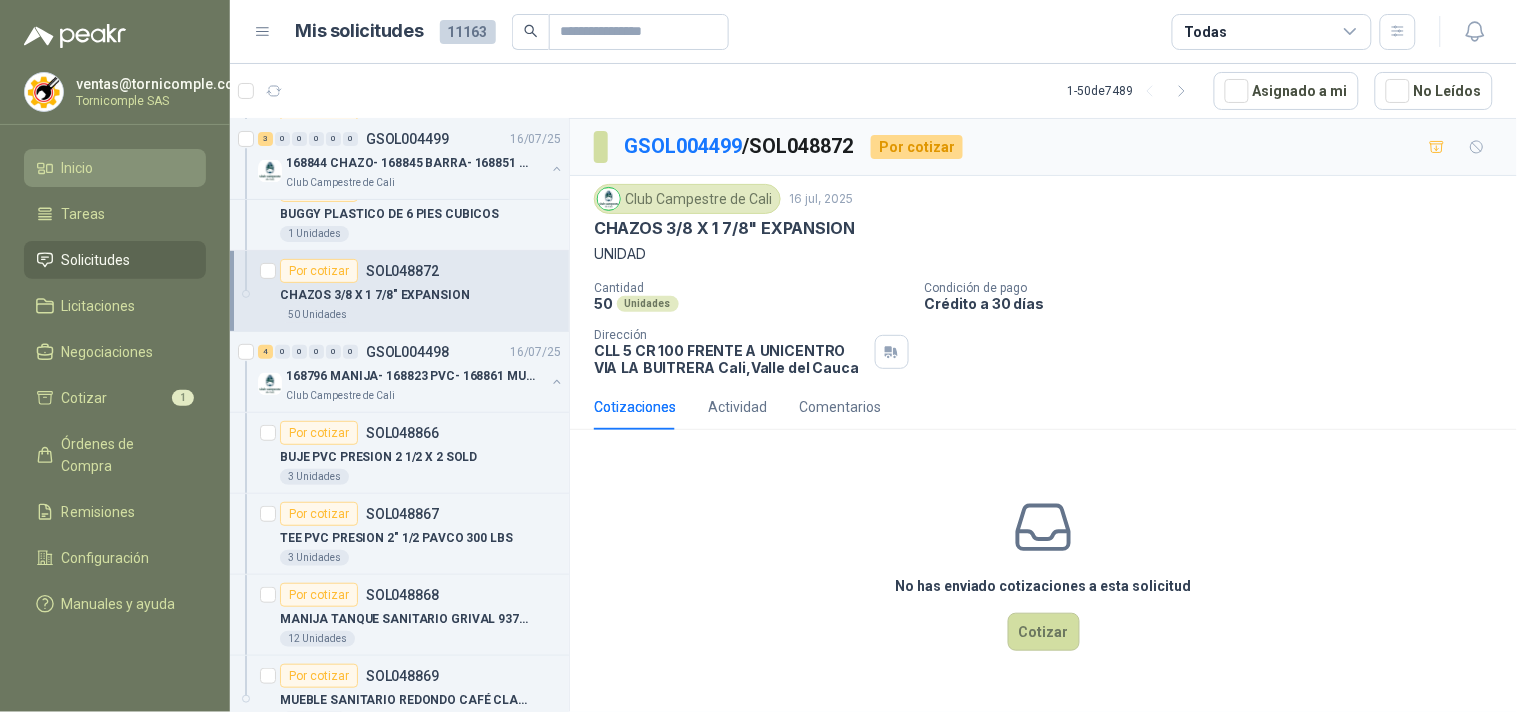 click on "Inicio" at bounding box center (115, 168) 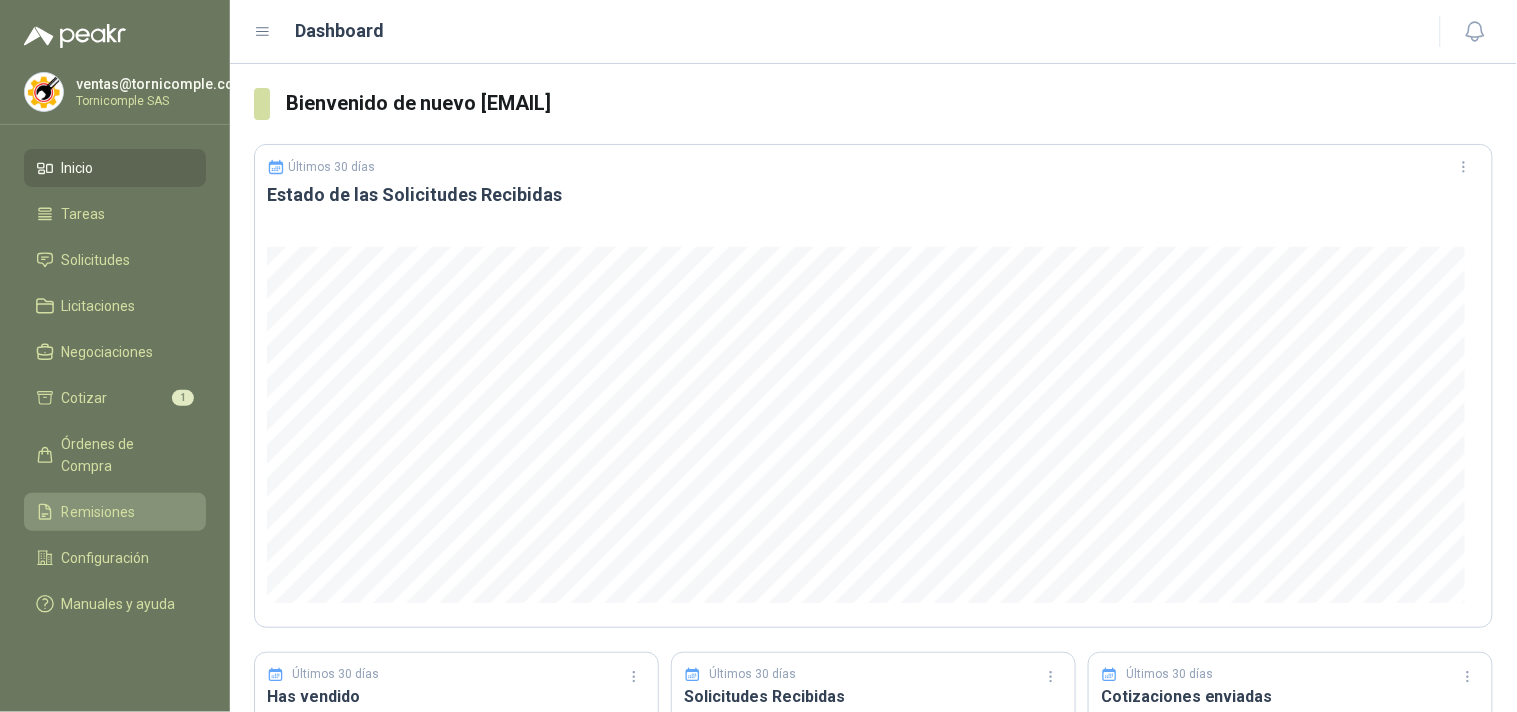 click on "Remisiones" at bounding box center (115, 512) 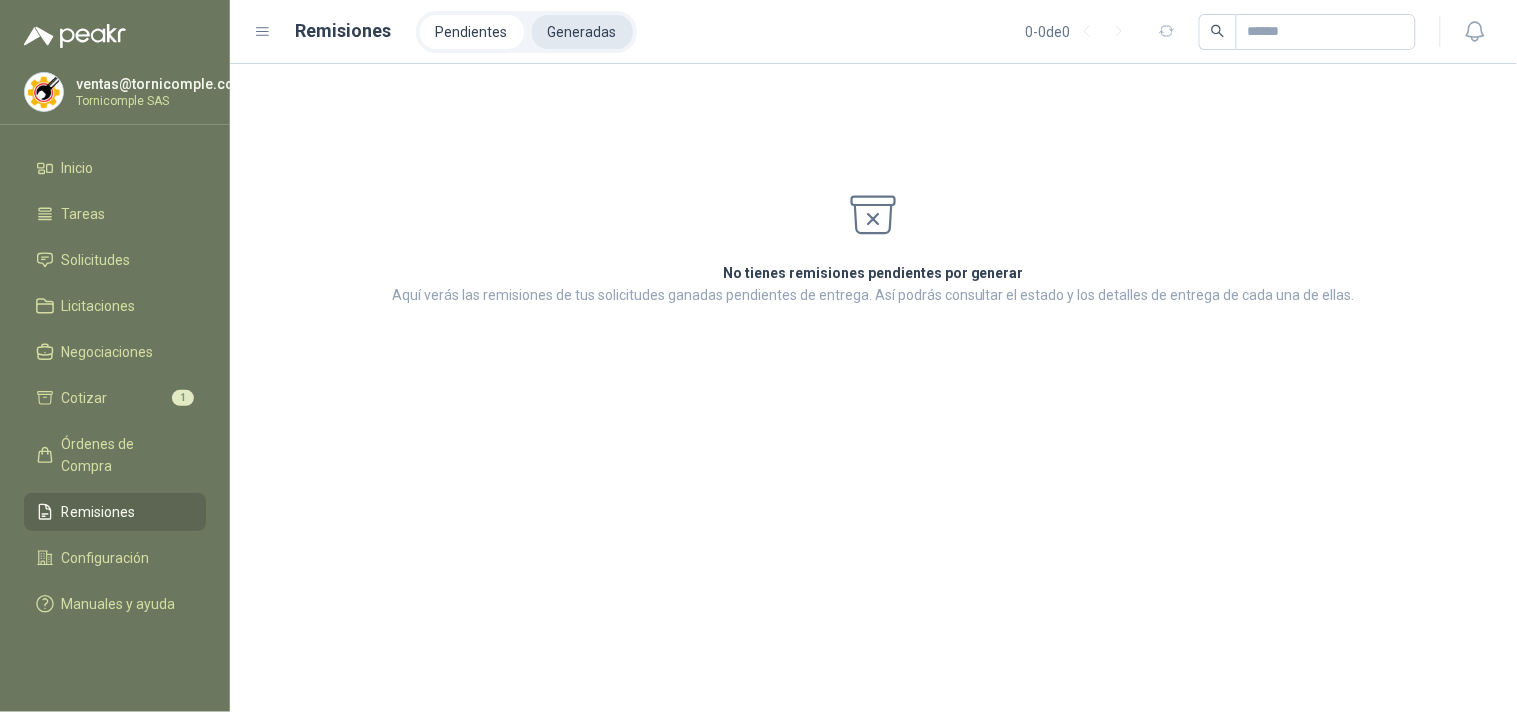 click on "Generadas" at bounding box center [582, 32] 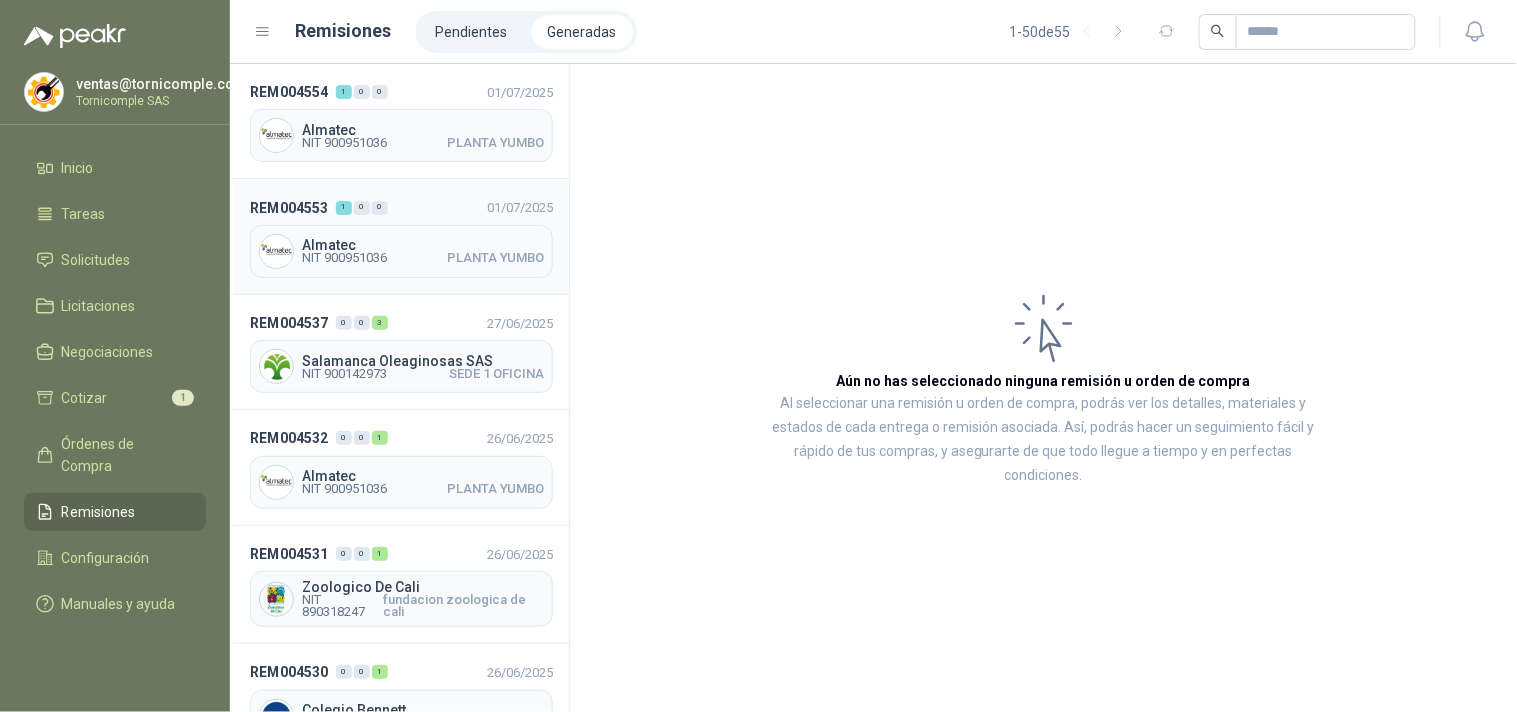 click on "Almatec" at bounding box center (423, 245) 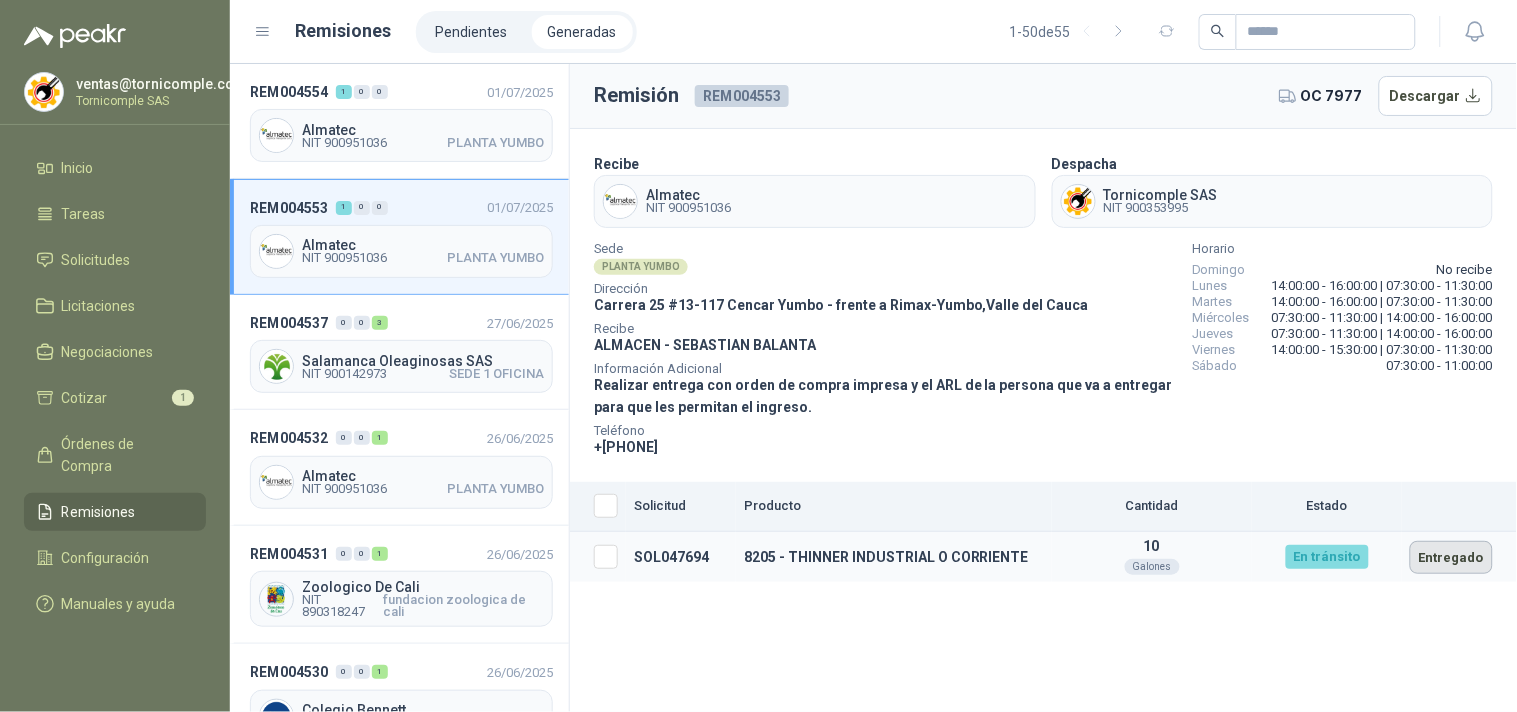 click on "Entregado" at bounding box center (1451, 557) 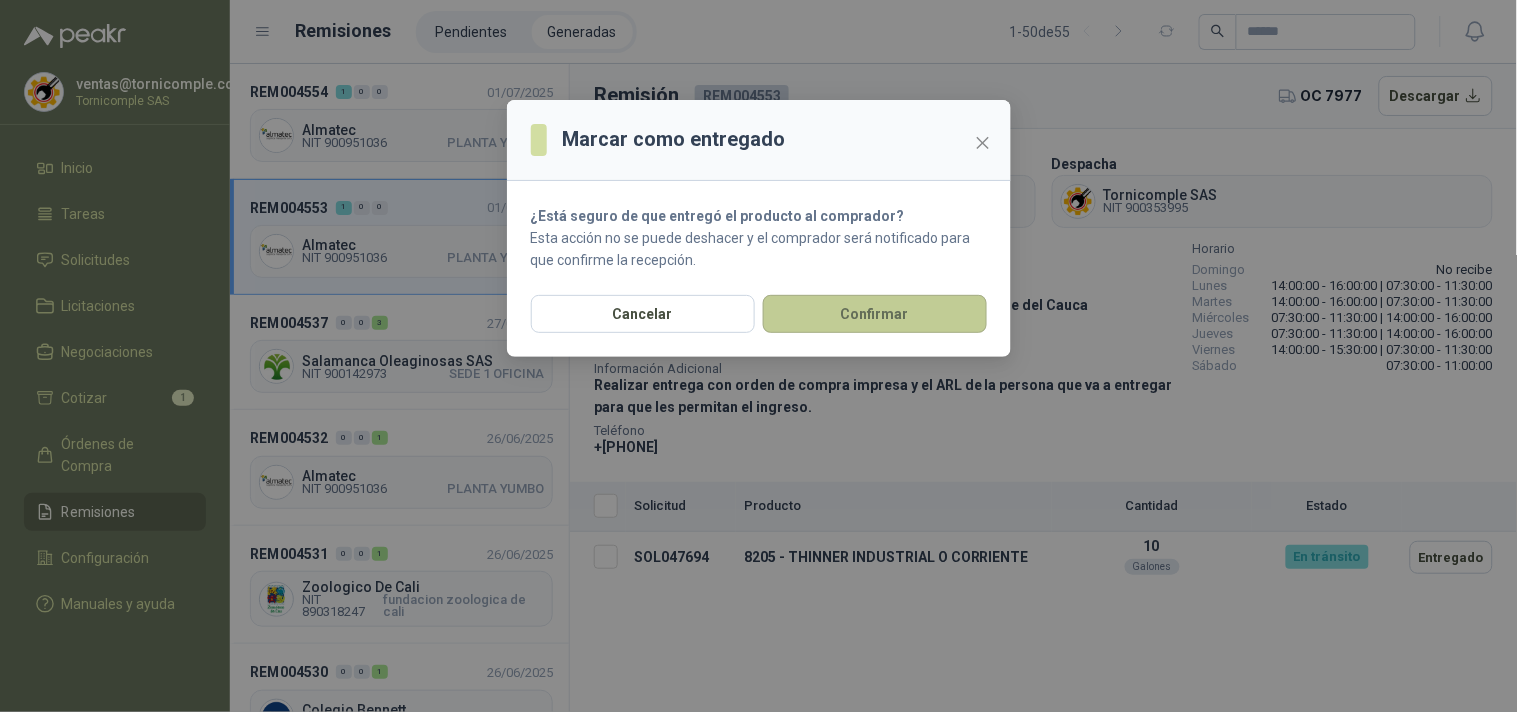 click on "Confirmar" at bounding box center [875, 314] 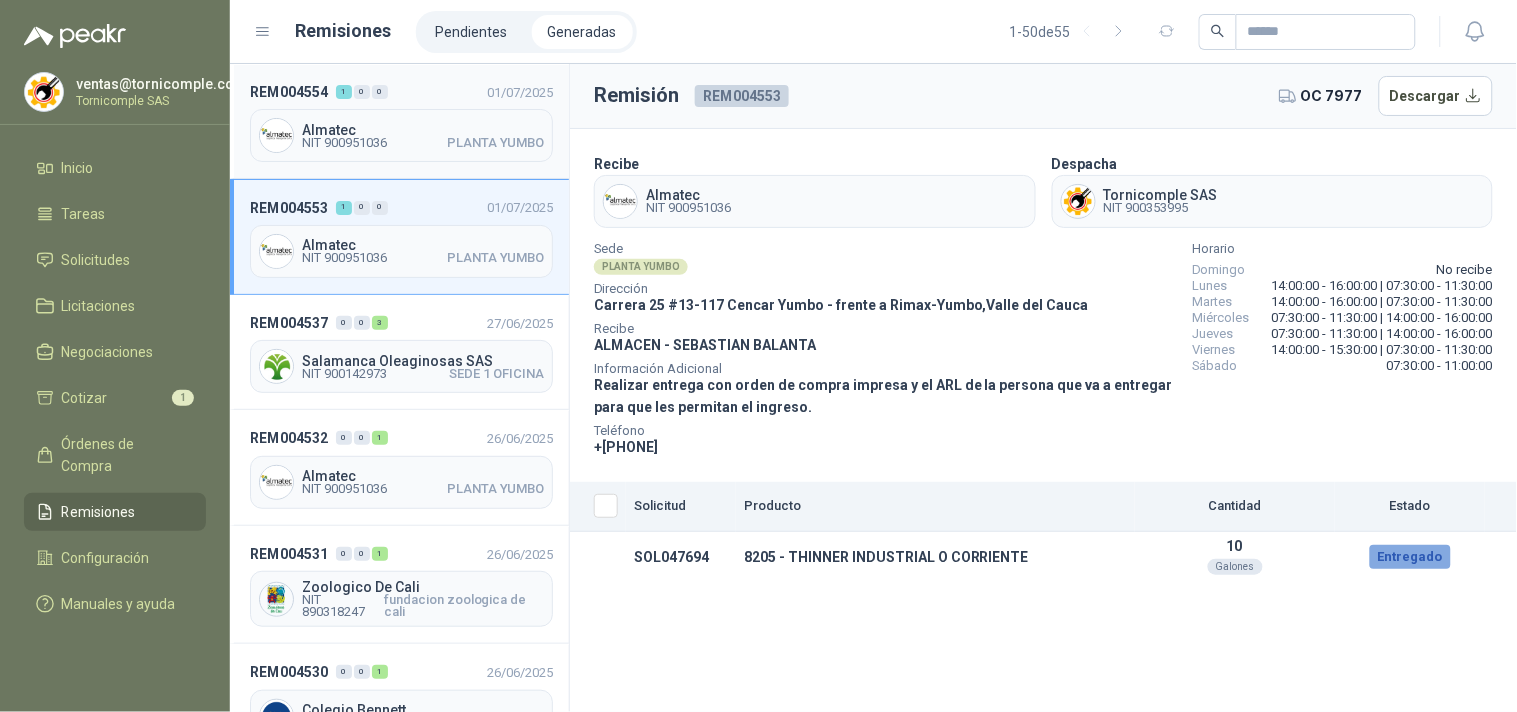 click on "NIT   900951036" at bounding box center (344, 143) 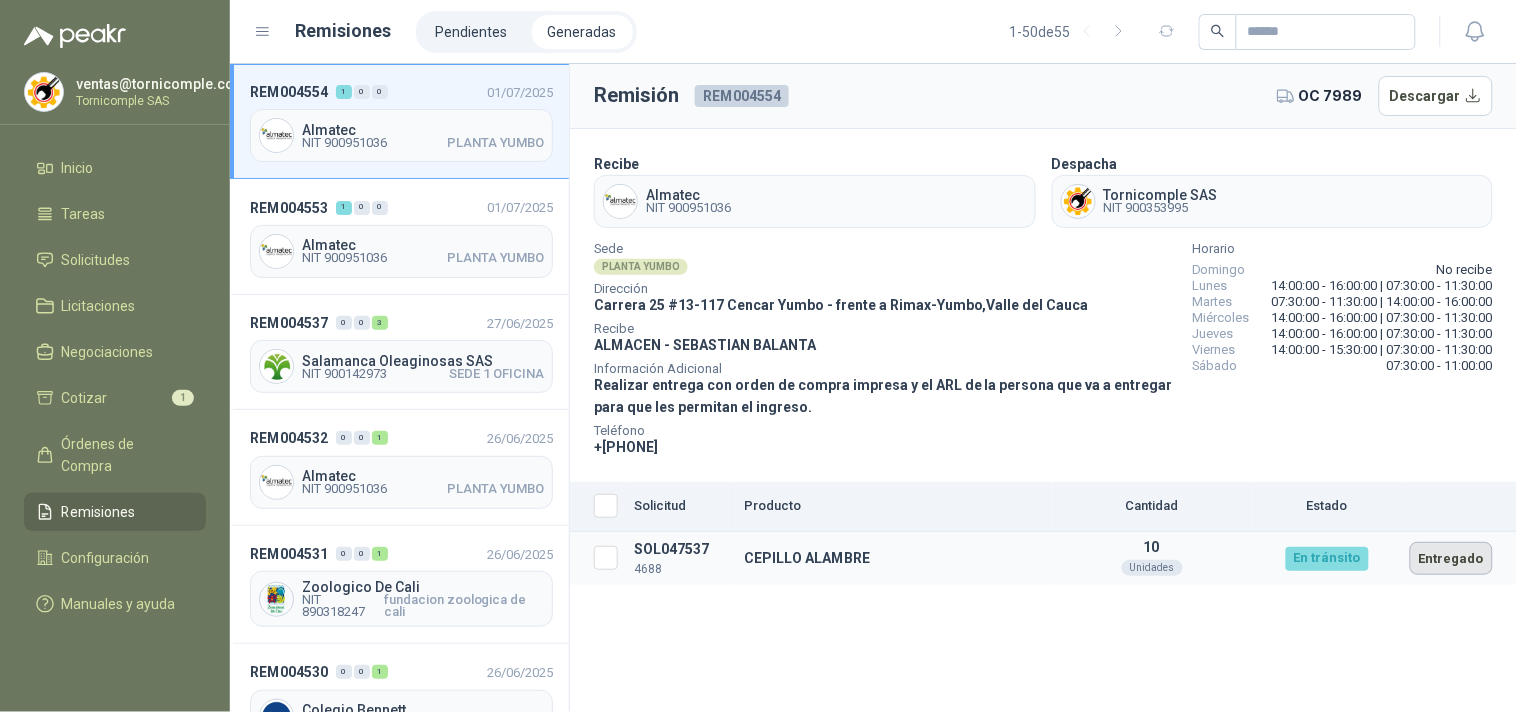 click on "Entregado" at bounding box center [1451, 558] 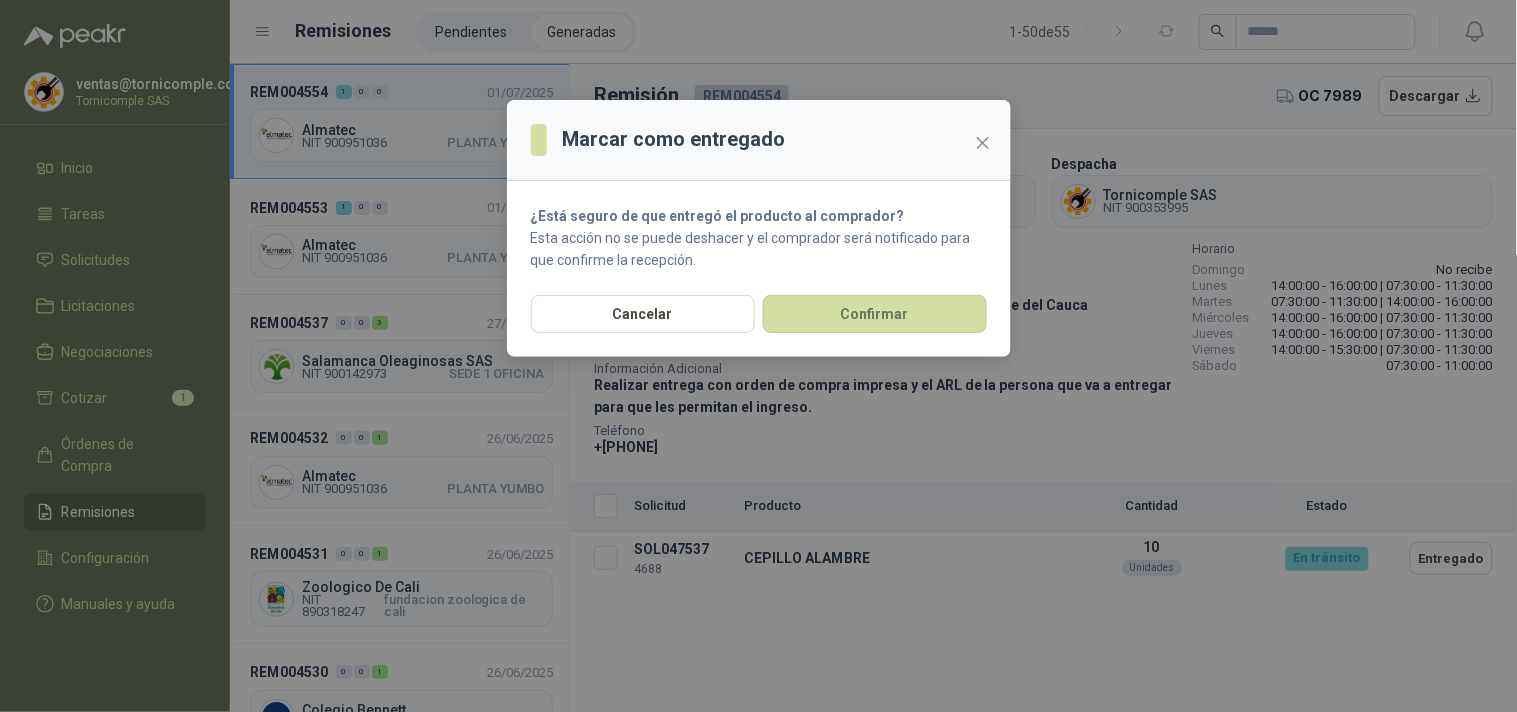 click on "Cancelar Confirmar" at bounding box center [759, 326] 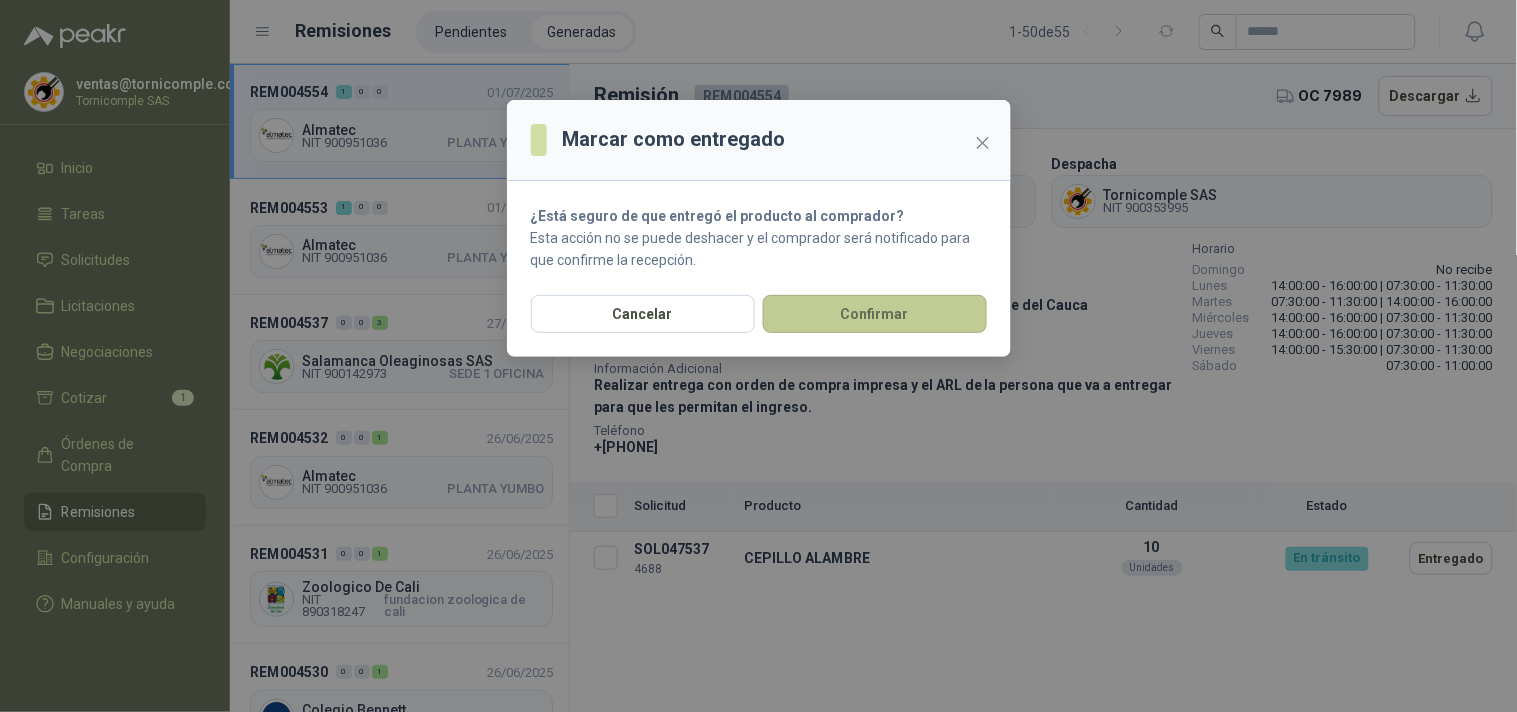 click on "Confirmar" at bounding box center (875, 314) 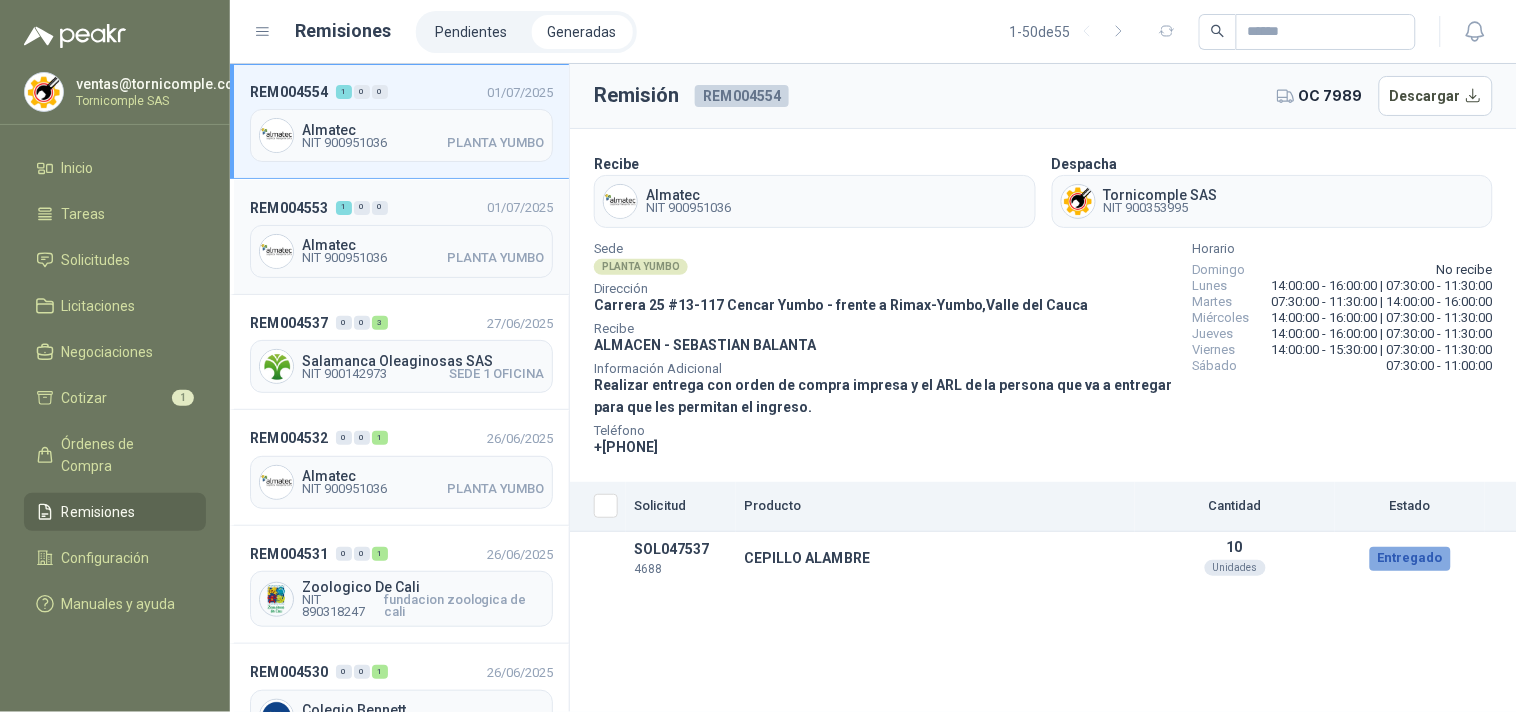 click on "Almatec NIT   900951036 PLANTA YUMBO" at bounding box center [401, 251] 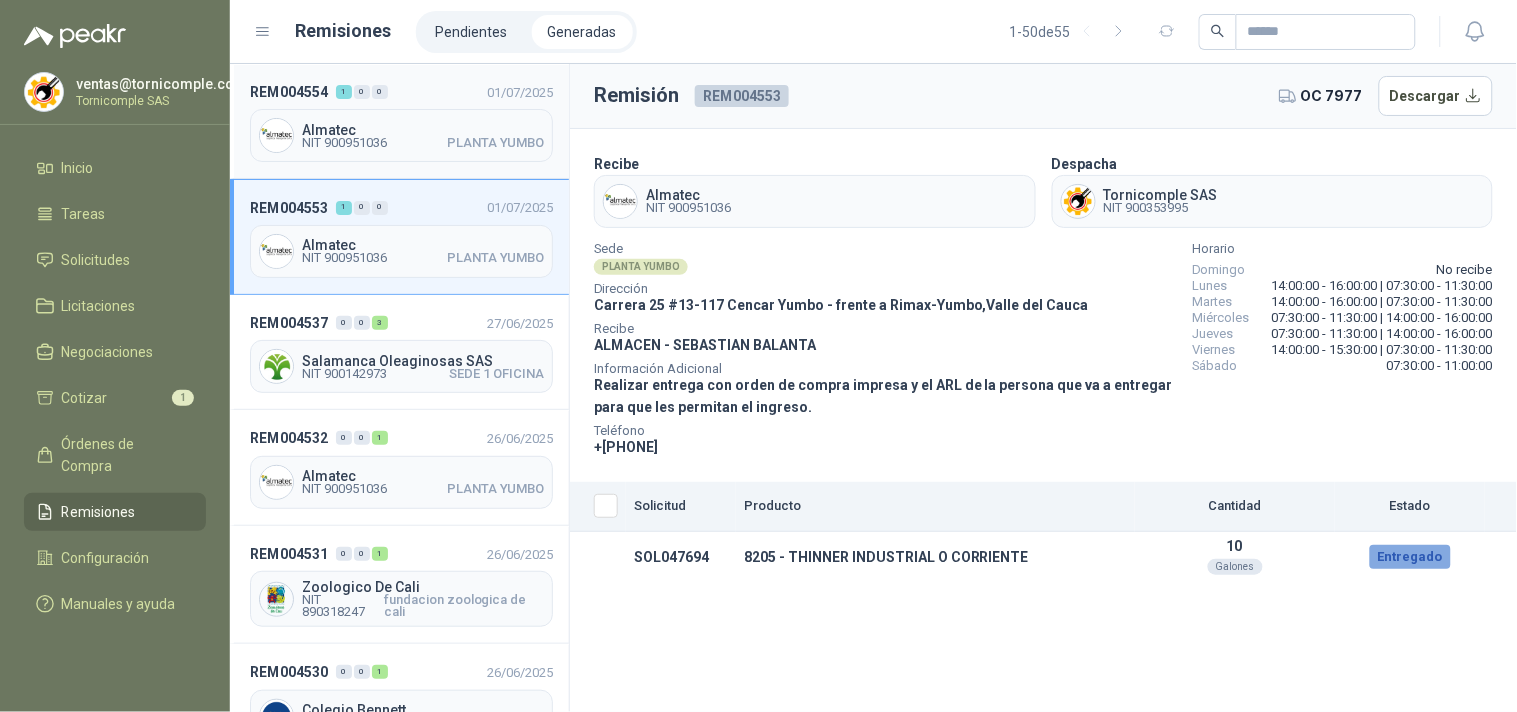 click on "Almatec" at bounding box center (423, 130) 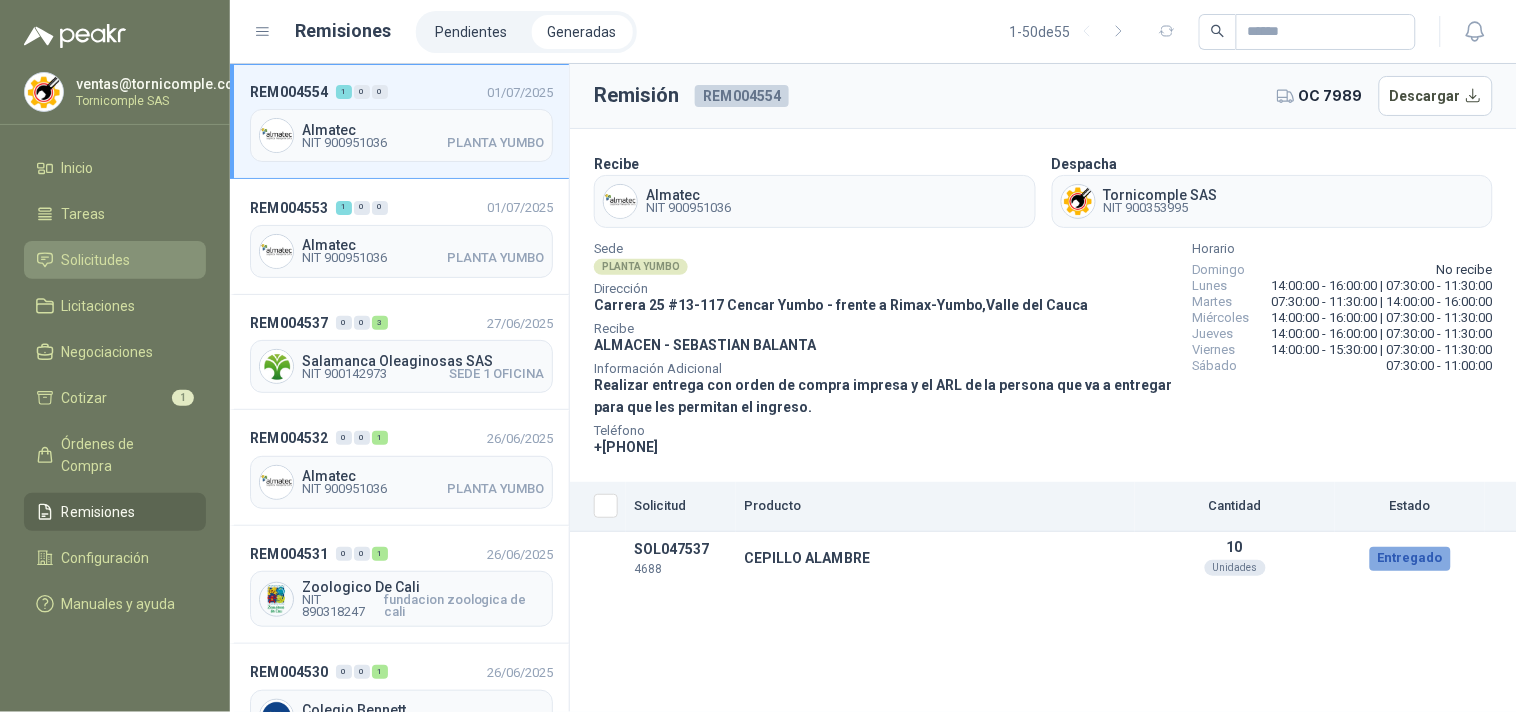 click on "Inicio   Tareas   Solicitudes   Licitaciones   Negociaciones   Cotizar 1   Órdenes de Compra   Remisiones   Configuración   Manuales y ayuda" at bounding box center [115, 390] 